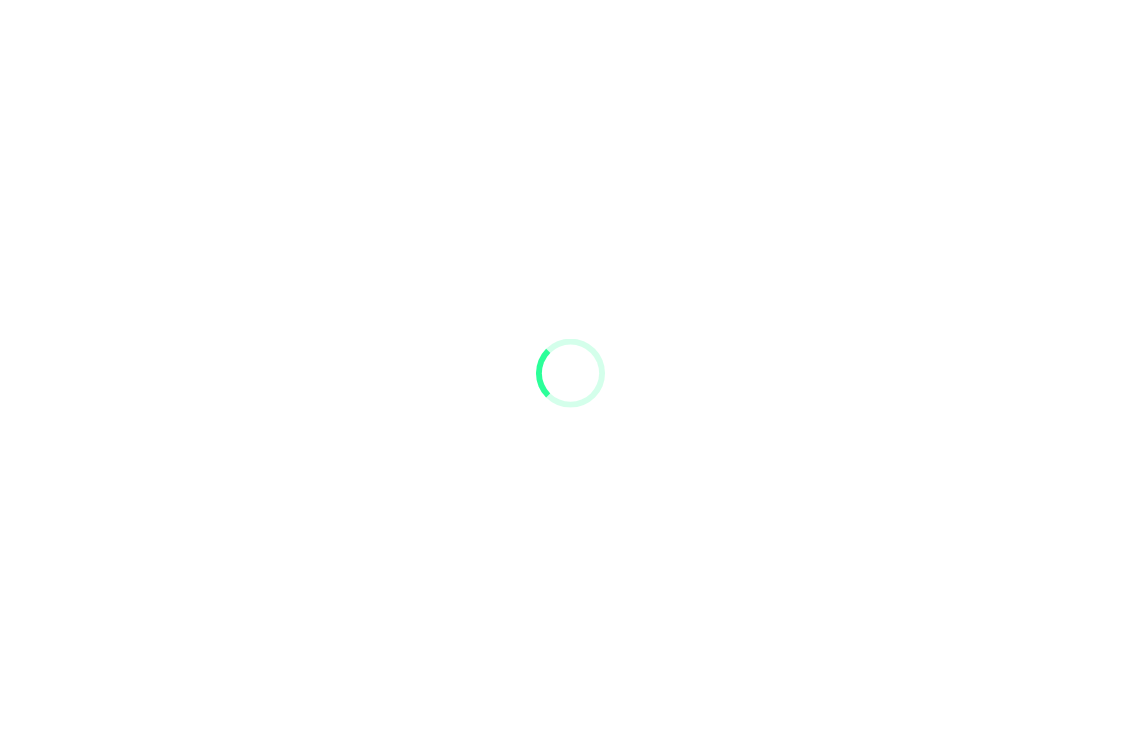 scroll, scrollTop: 0, scrollLeft: 0, axis: both 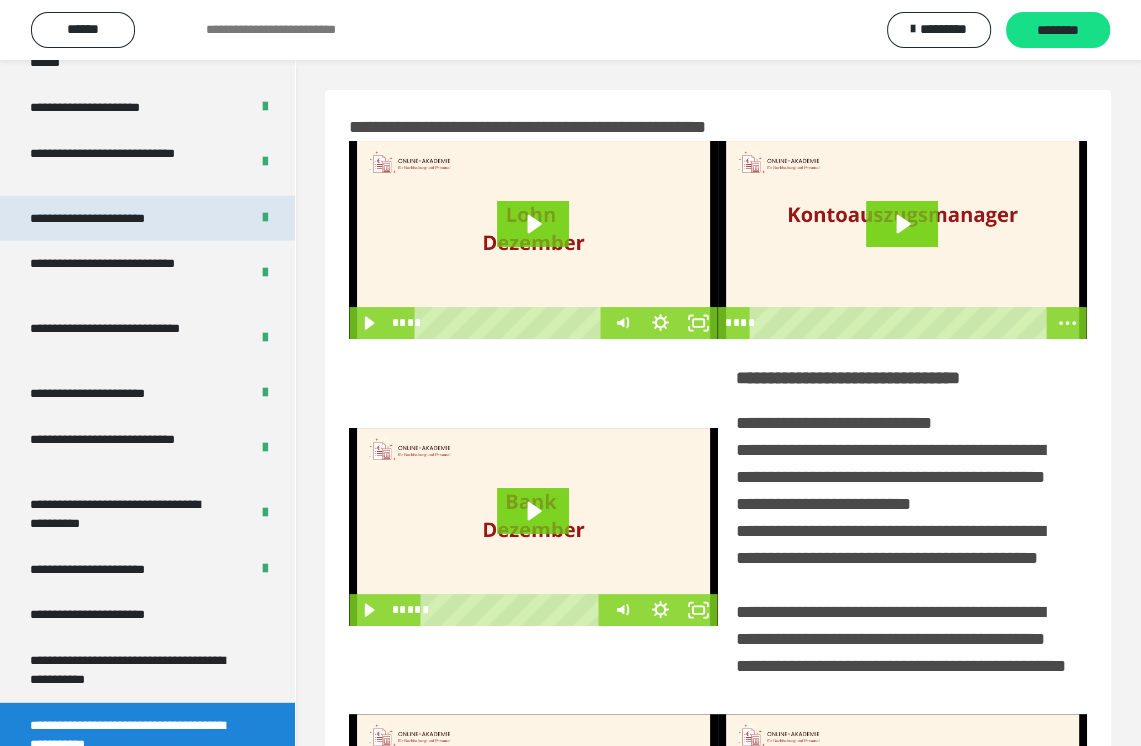 click on "**********" at bounding box center [111, 219] 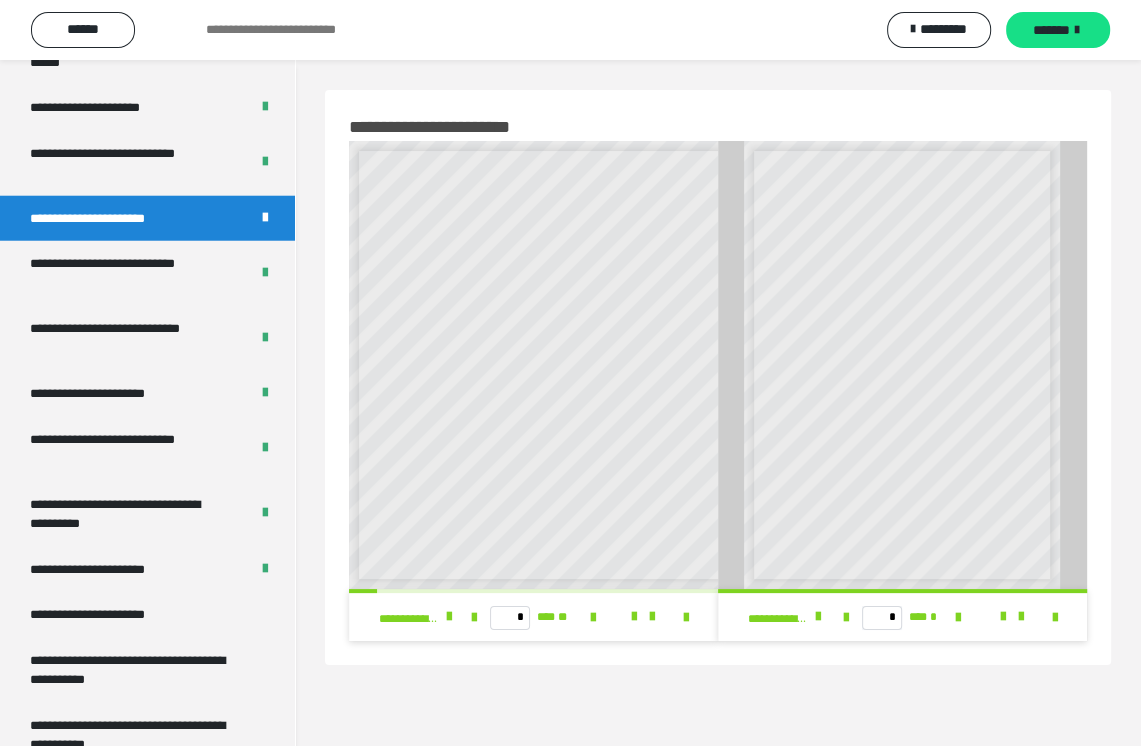 scroll, scrollTop: 60, scrollLeft: 0, axis: vertical 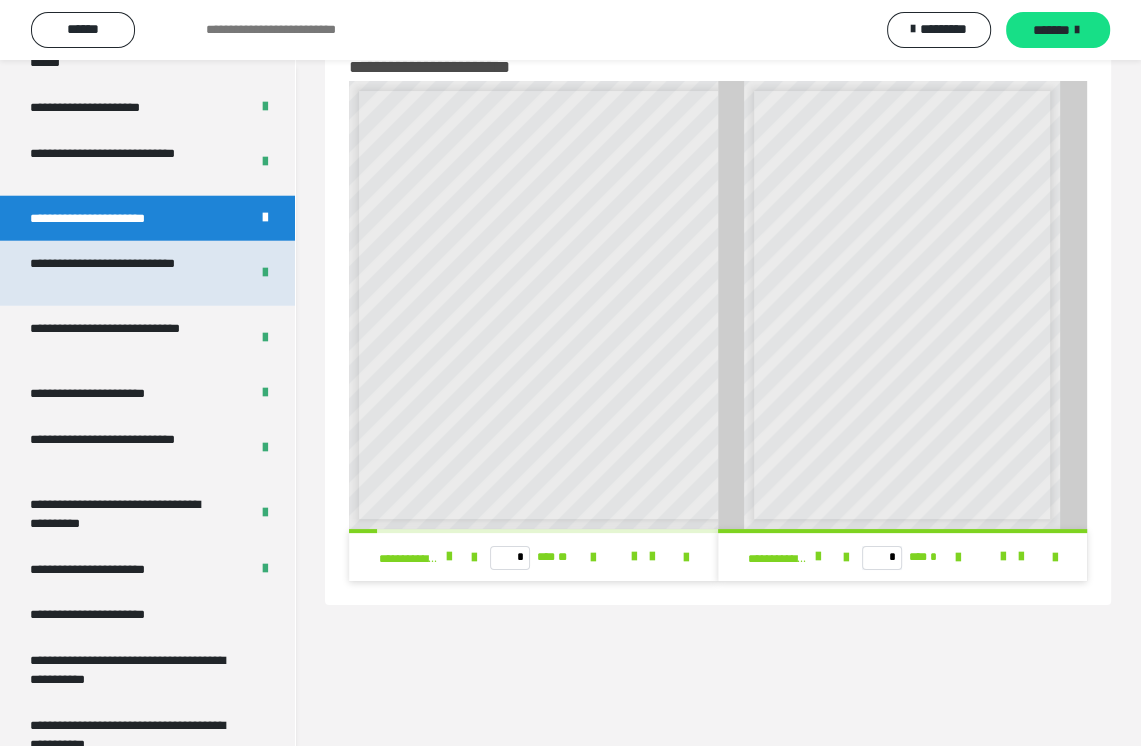 click on "**********" at bounding box center [124, 273] 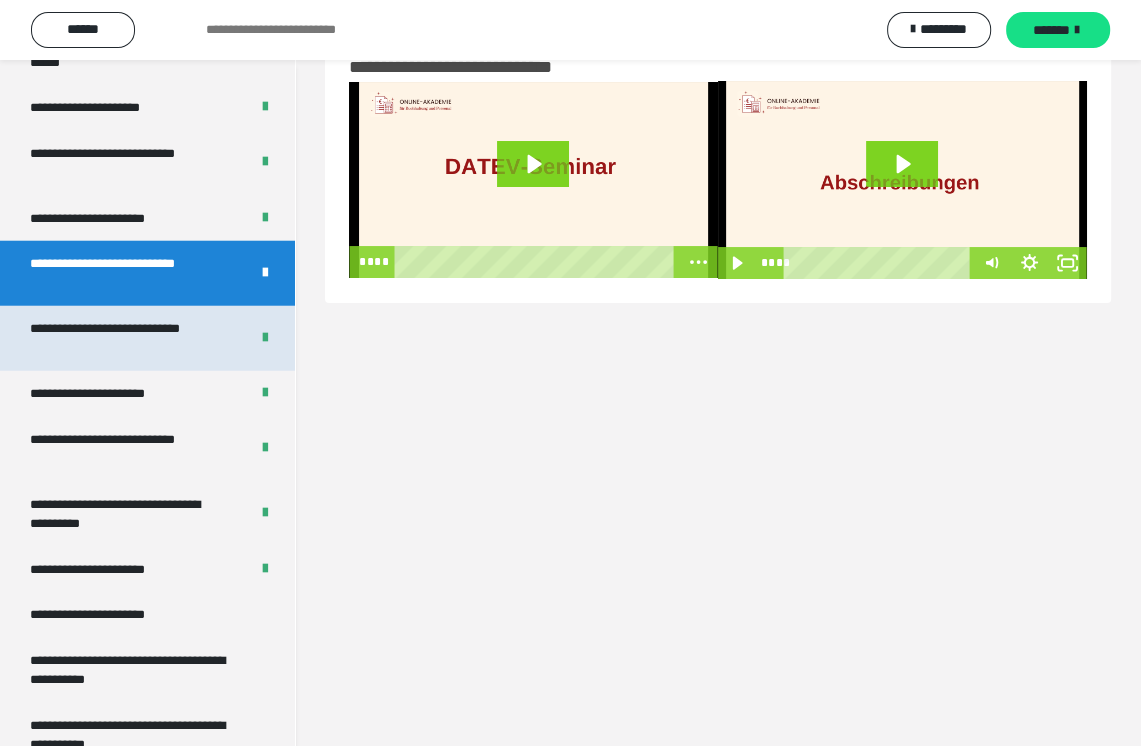 click on "**********" at bounding box center (124, 338) 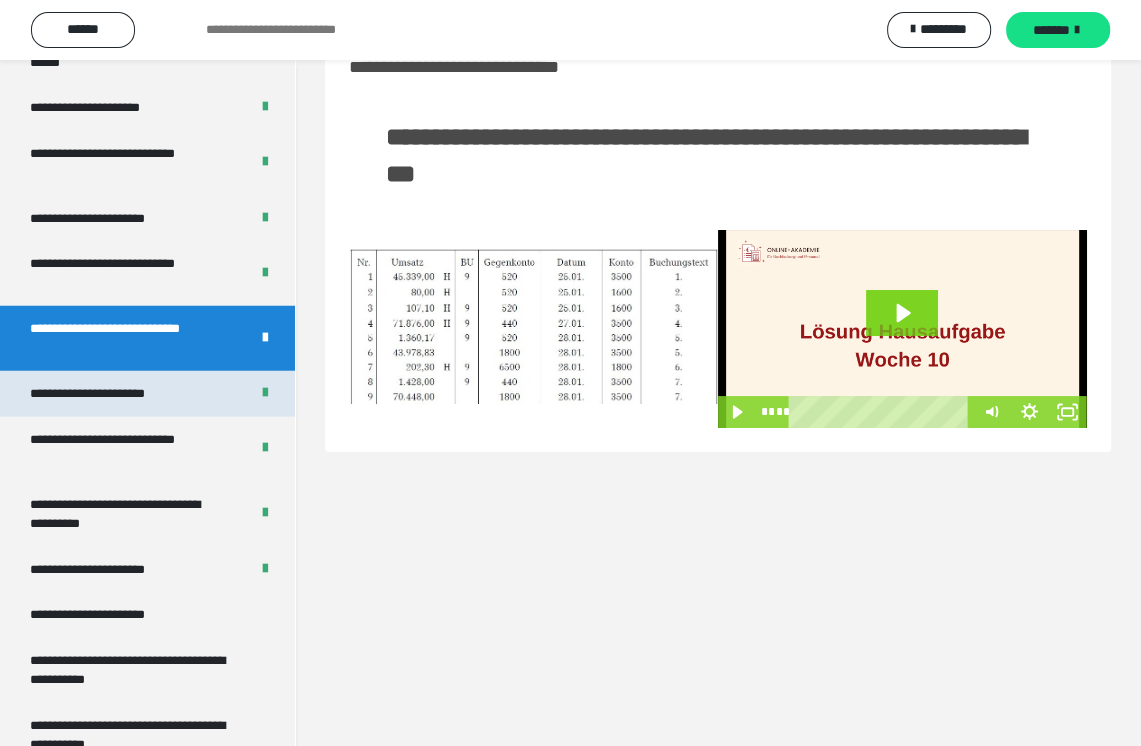 click on "**********" at bounding box center [109, 394] 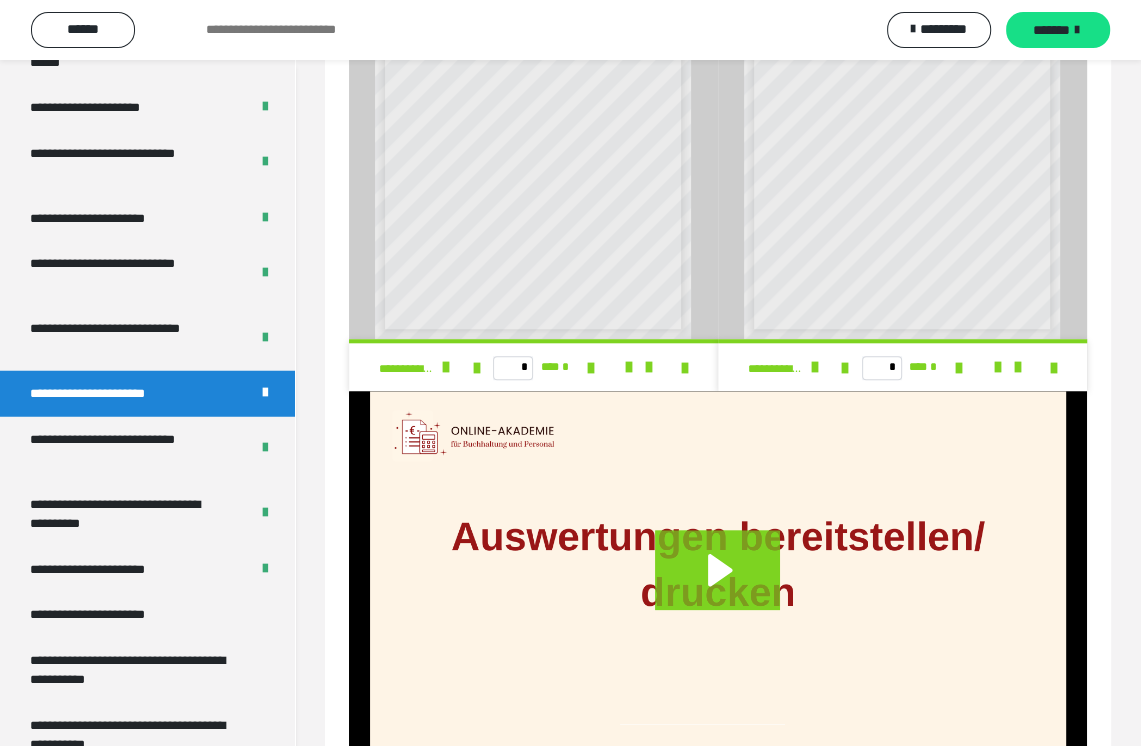 scroll, scrollTop: 1256, scrollLeft: 0, axis: vertical 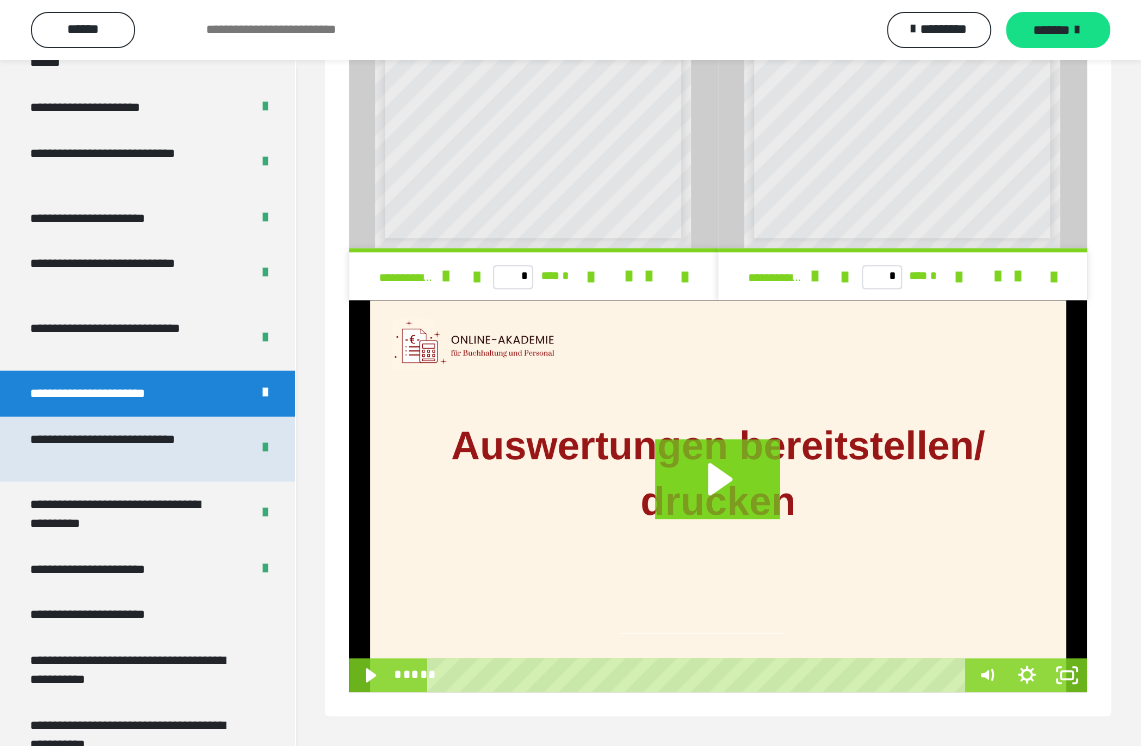 click on "**********" at bounding box center [124, 449] 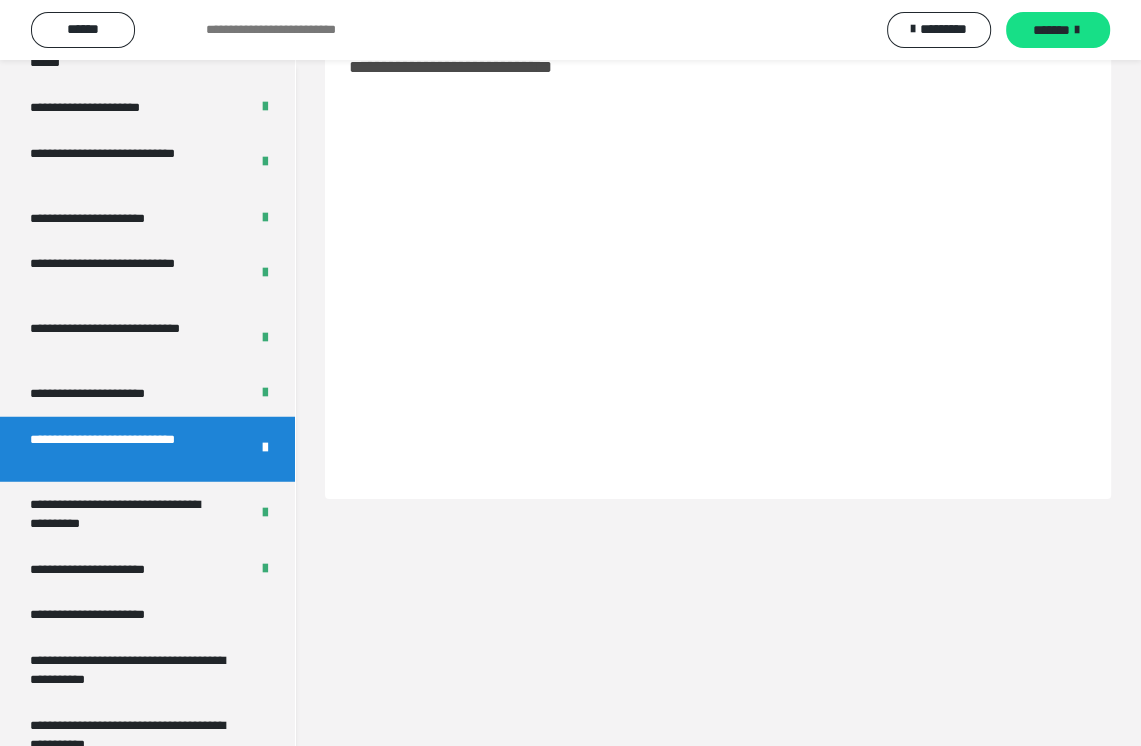 scroll, scrollTop: 60, scrollLeft: 0, axis: vertical 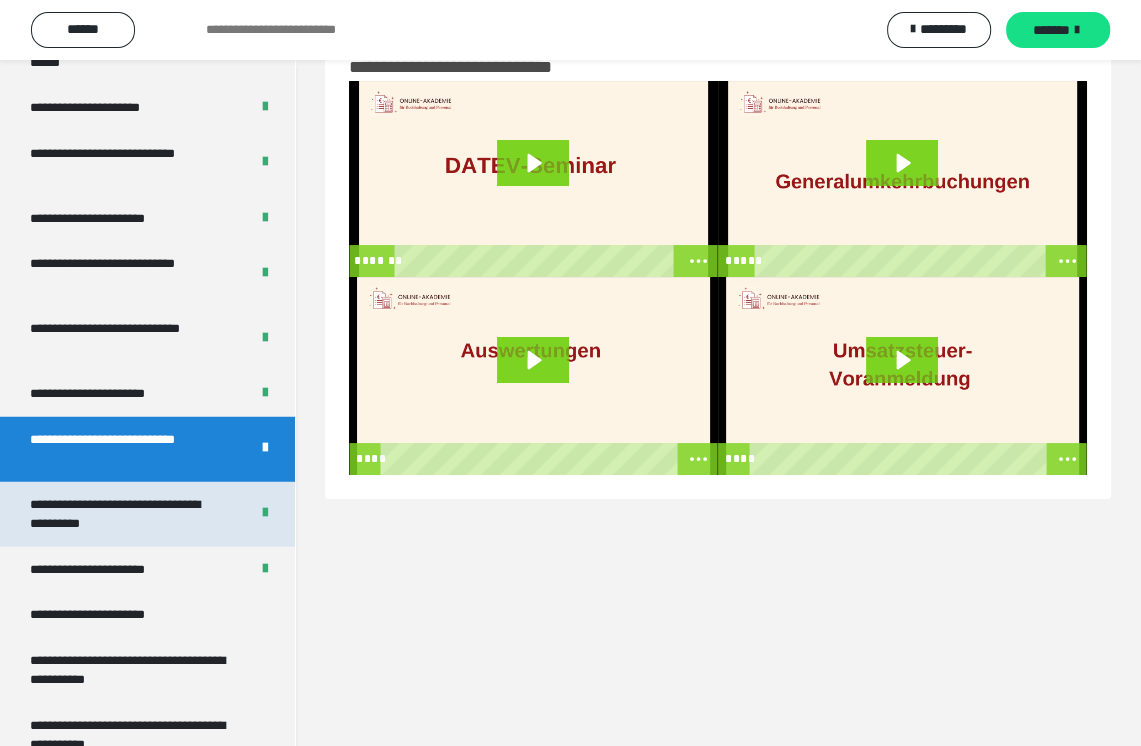 drag, startPoint x: 48, startPoint y: 510, endPoint x: 249, endPoint y: 541, distance: 203.3765 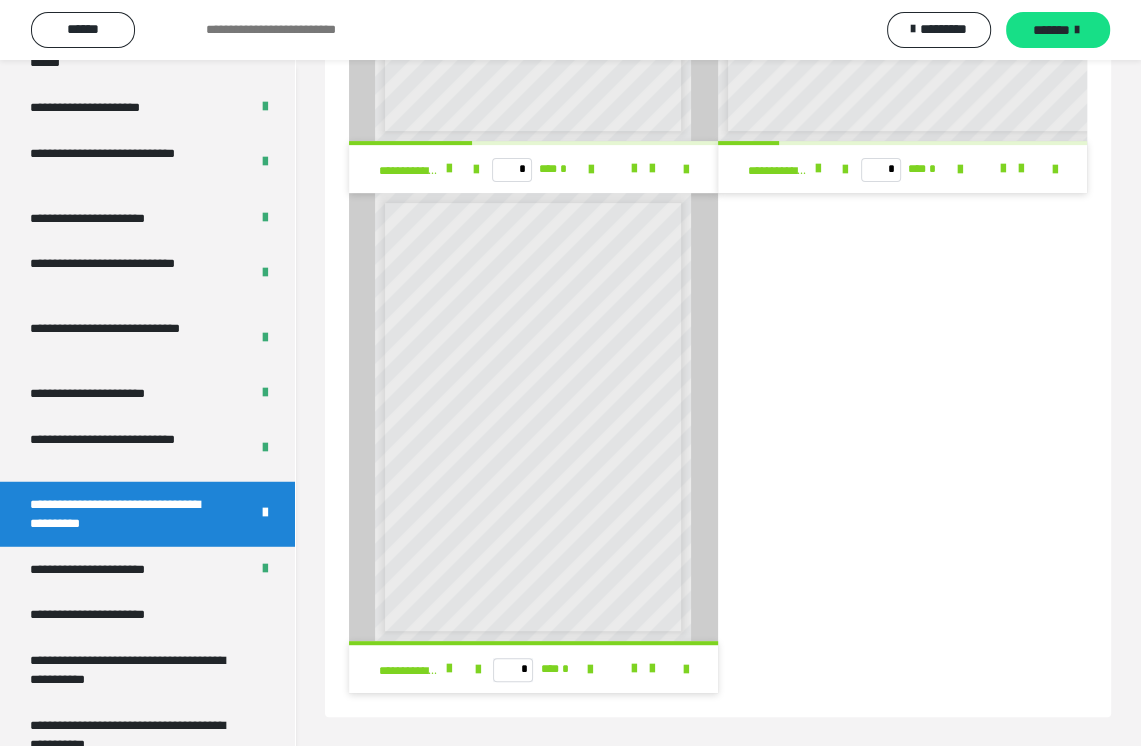 scroll, scrollTop: 449, scrollLeft: 0, axis: vertical 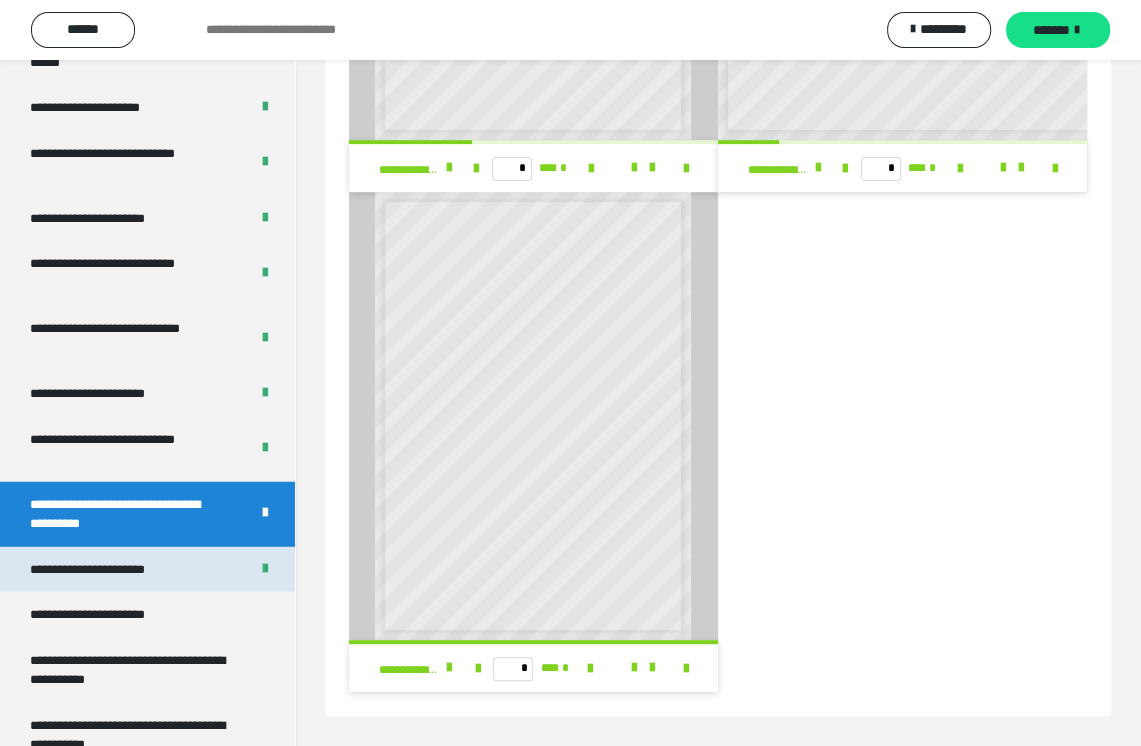 click on "**********" at bounding box center [110, 570] 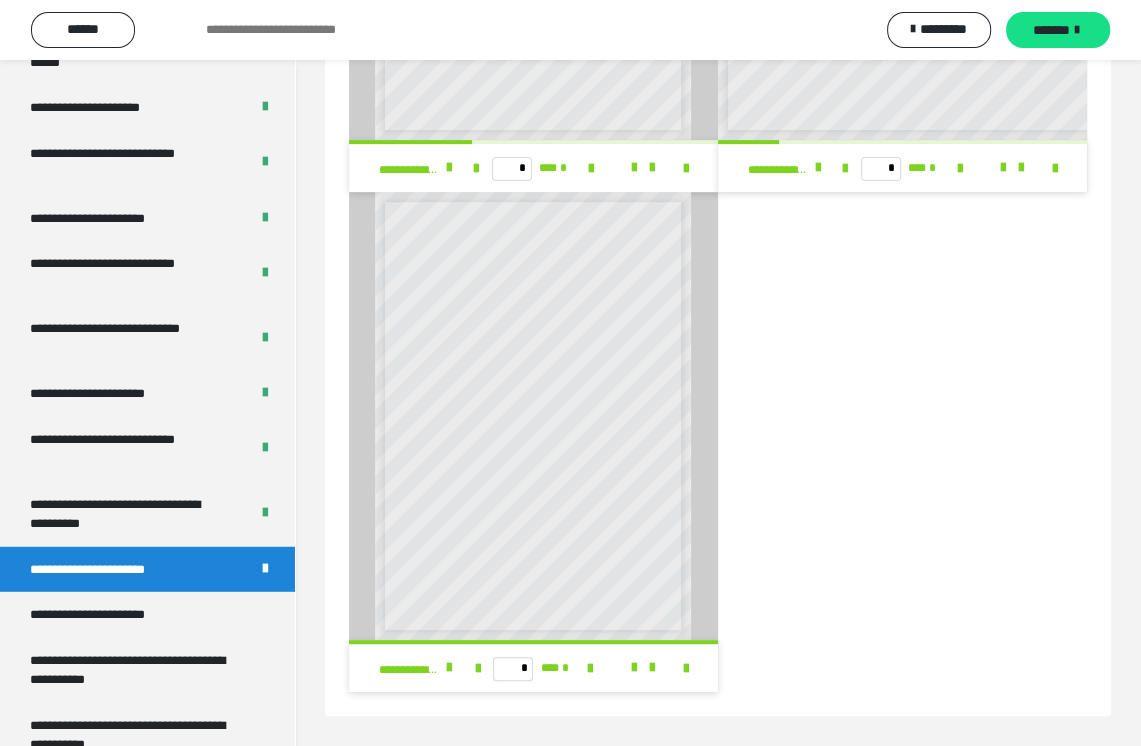 scroll, scrollTop: 60, scrollLeft: 0, axis: vertical 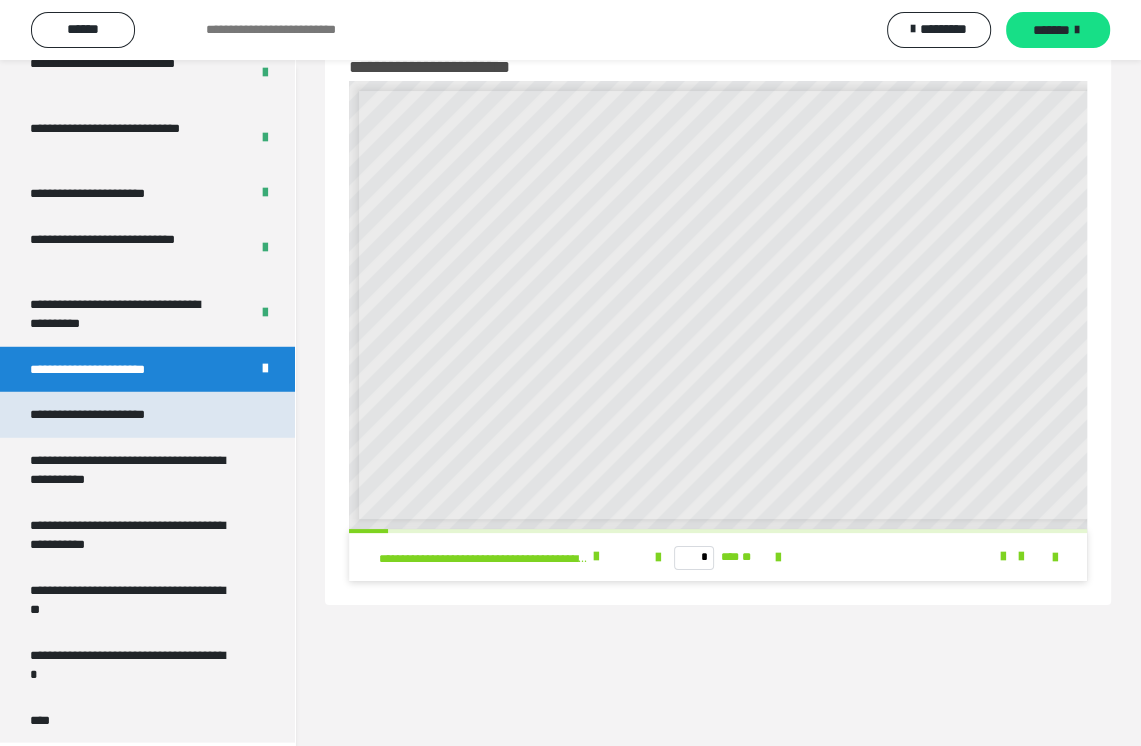 click on "**********" at bounding box center (111, 415) 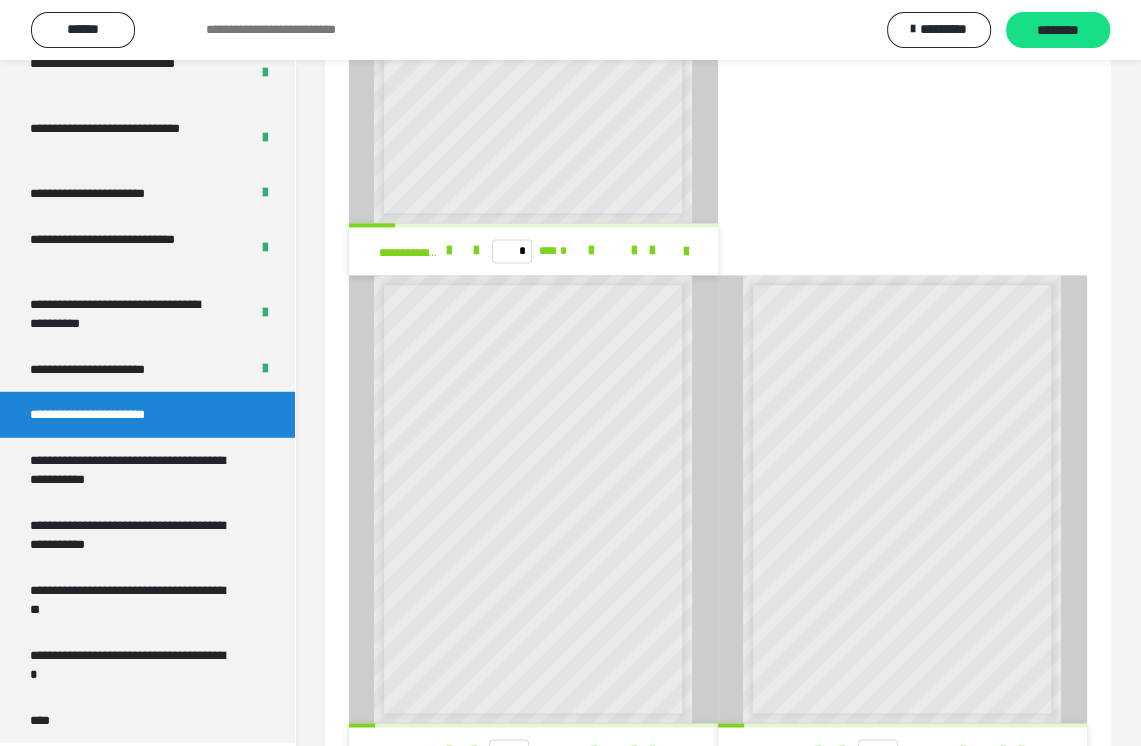 scroll, scrollTop: 2120, scrollLeft: 0, axis: vertical 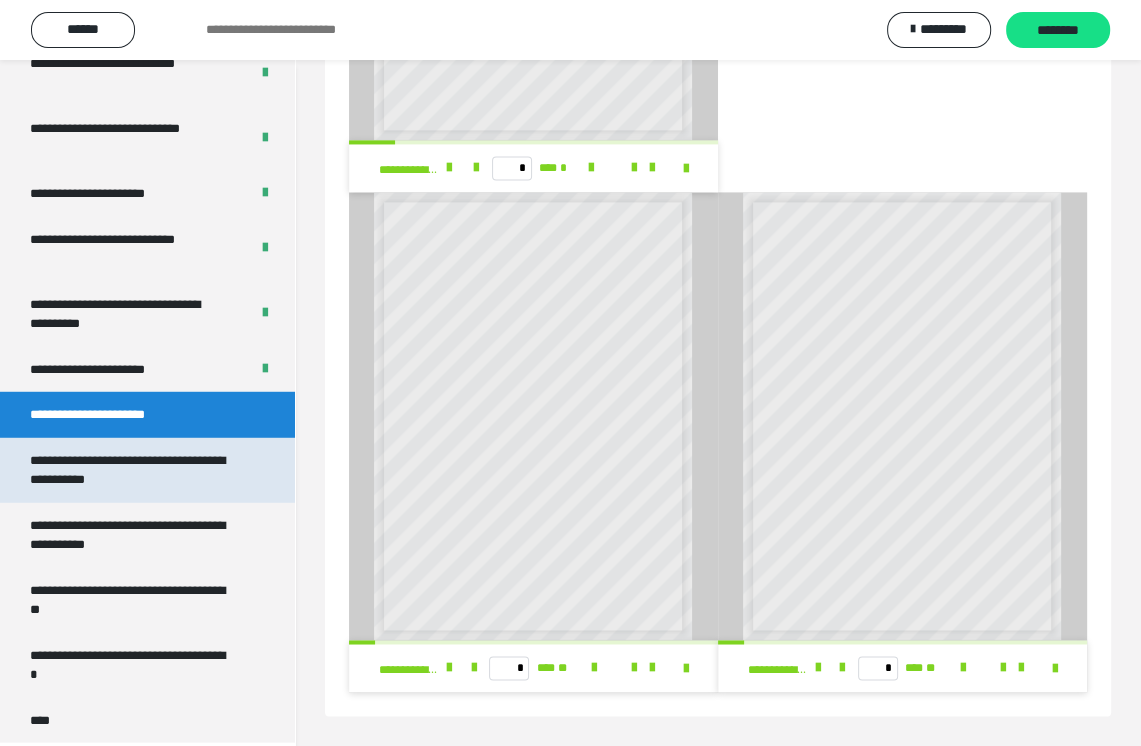 click on "**********" at bounding box center [132, 470] 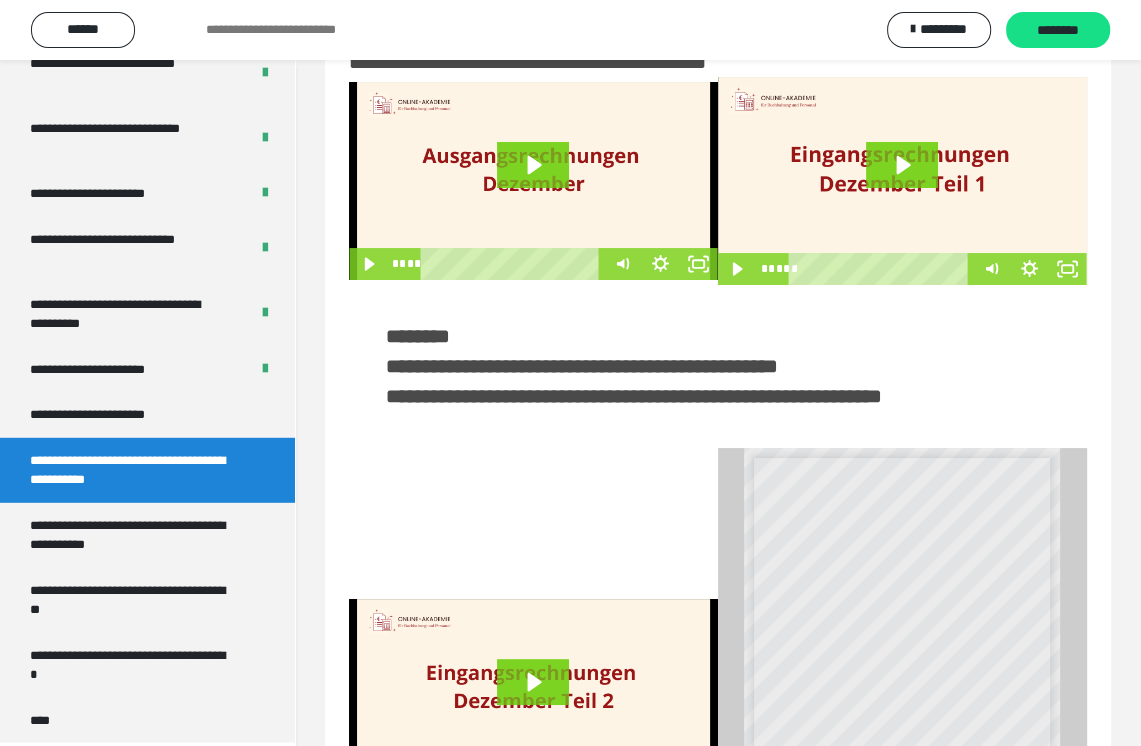 scroll, scrollTop: 0, scrollLeft: 0, axis: both 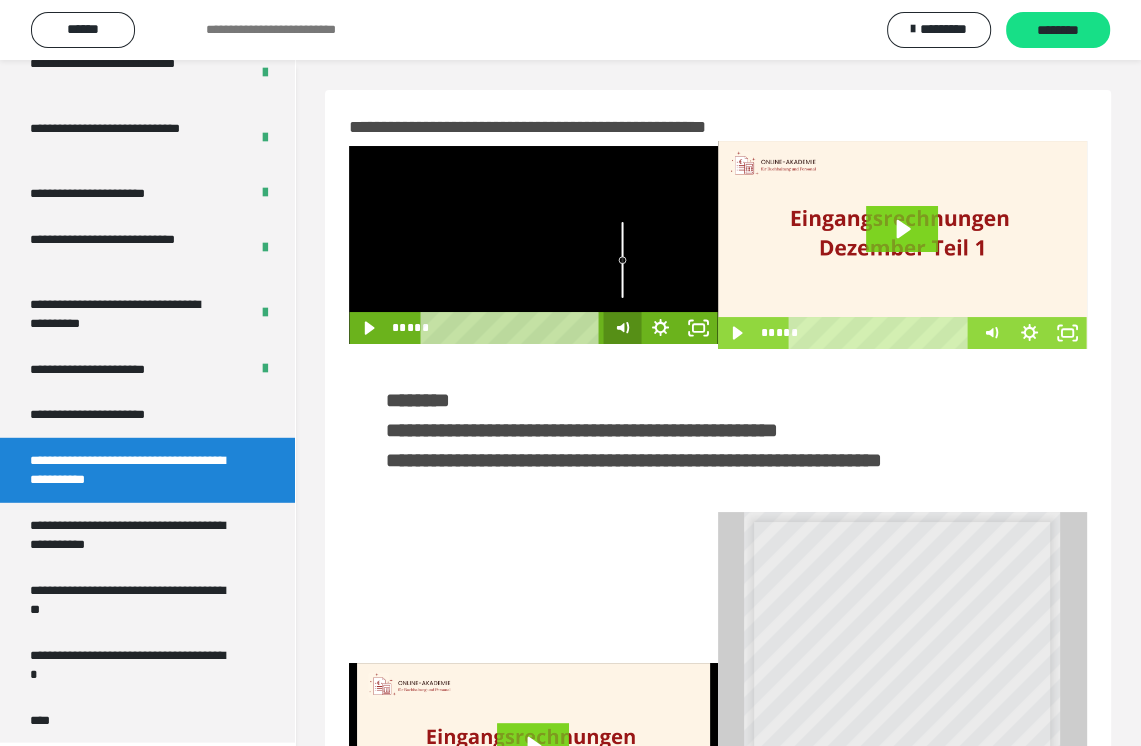 click on "***** *****" at bounding box center [533, 328] 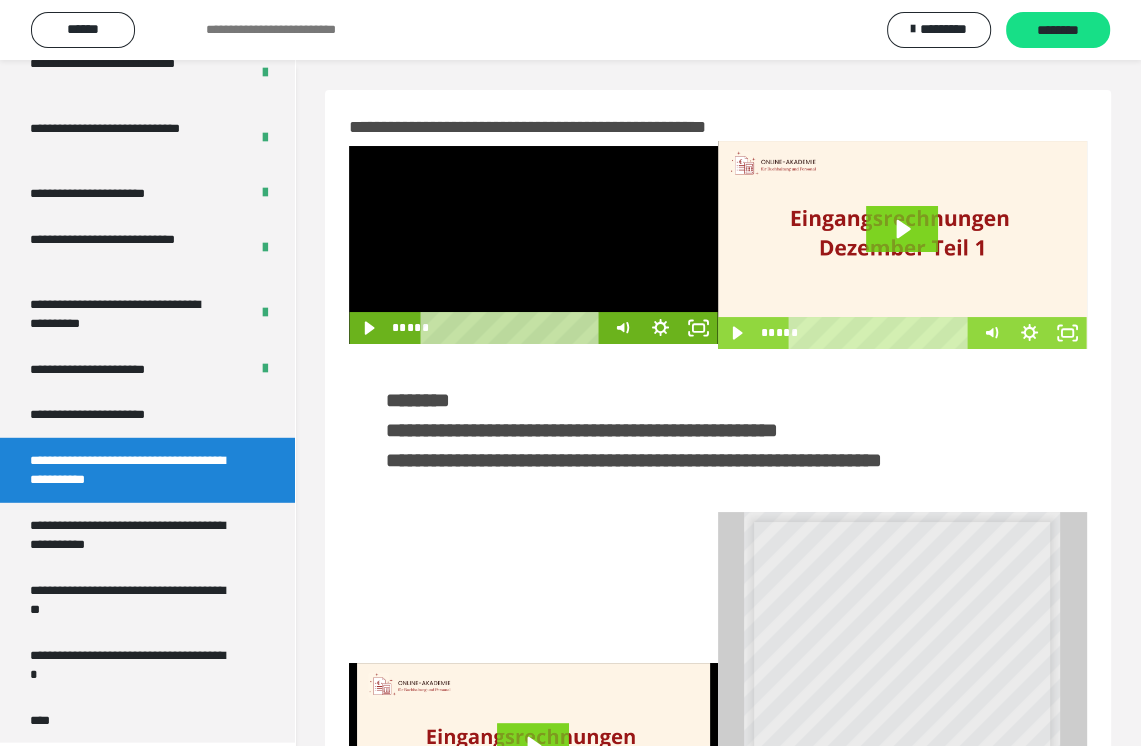 click at bounding box center (533, 245) 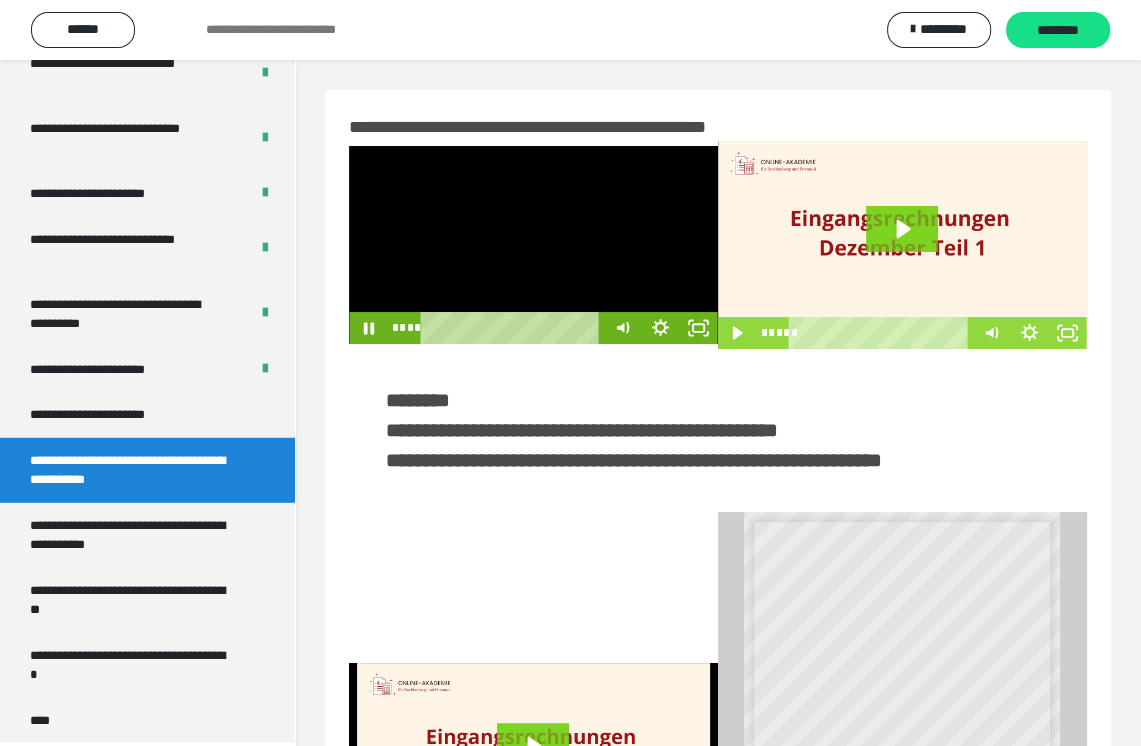 click at bounding box center (533, 245) 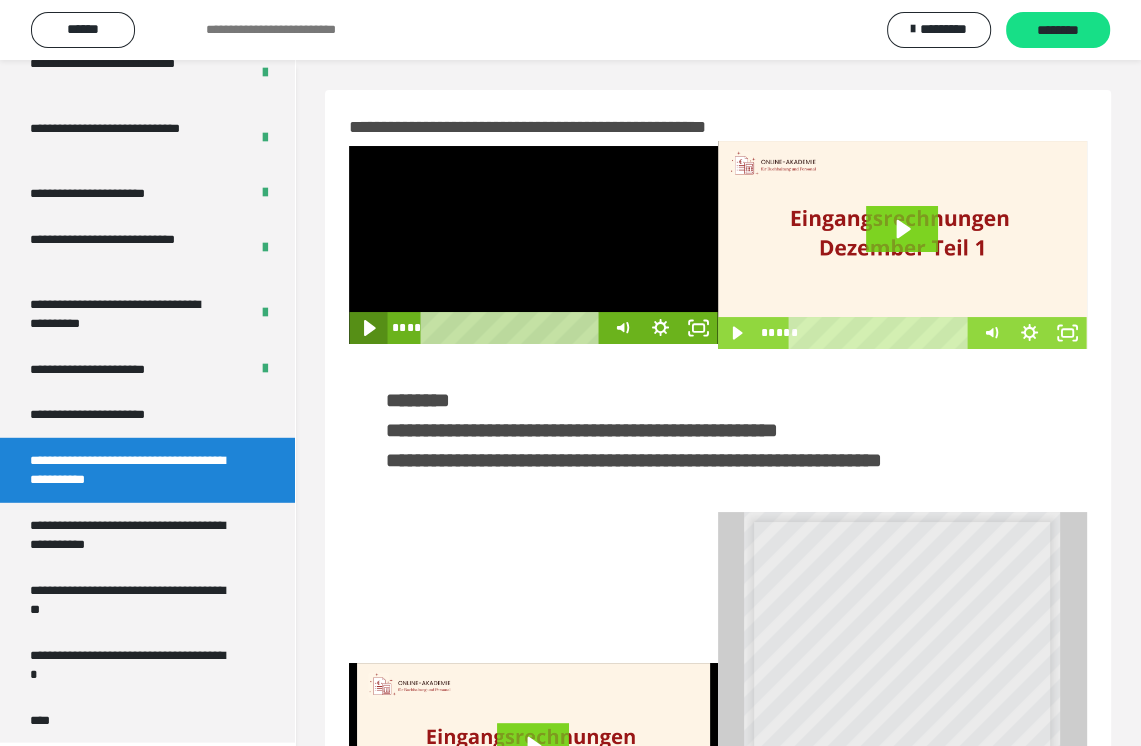 click 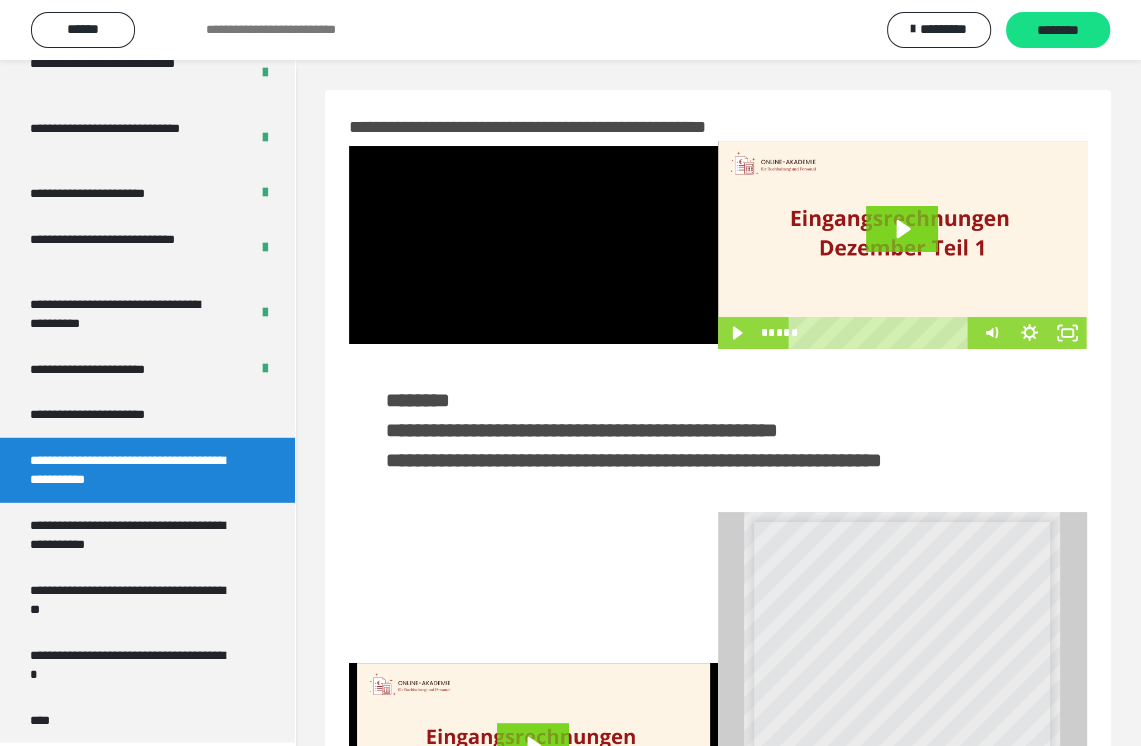 click on "**********" at bounding box center (570, 30) 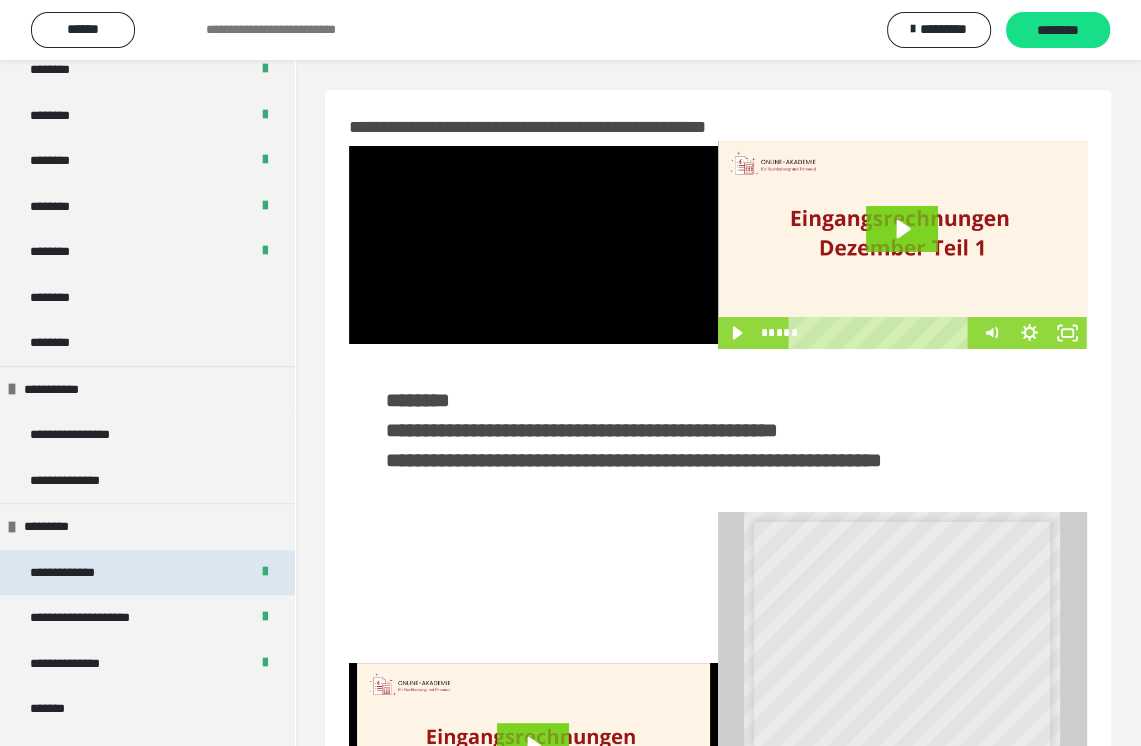 scroll, scrollTop: 1100, scrollLeft: 0, axis: vertical 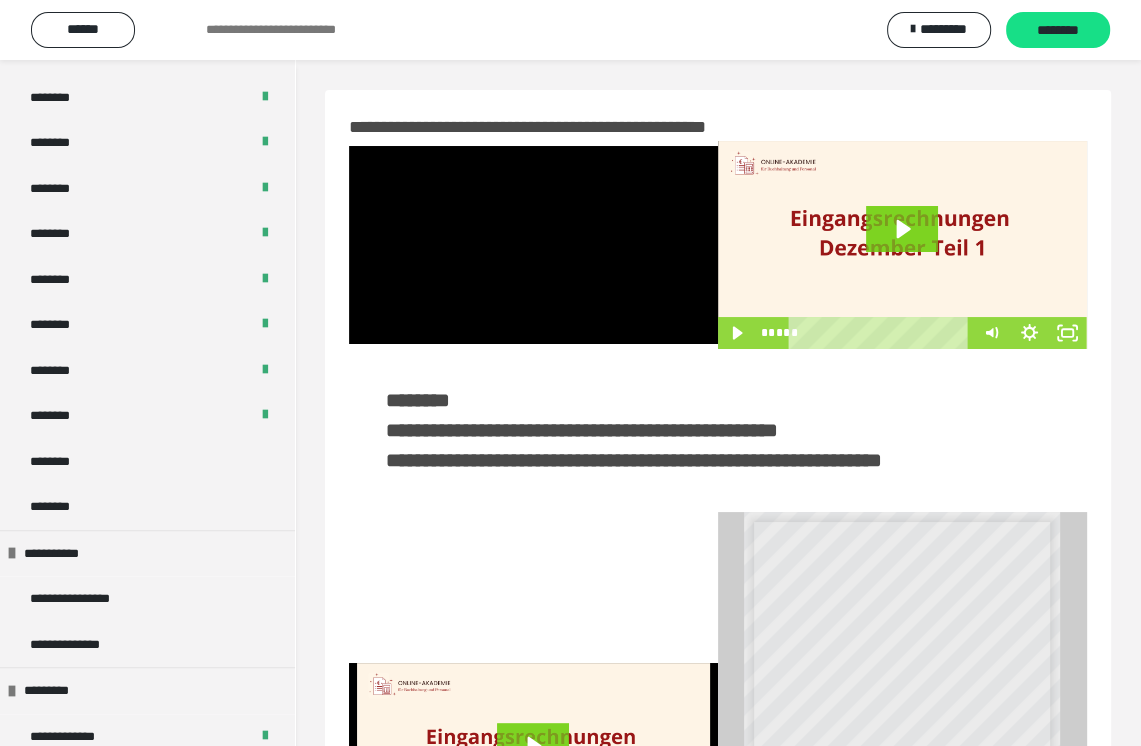 drag, startPoint x: 64, startPoint y: 502, endPoint x: 636, endPoint y: 341, distance: 594.2264 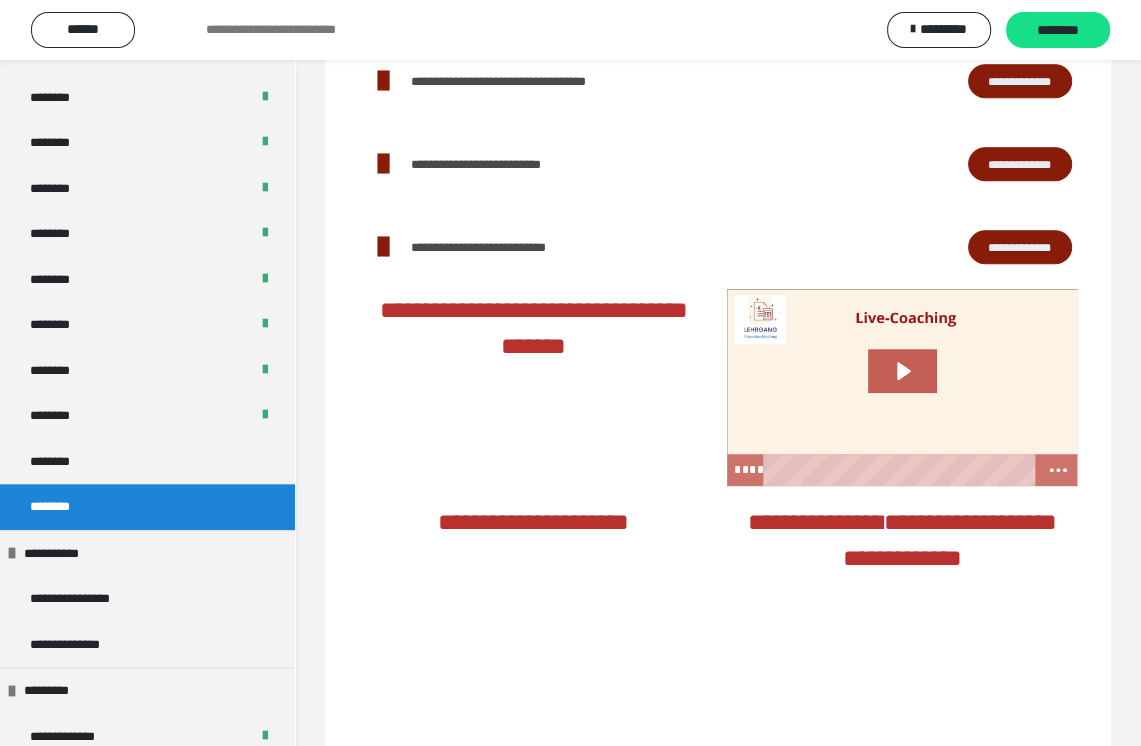 scroll, scrollTop: 900, scrollLeft: 0, axis: vertical 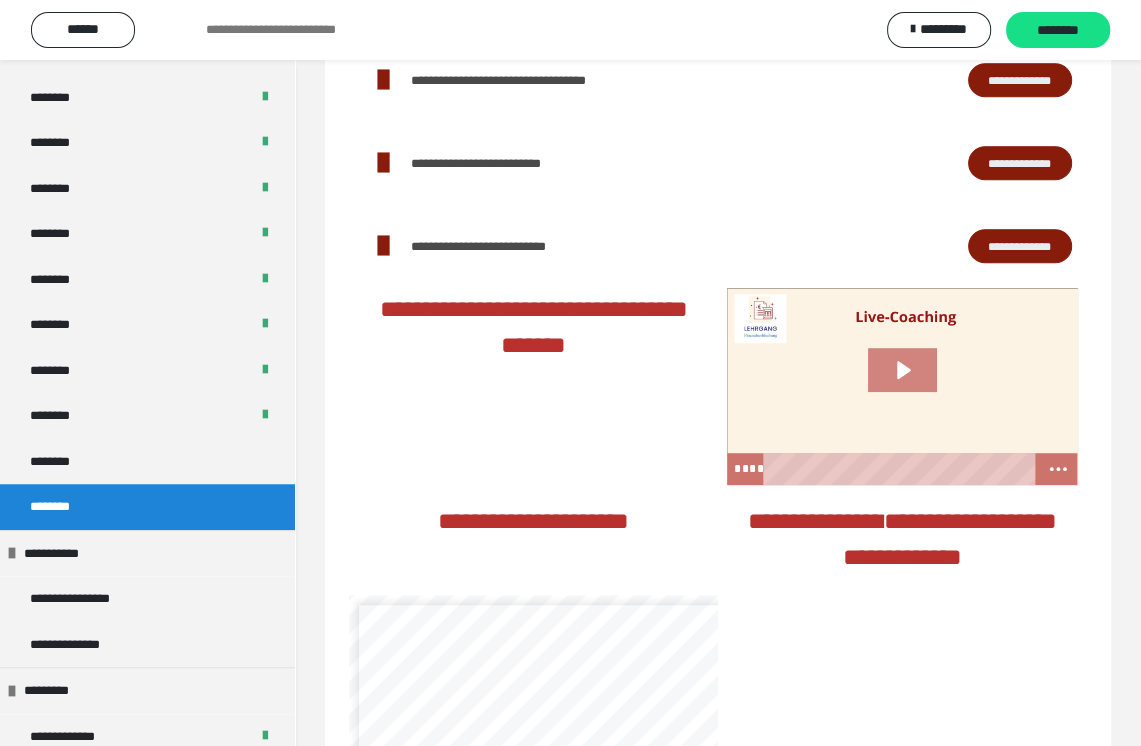 click 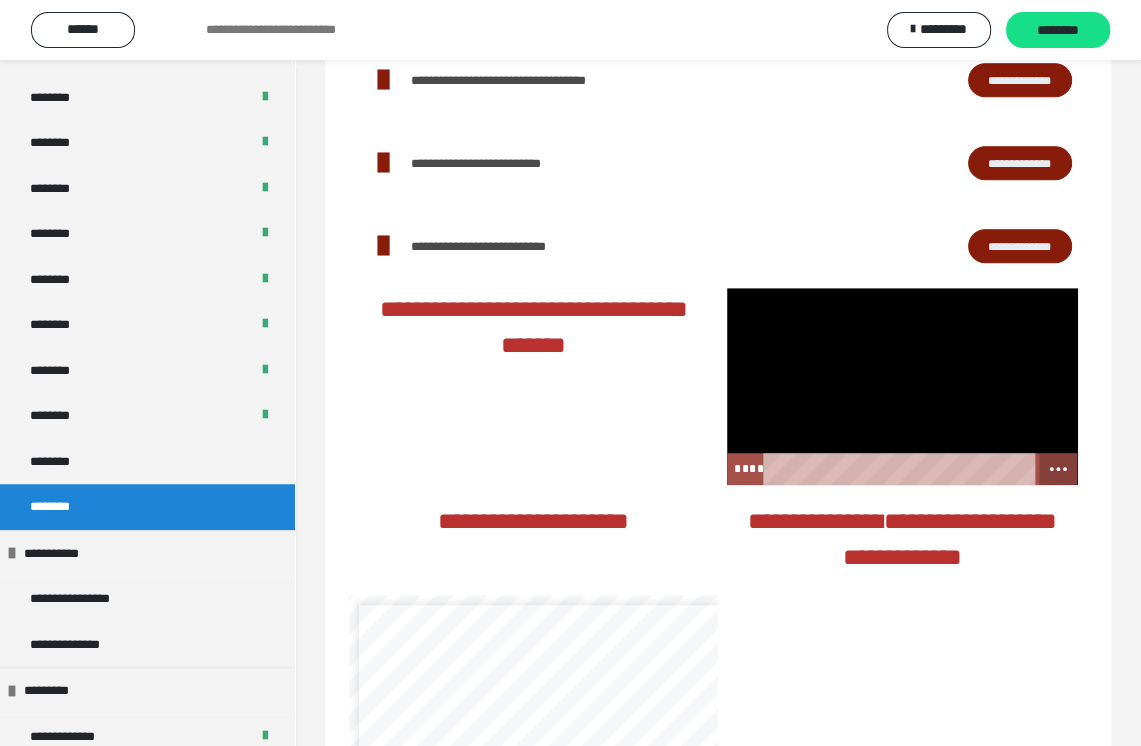 click 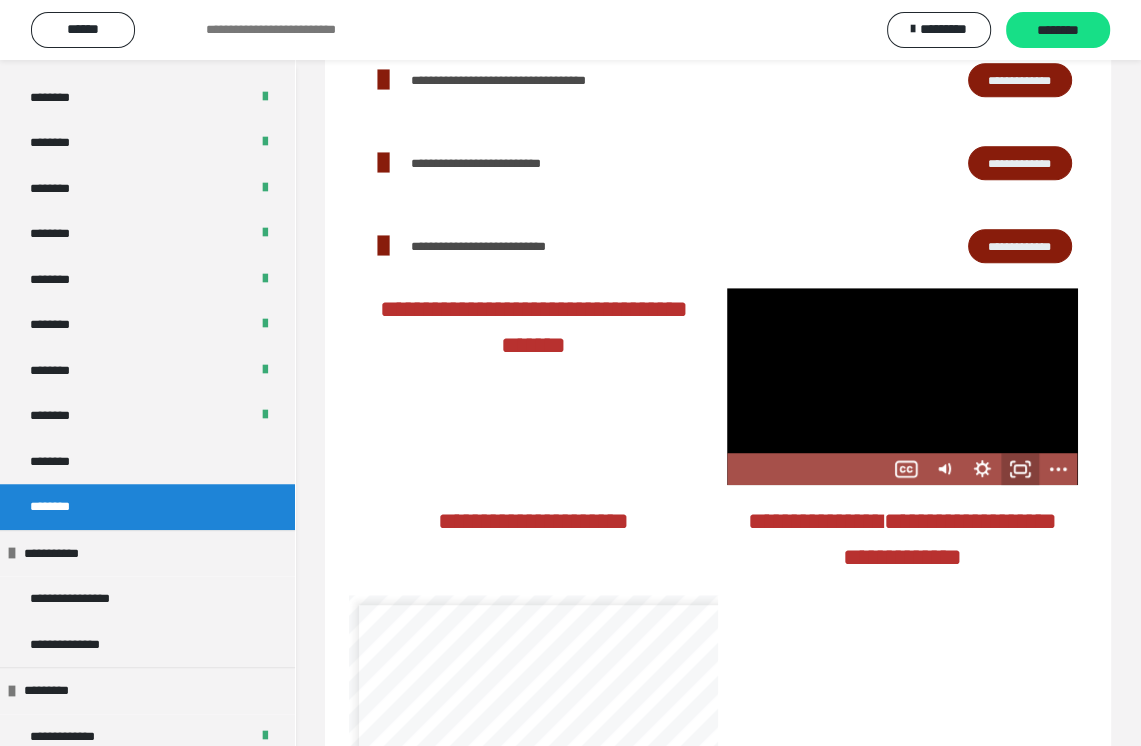 click 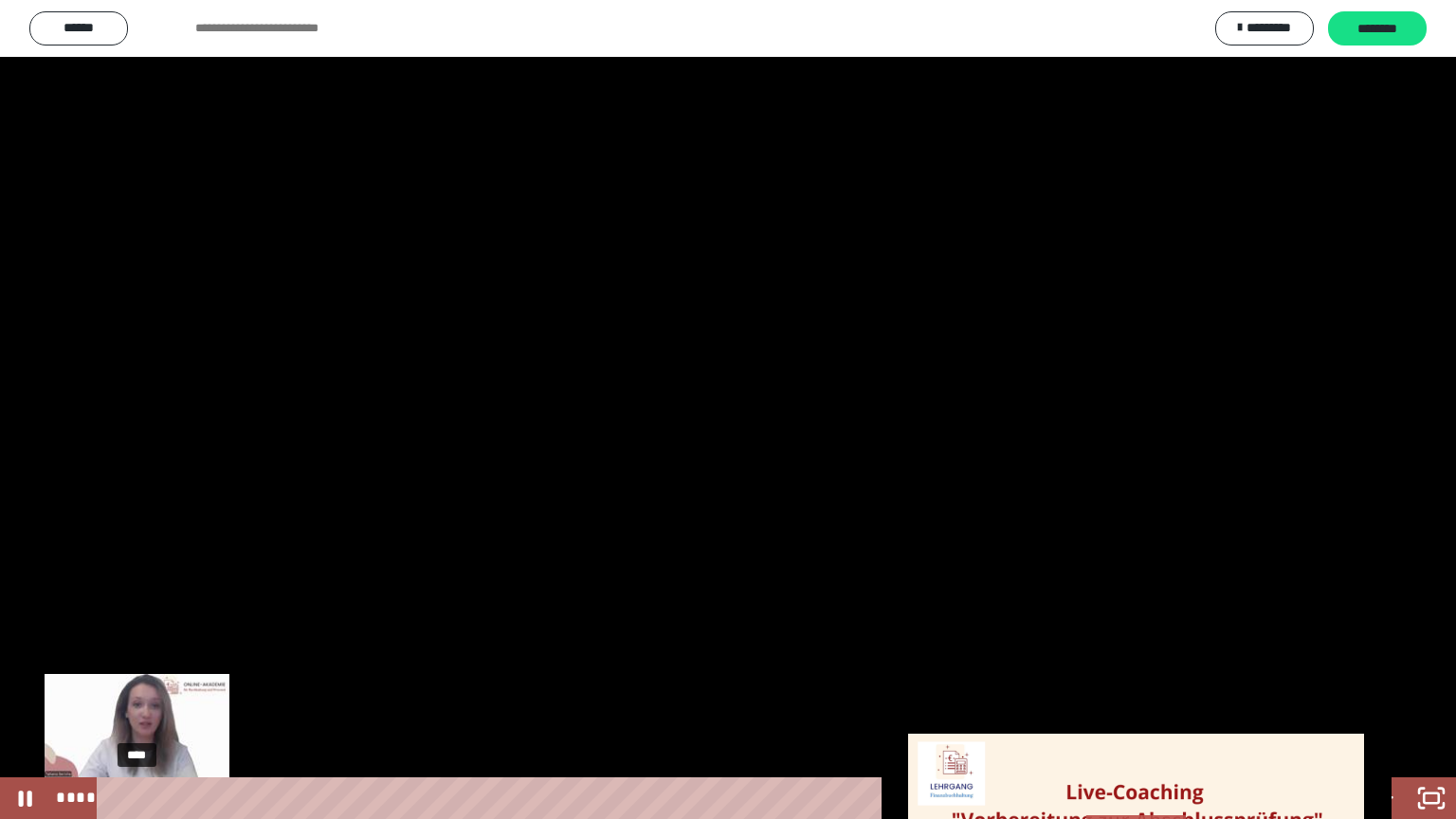 click on "****" at bounding box center (681, 798) 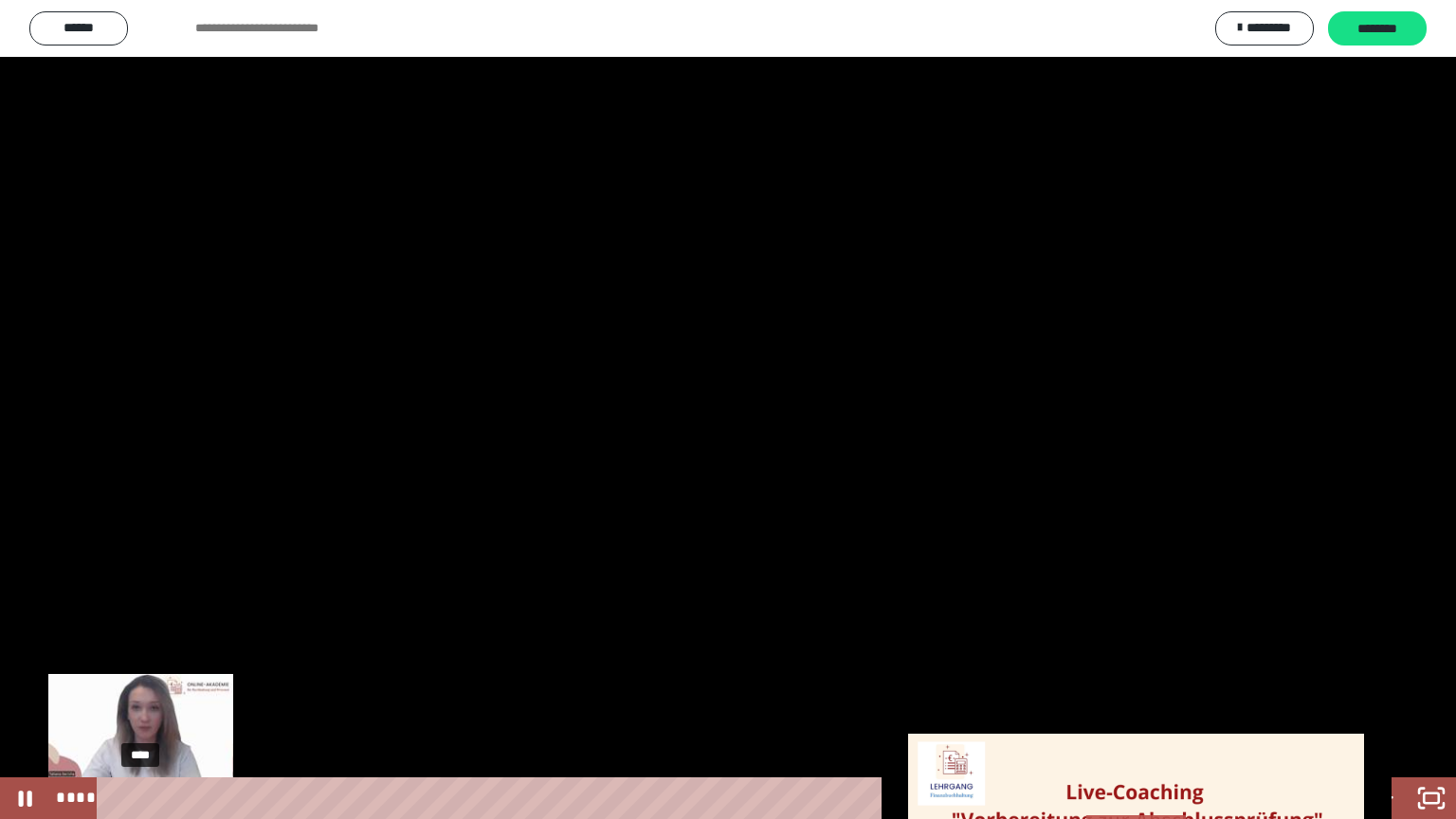 click at bounding box center [140, 798] 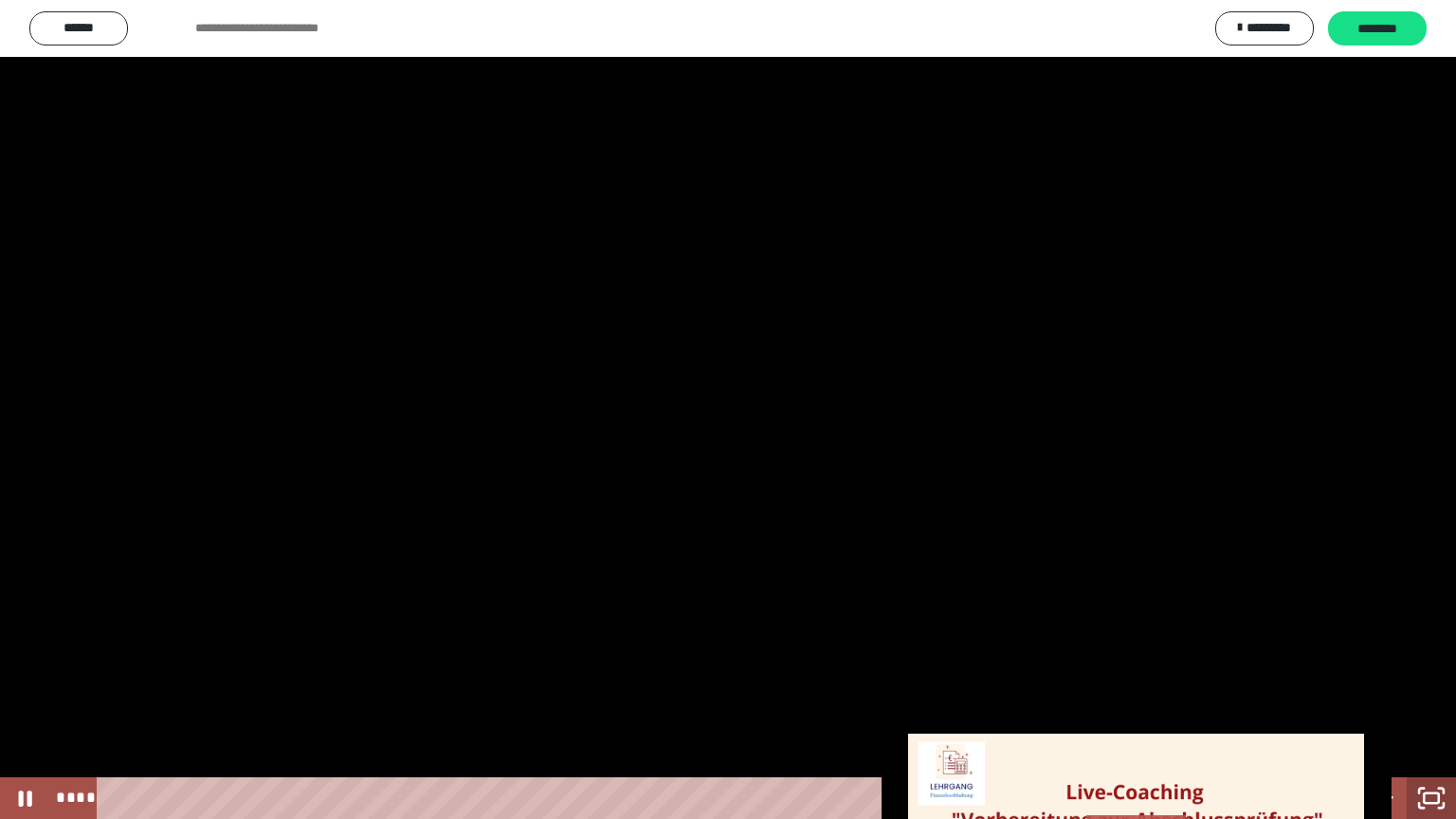 click 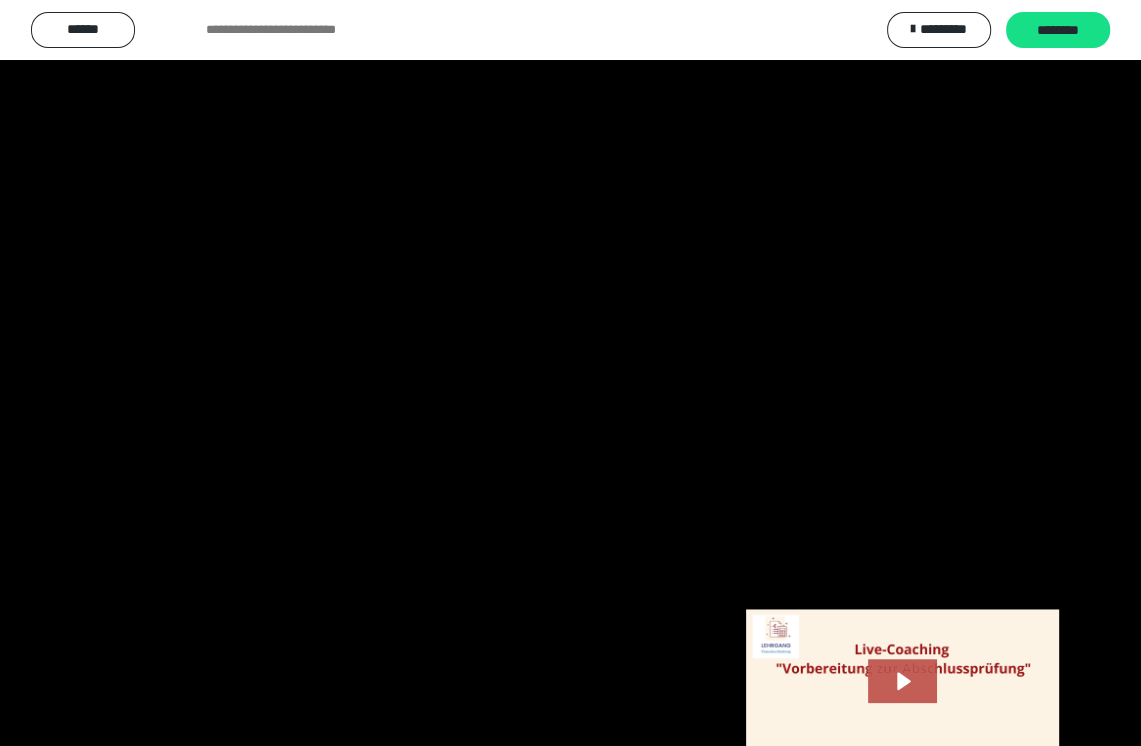 scroll, scrollTop: 1039, scrollLeft: 0, axis: vertical 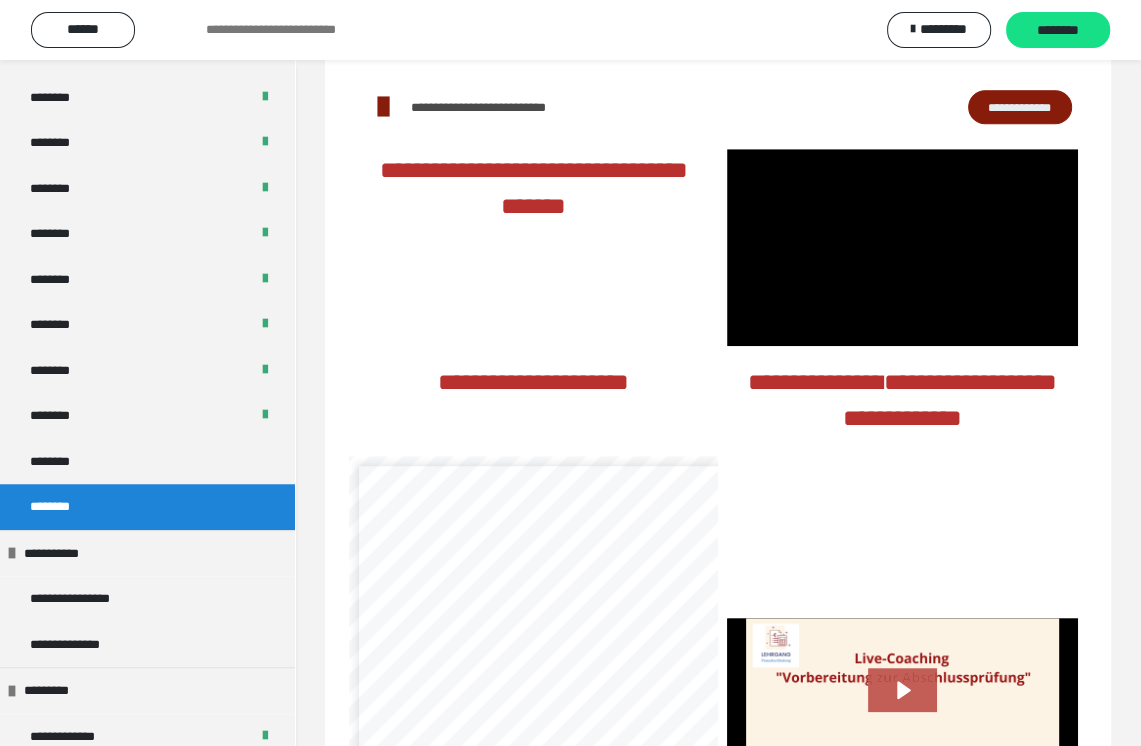 click at bounding box center [902, 247] 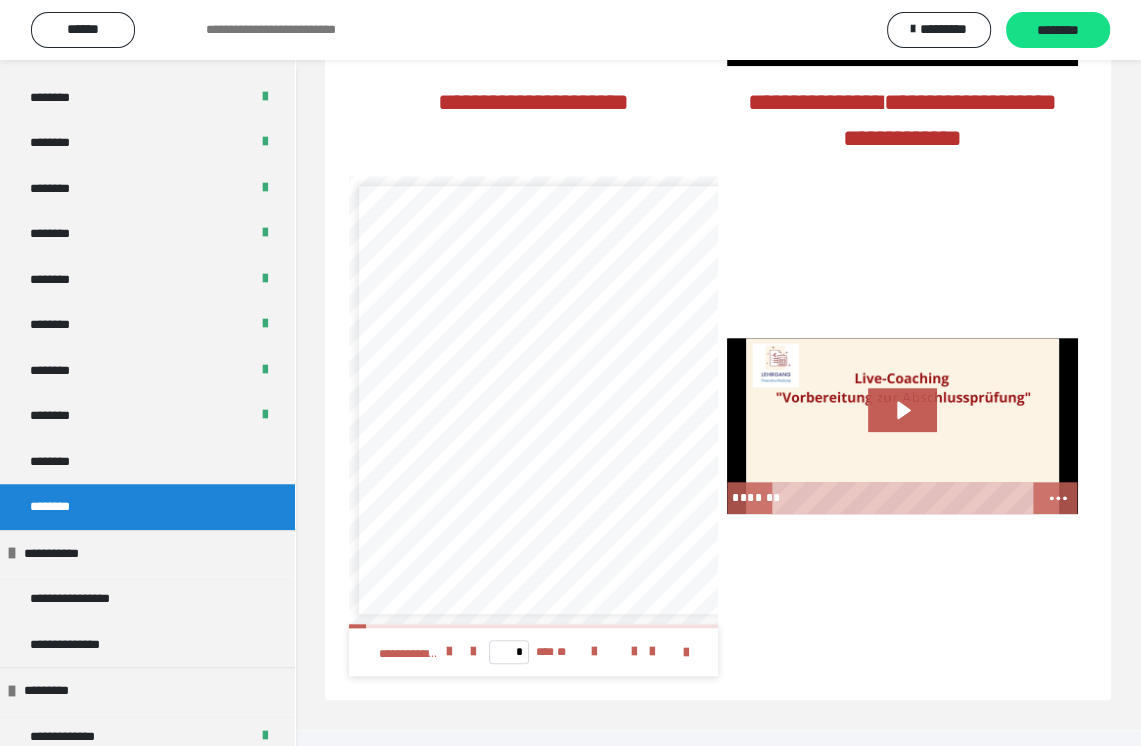 scroll, scrollTop: 1339, scrollLeft: 0, axis: vertical 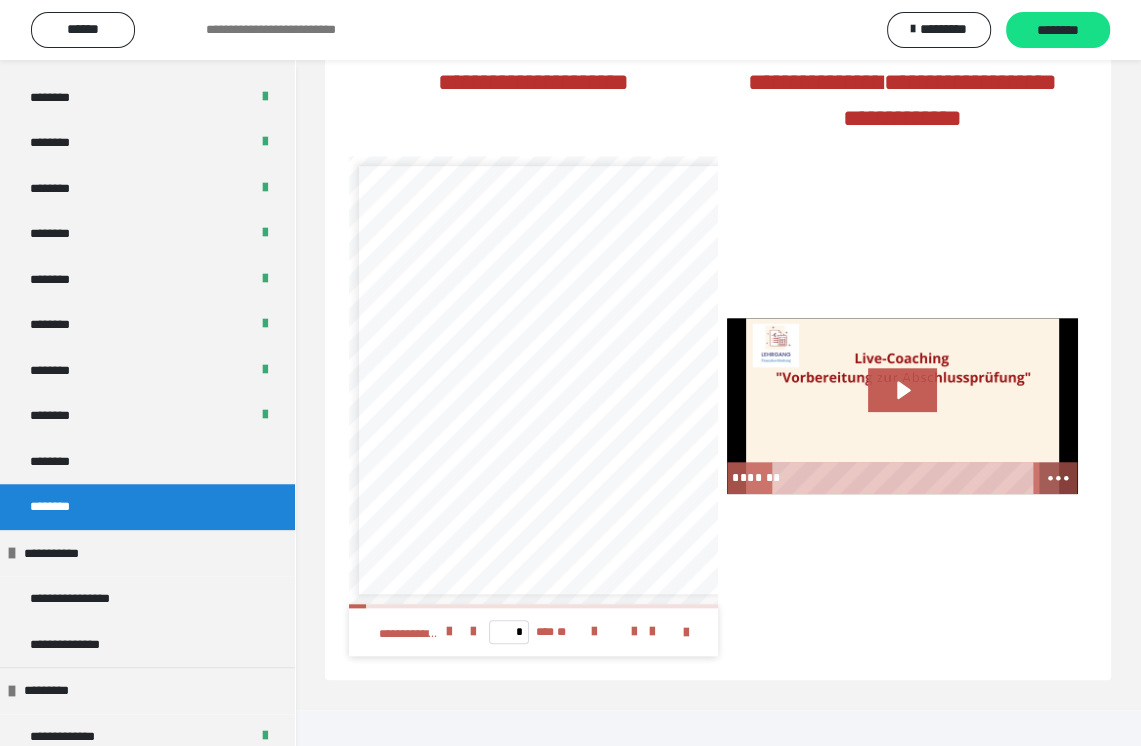 click 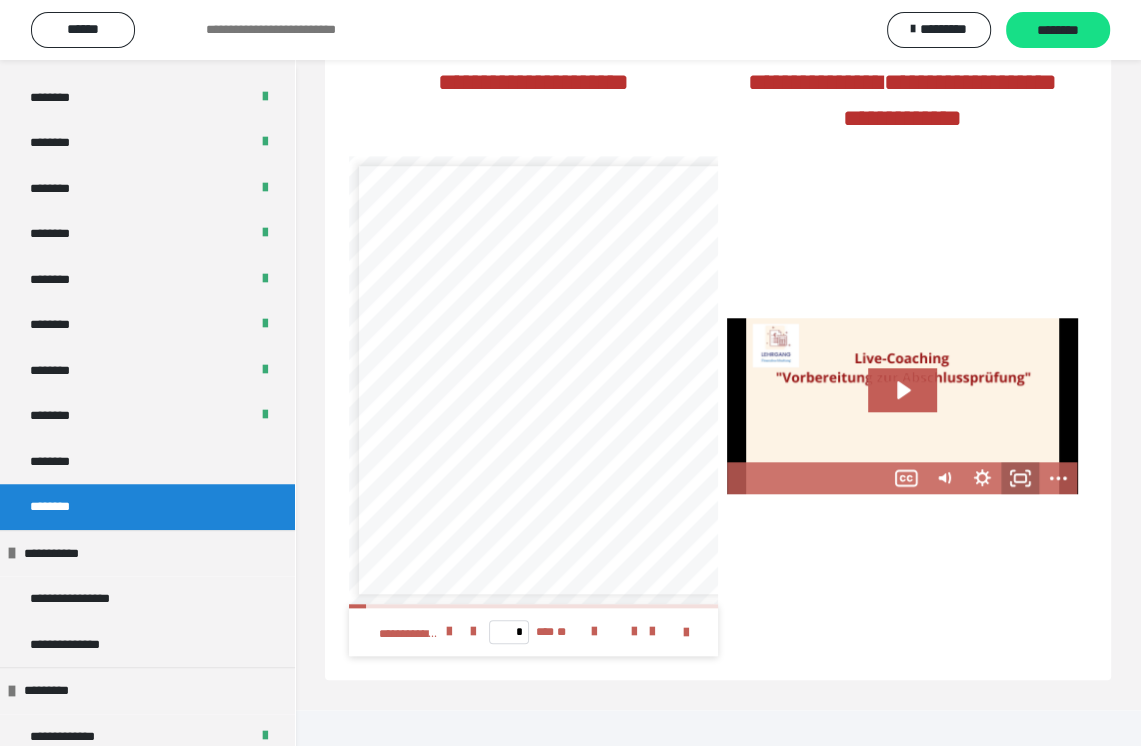 click 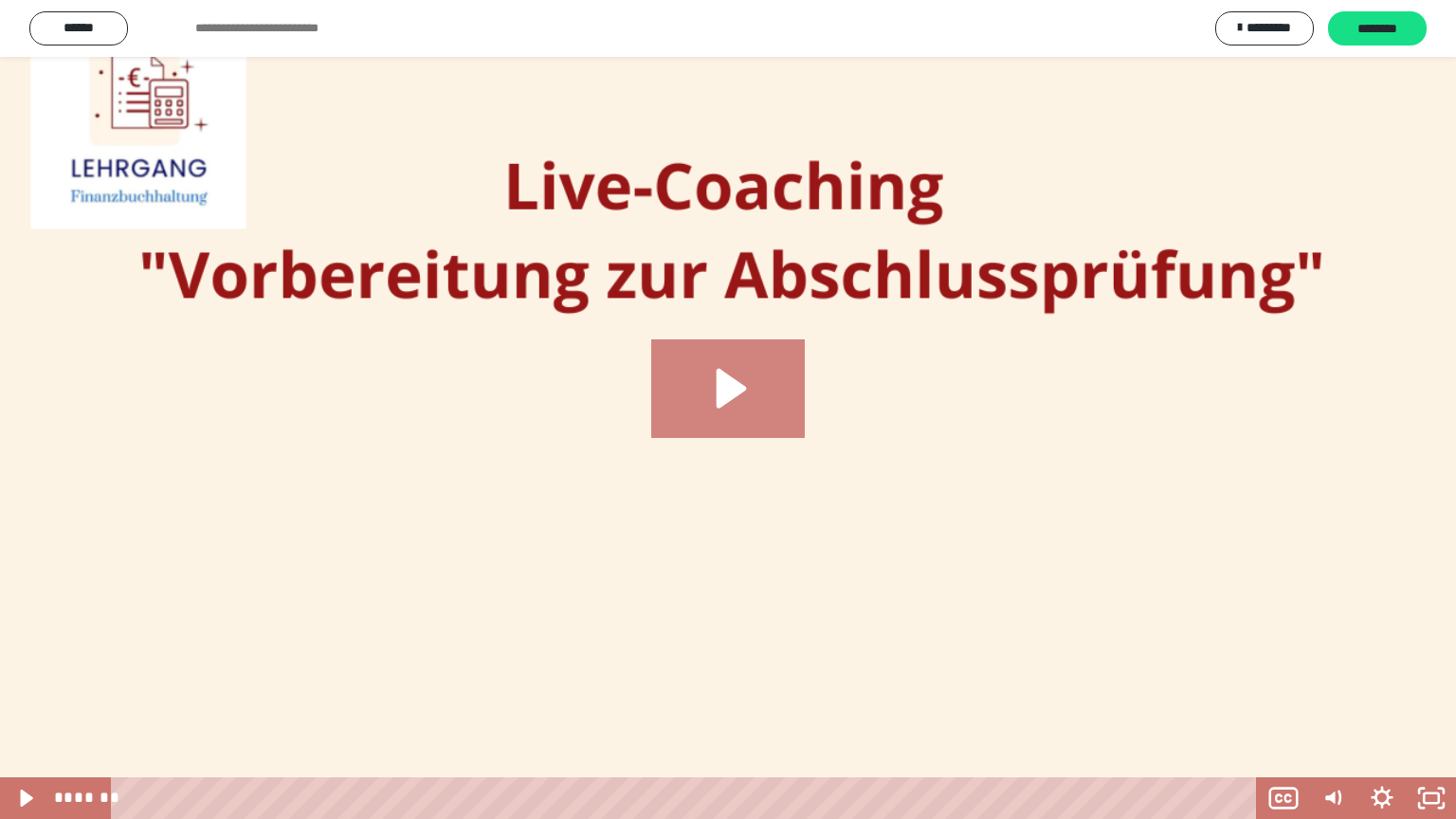 click 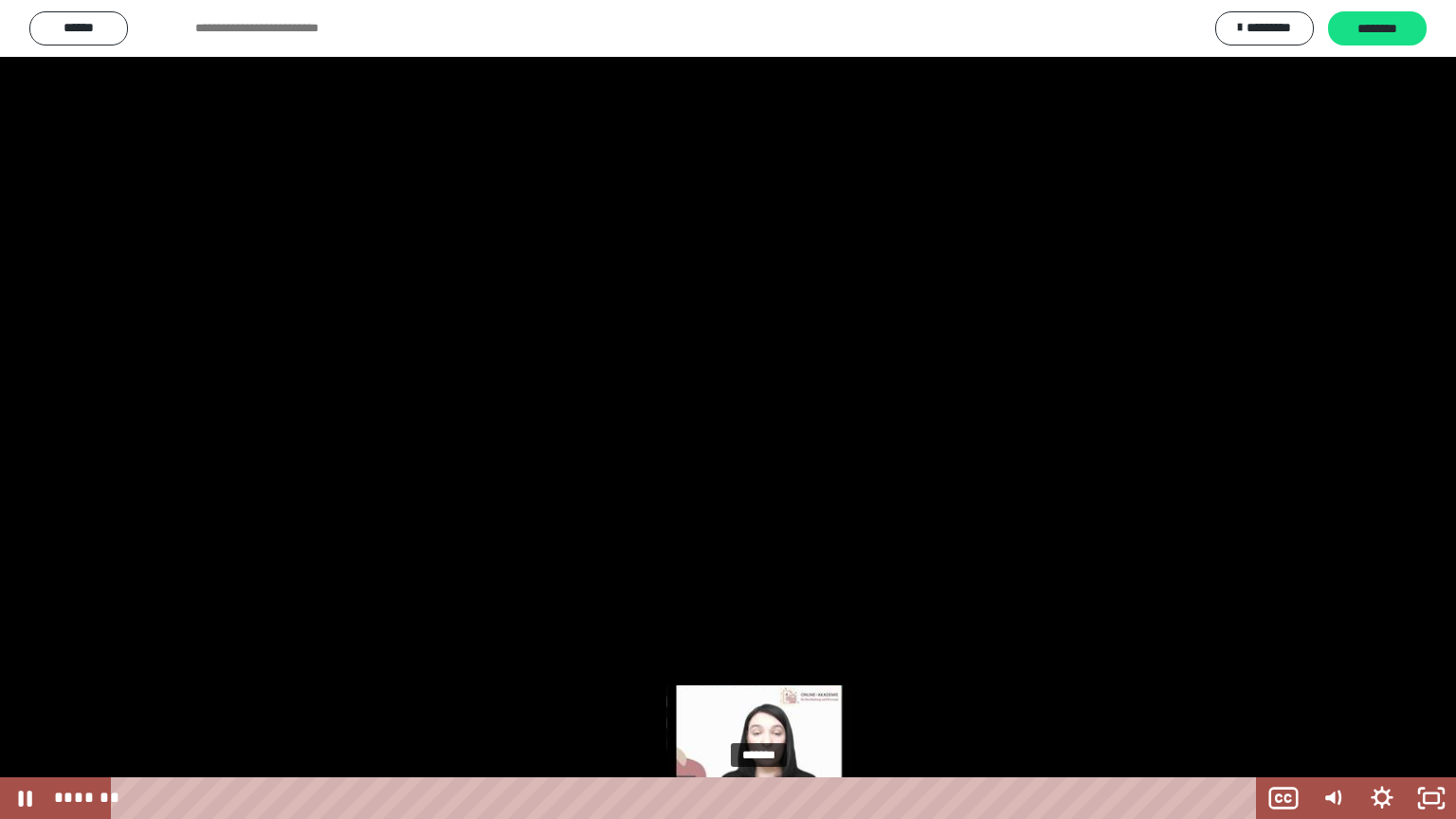 click on "*******" at bounding box center (687, 798) 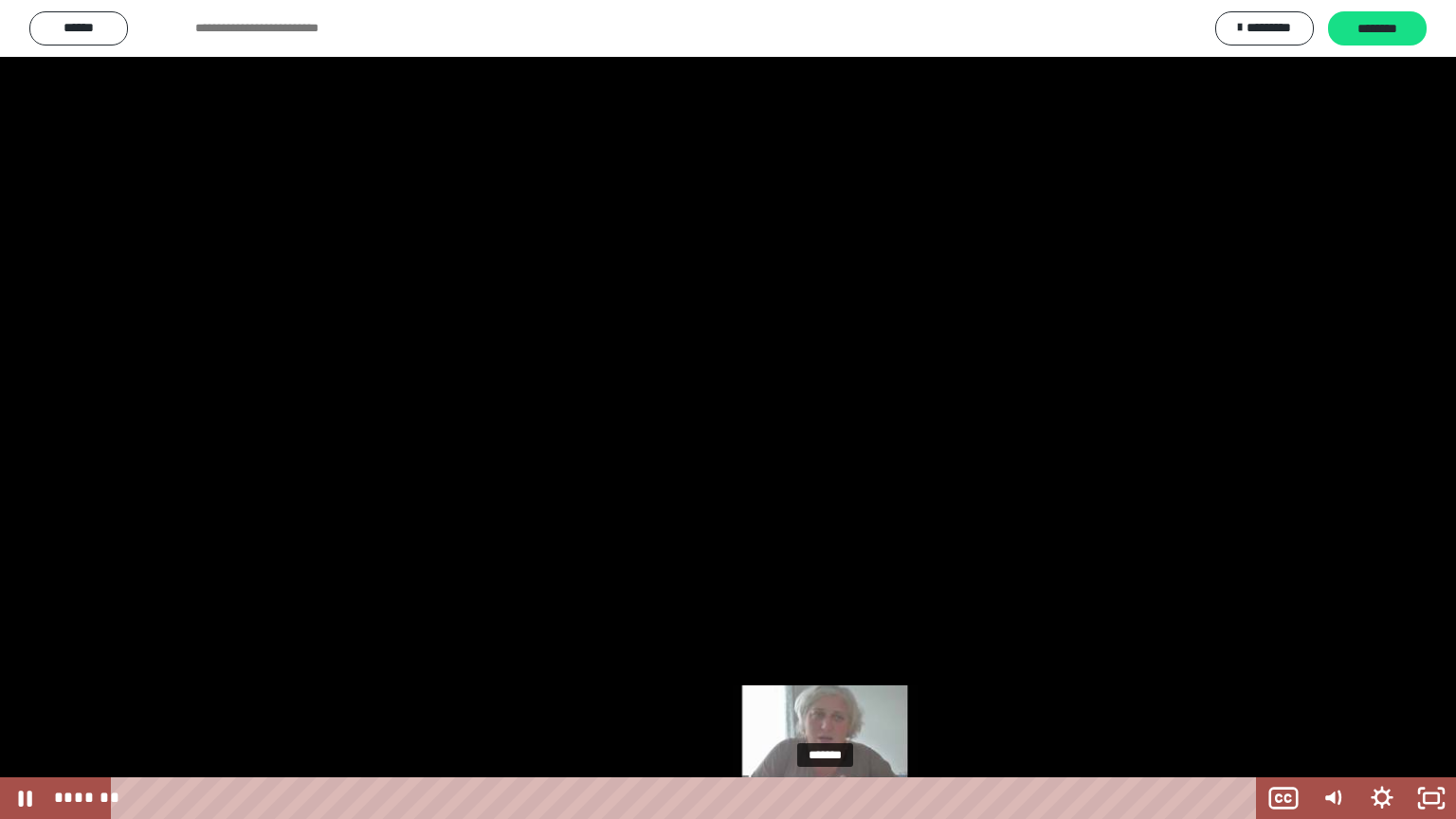 click on "*******" at bounding box center [687, 798] 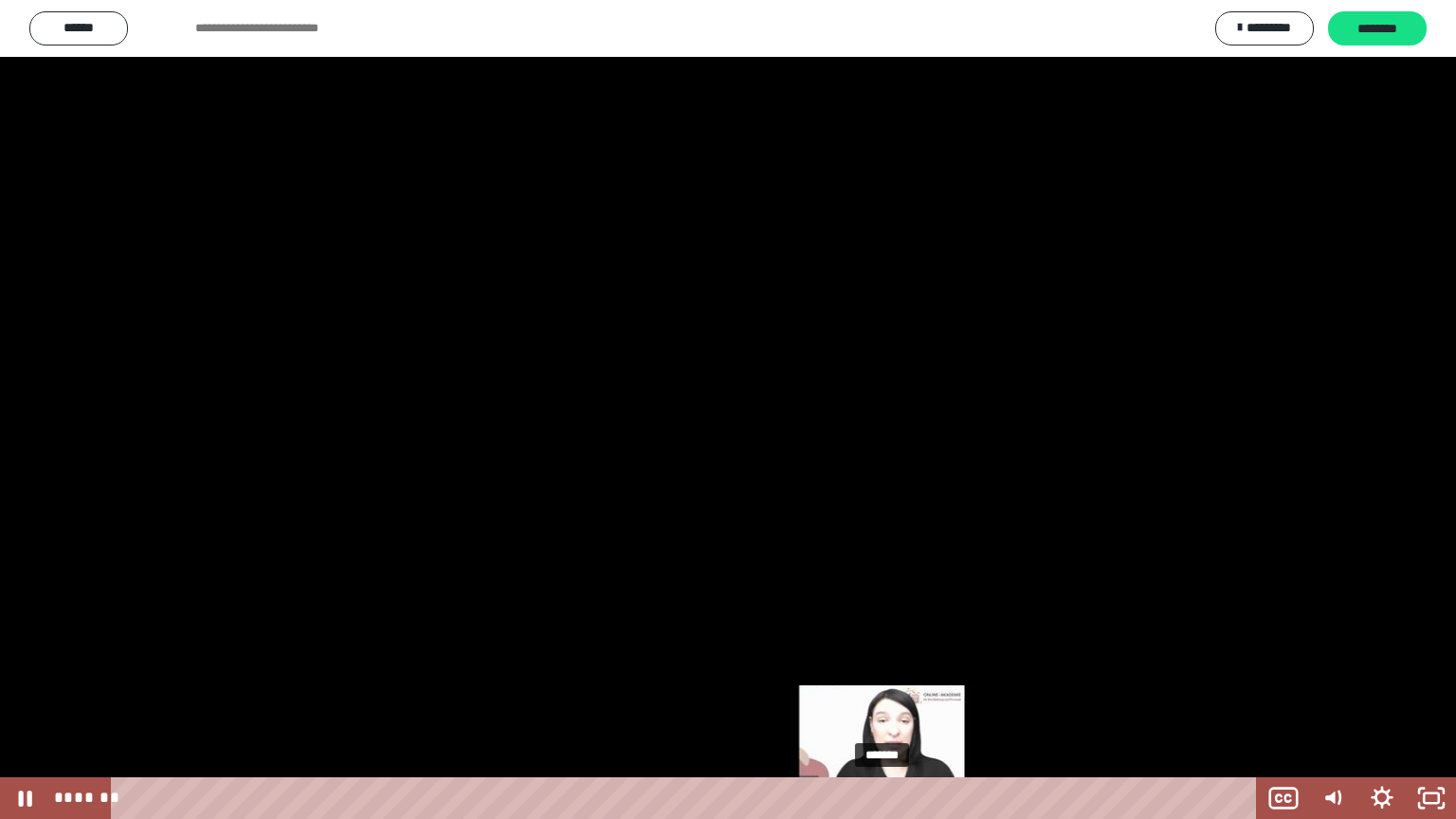click on "*******" at bounding box center (687, 798) 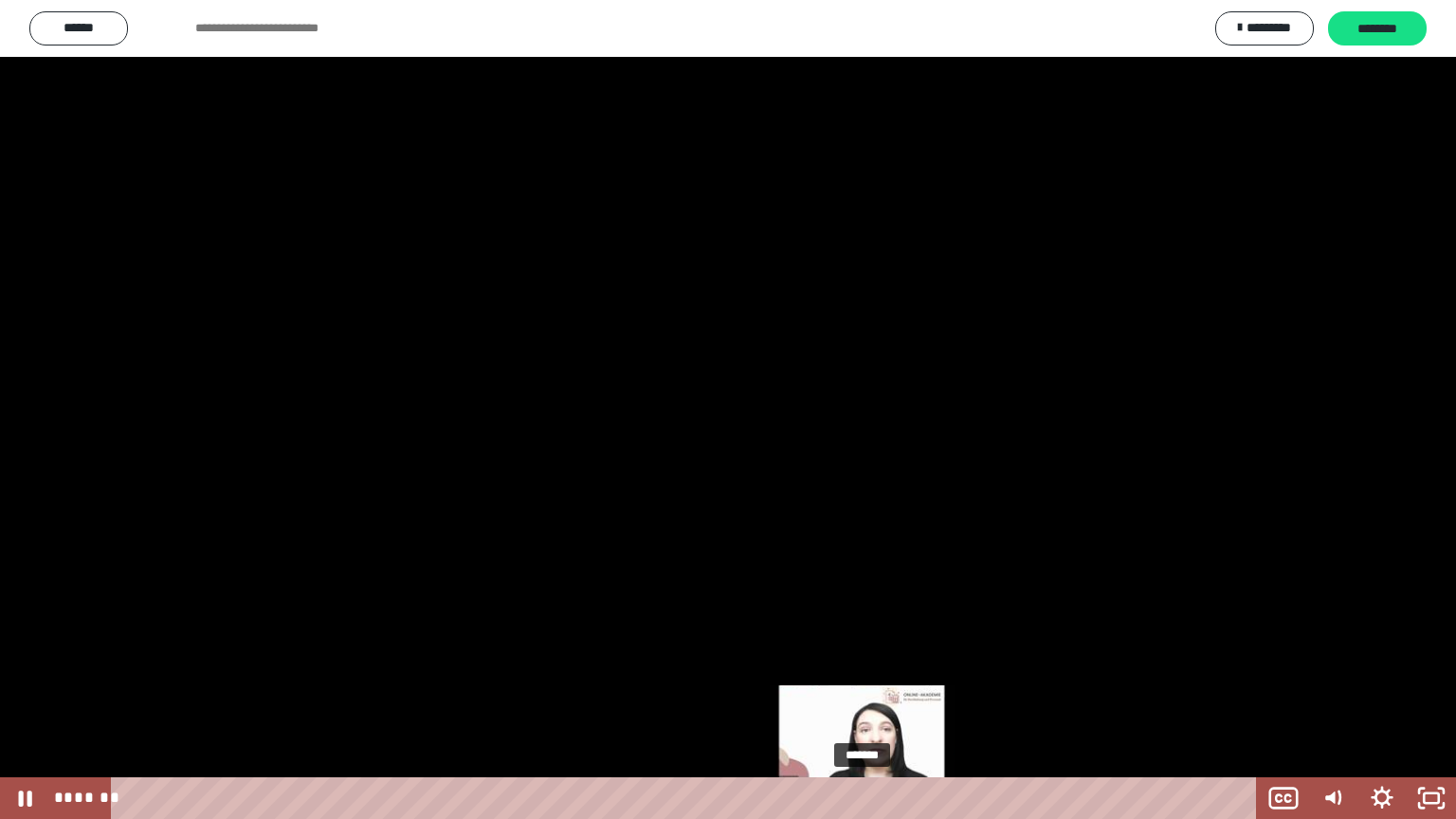click on "*******" at bounding box center (687, 798) 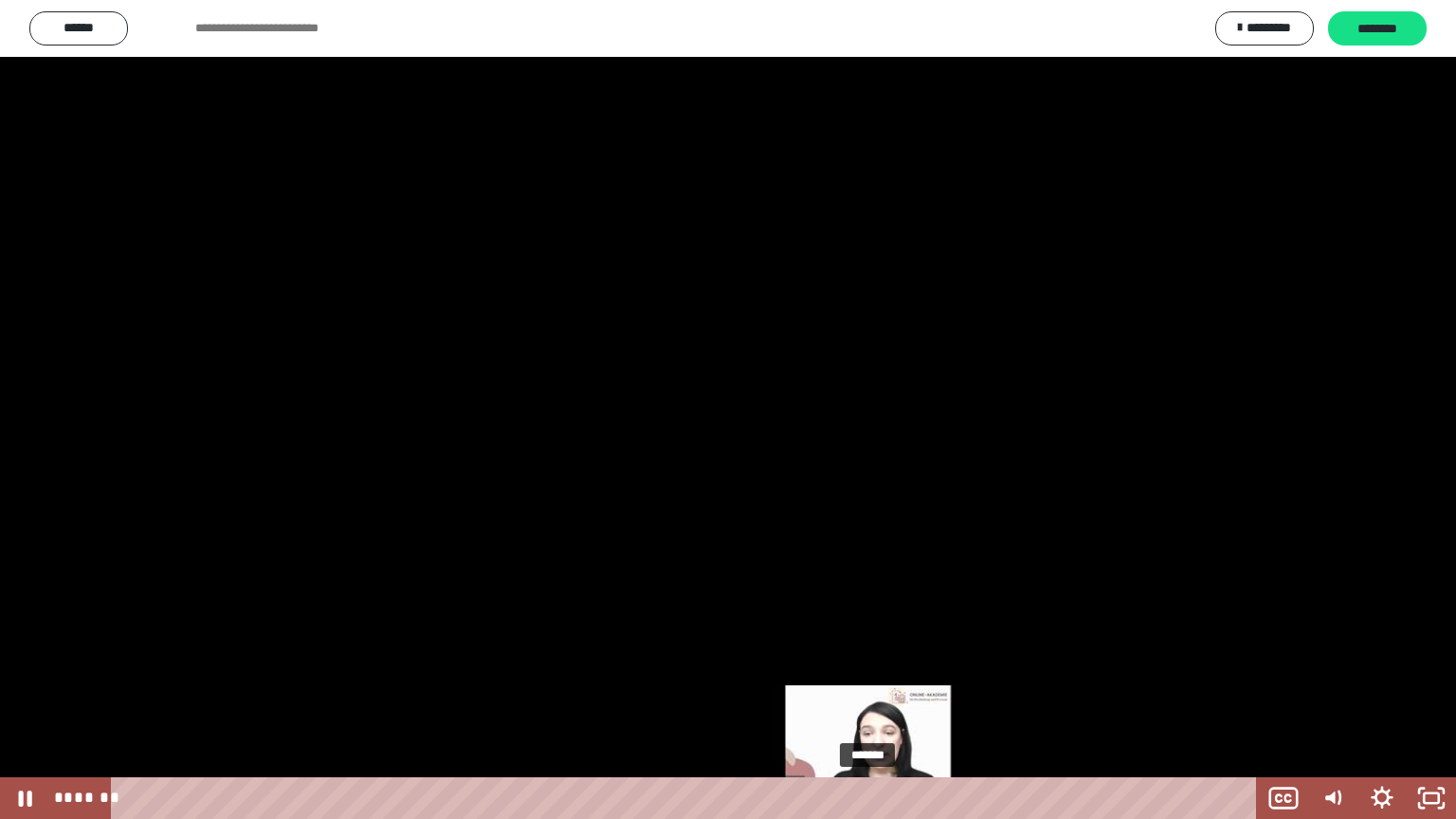 click on "*******" at bounding box center (687, 798) 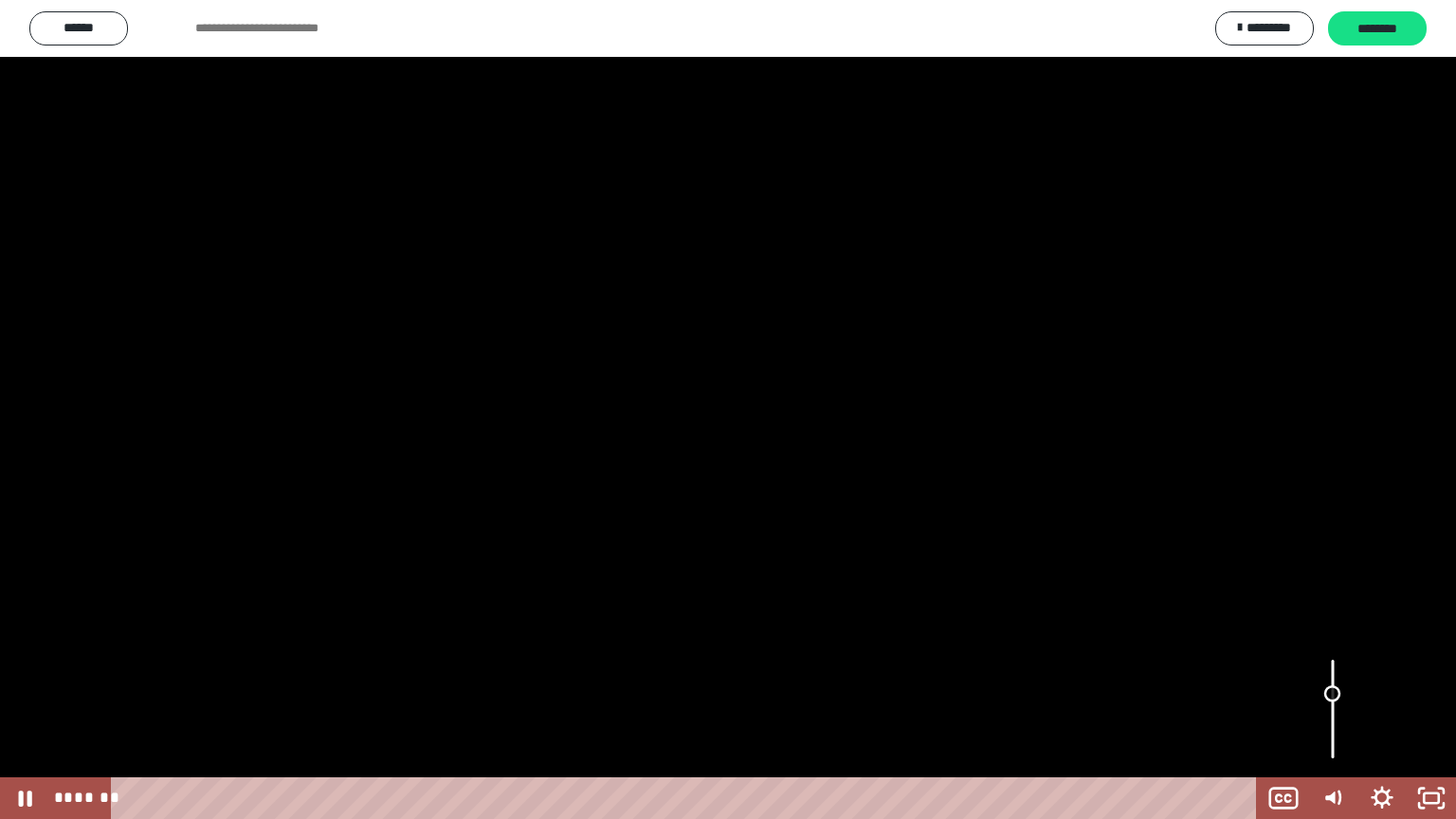drag, startPoint x: 1332, startPoint y: 705, endPoint x: 1333, endPoint y: 694, distance: 11.045361 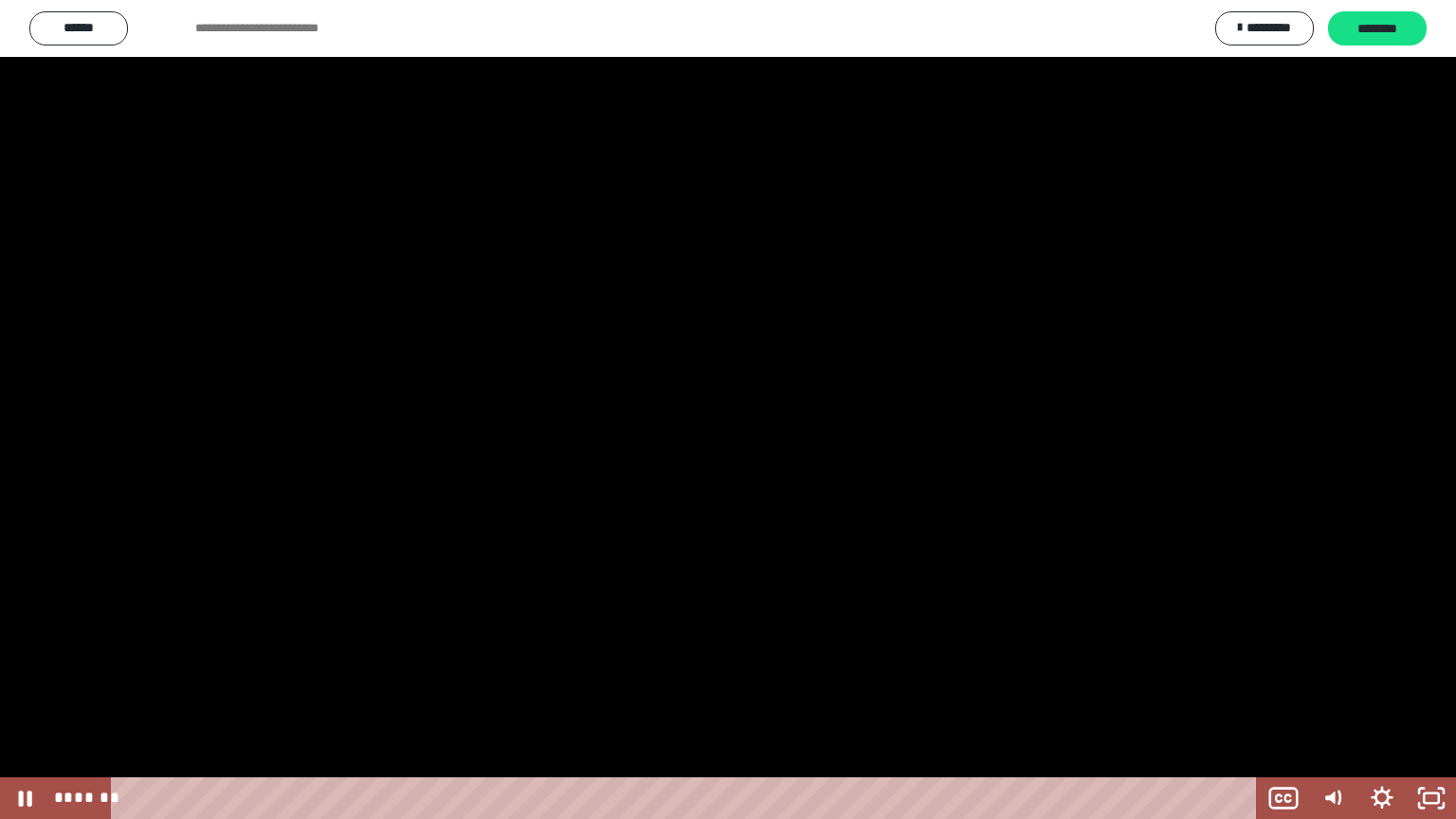 click at bounding box center (728, 410) 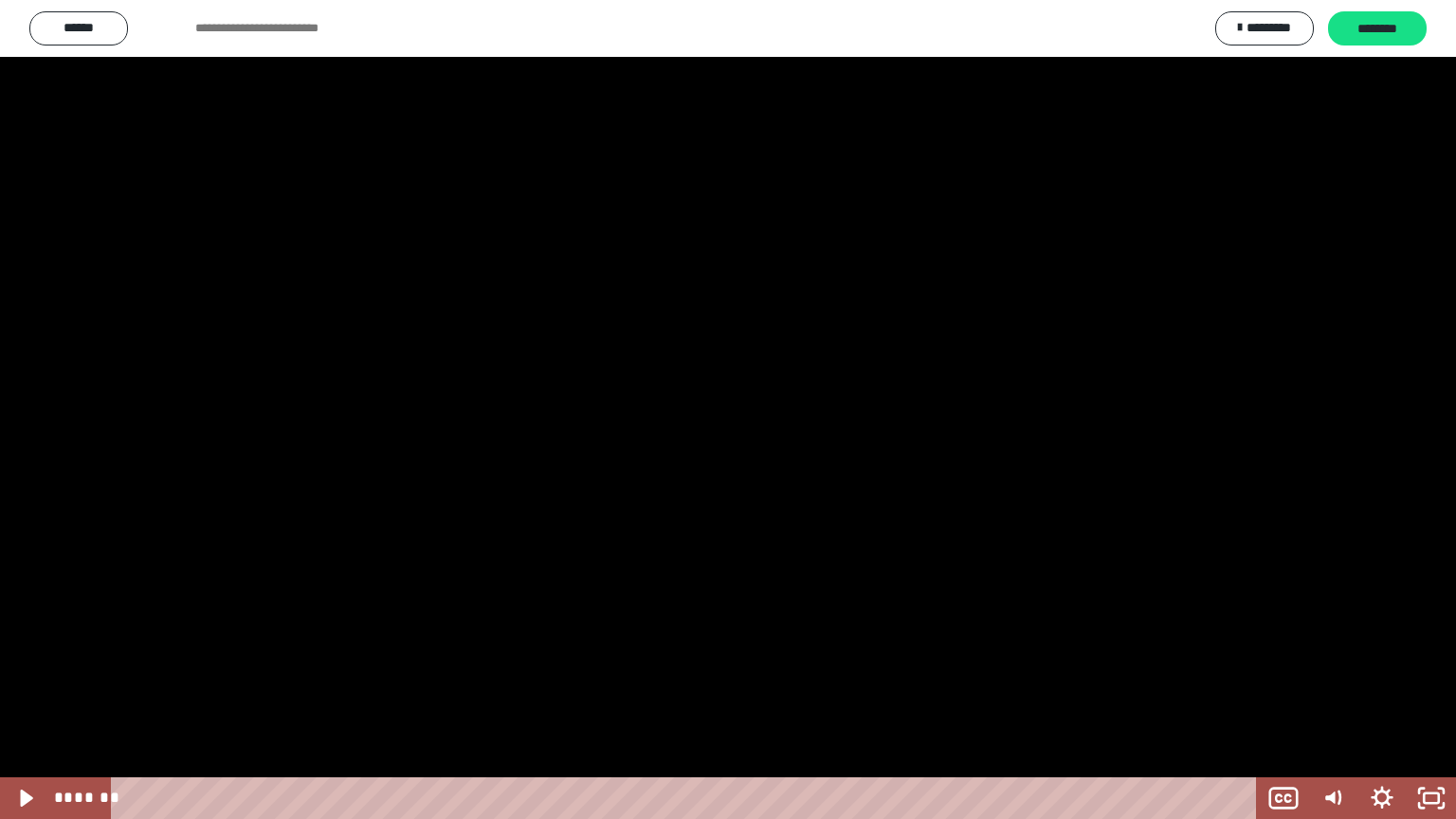 click at bounding box center (728, 410) 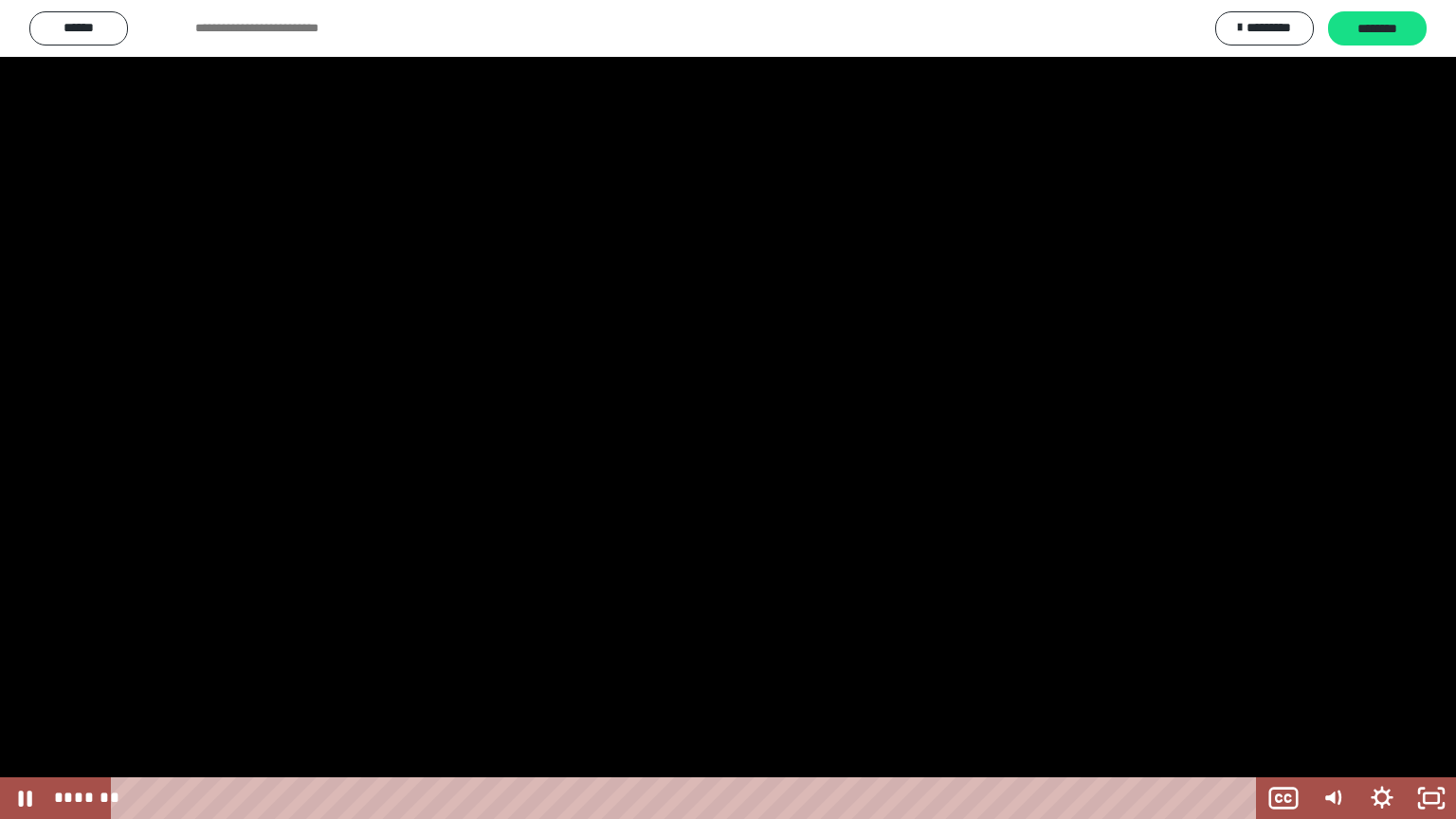 click at bounding box center [728, 410] 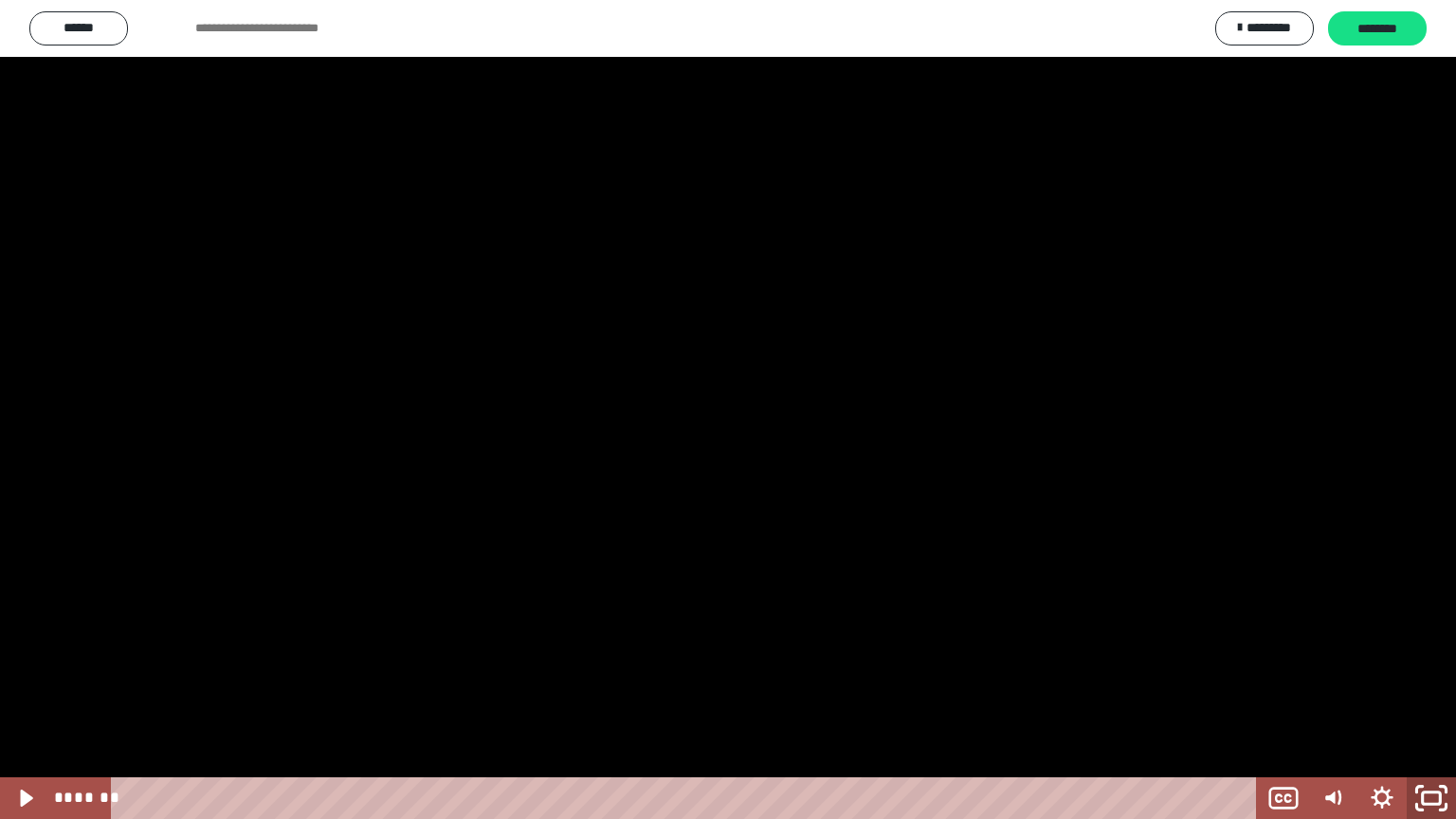 click 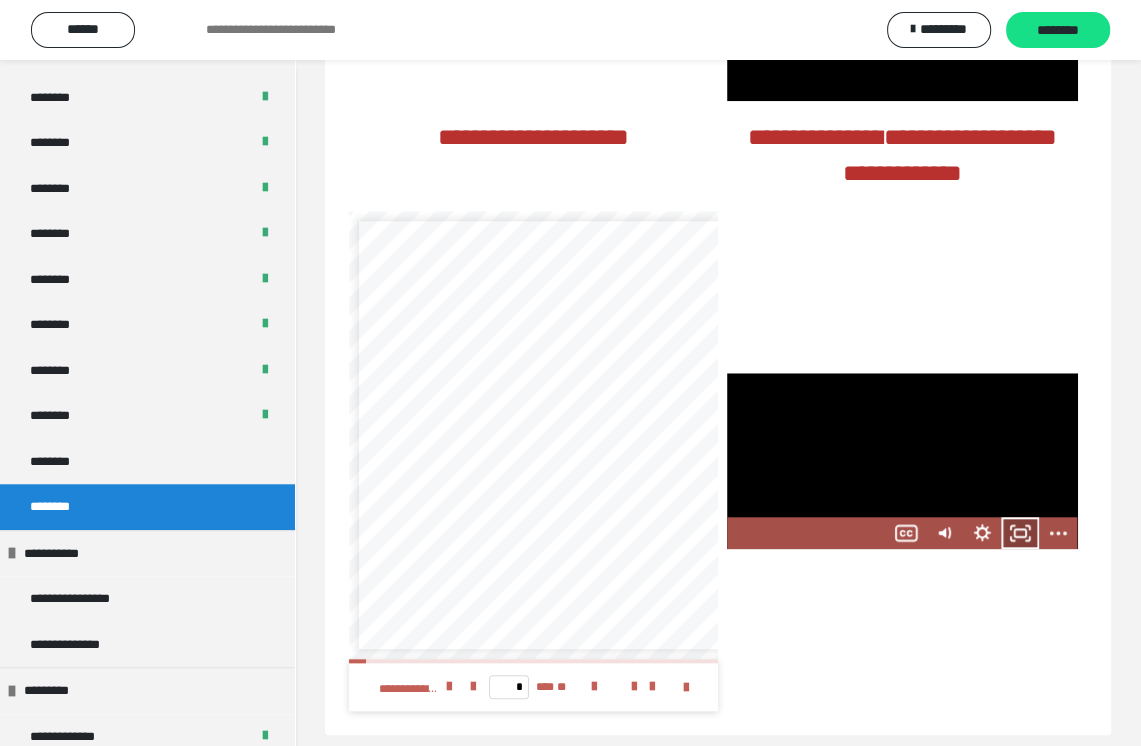 click 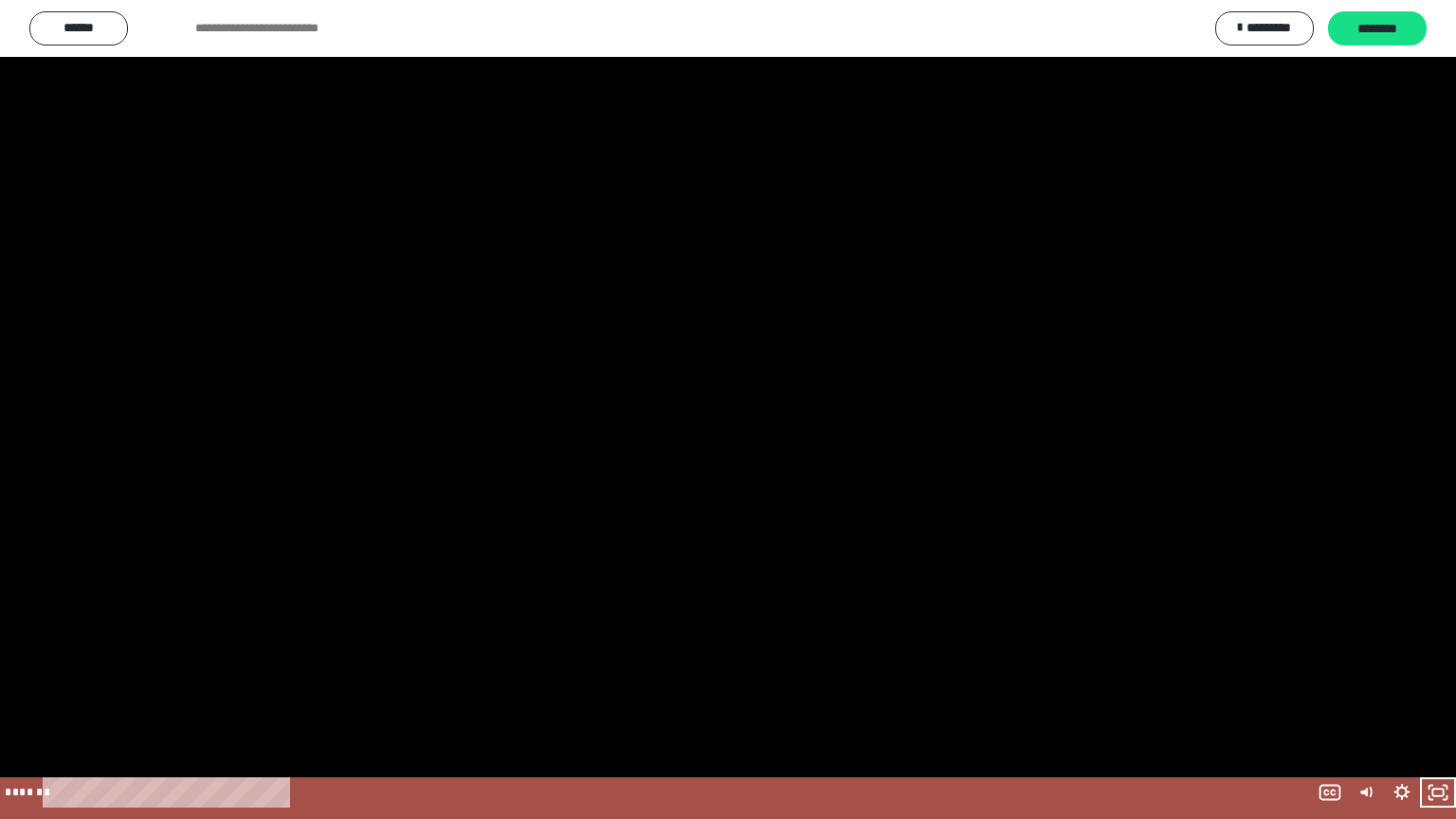click at bounding box center [728, 410] 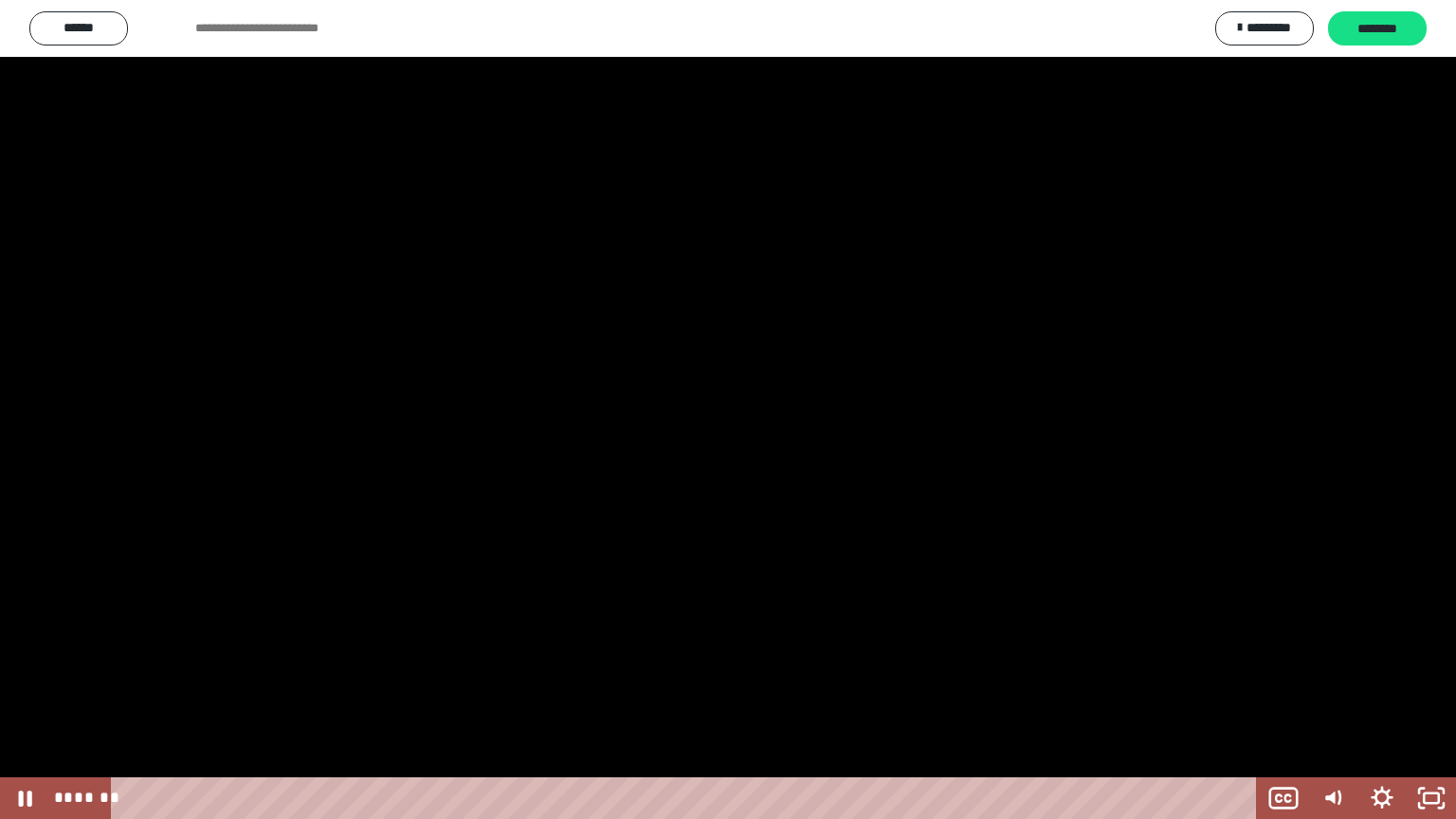 click at bounding box center (728, 410) 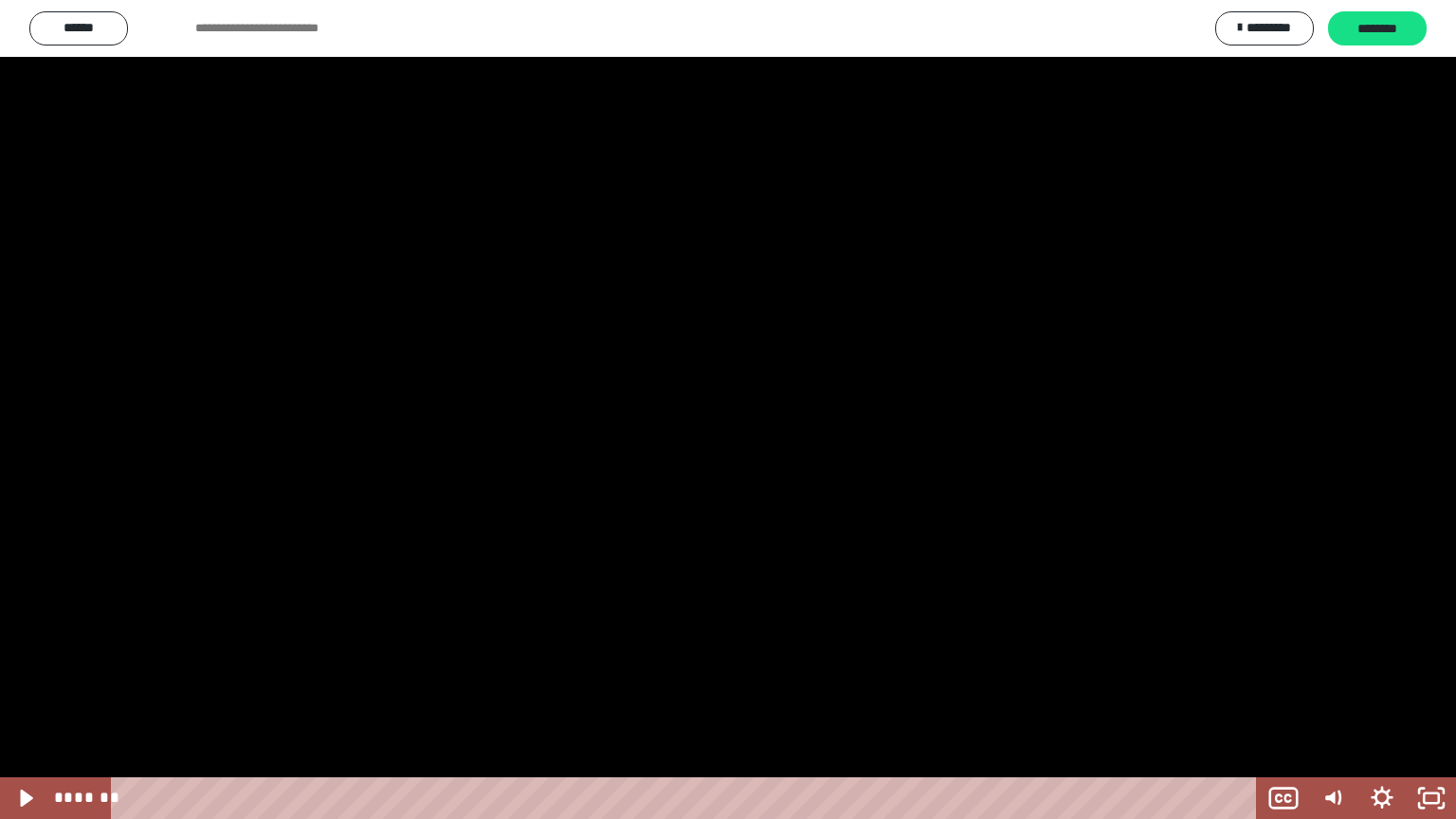 click at bounding box center [728, 410] 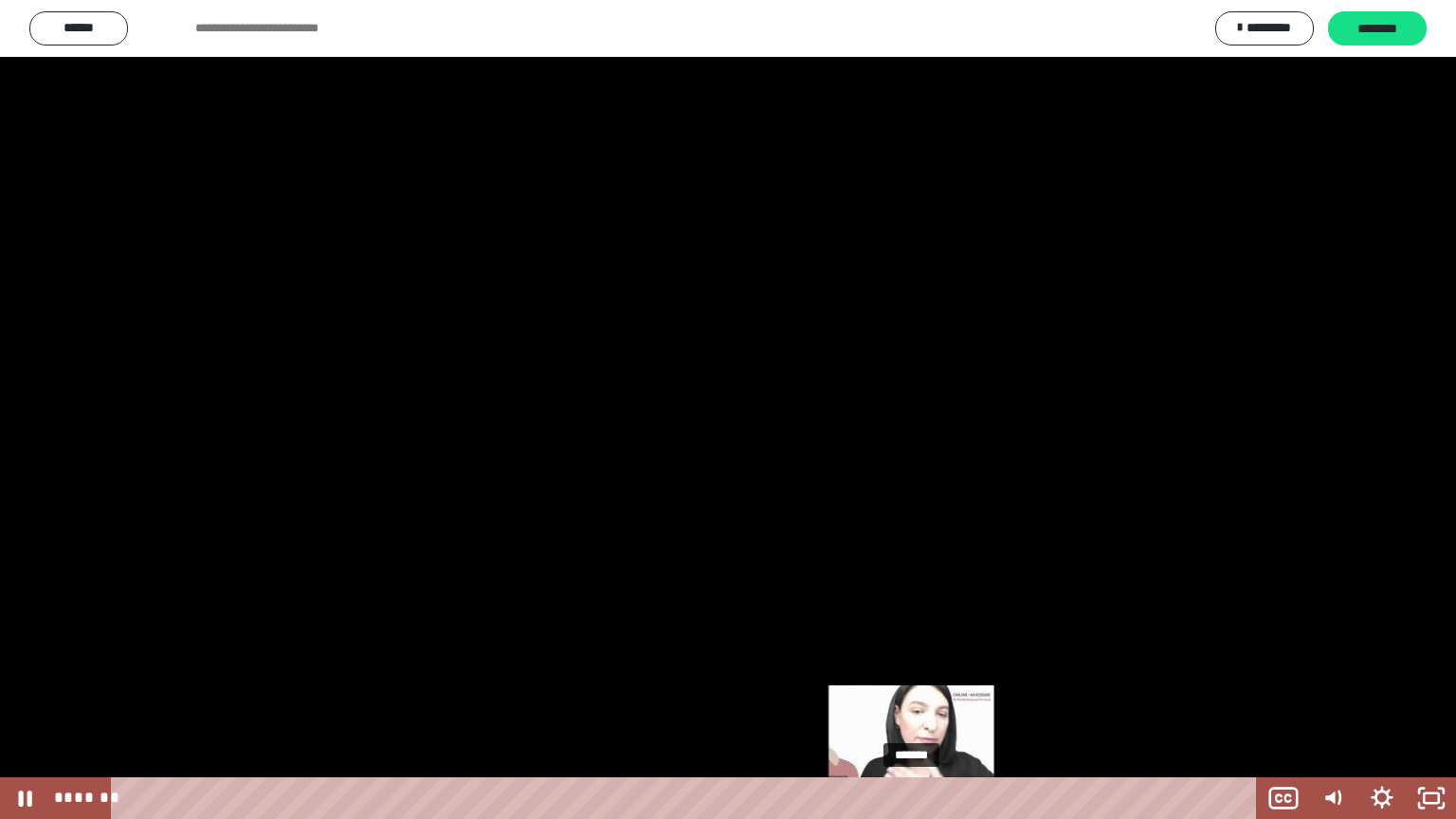 click on "*******" at bounding box center [687, 798] 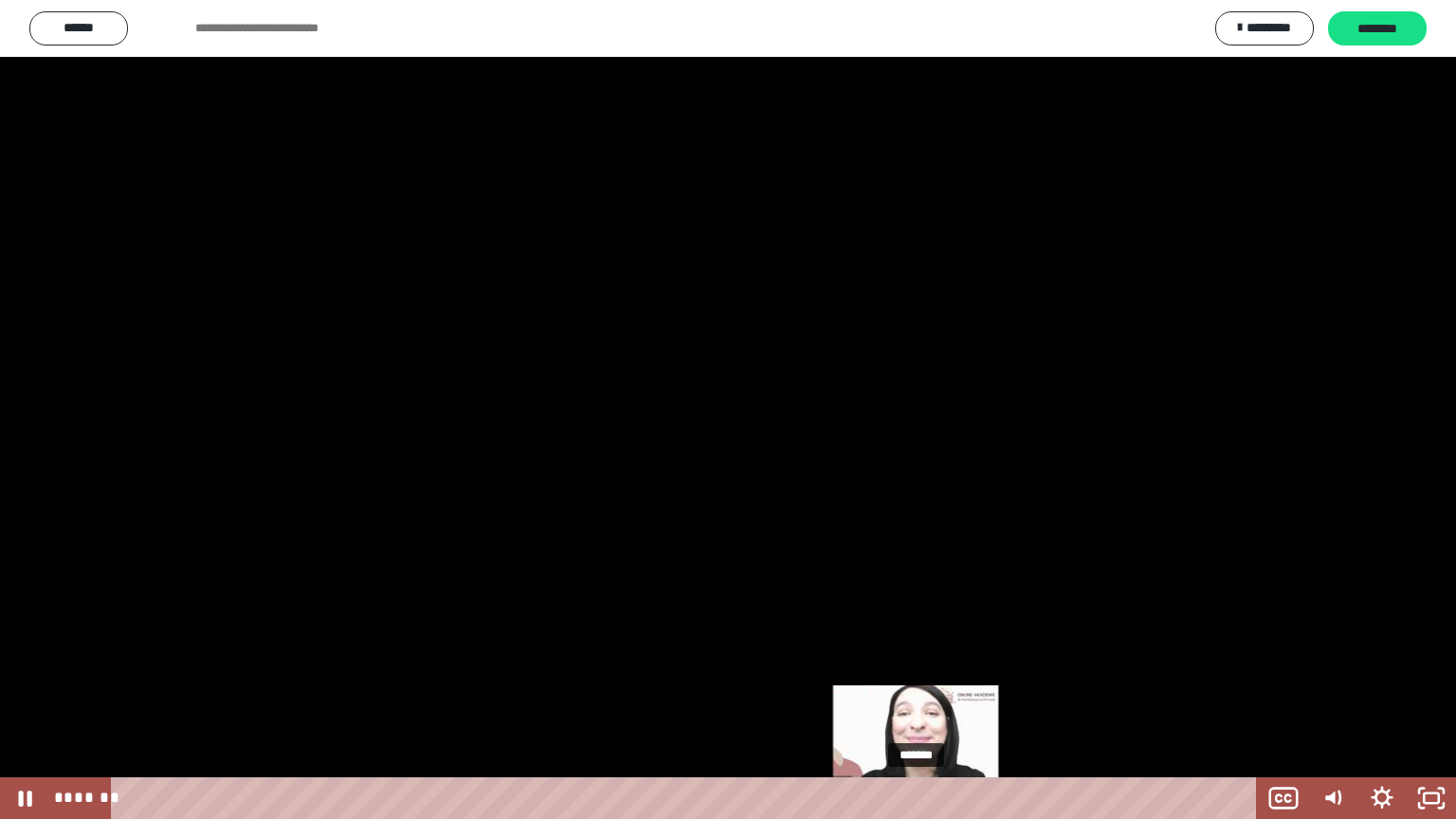 click at bounding box center (916, 798) 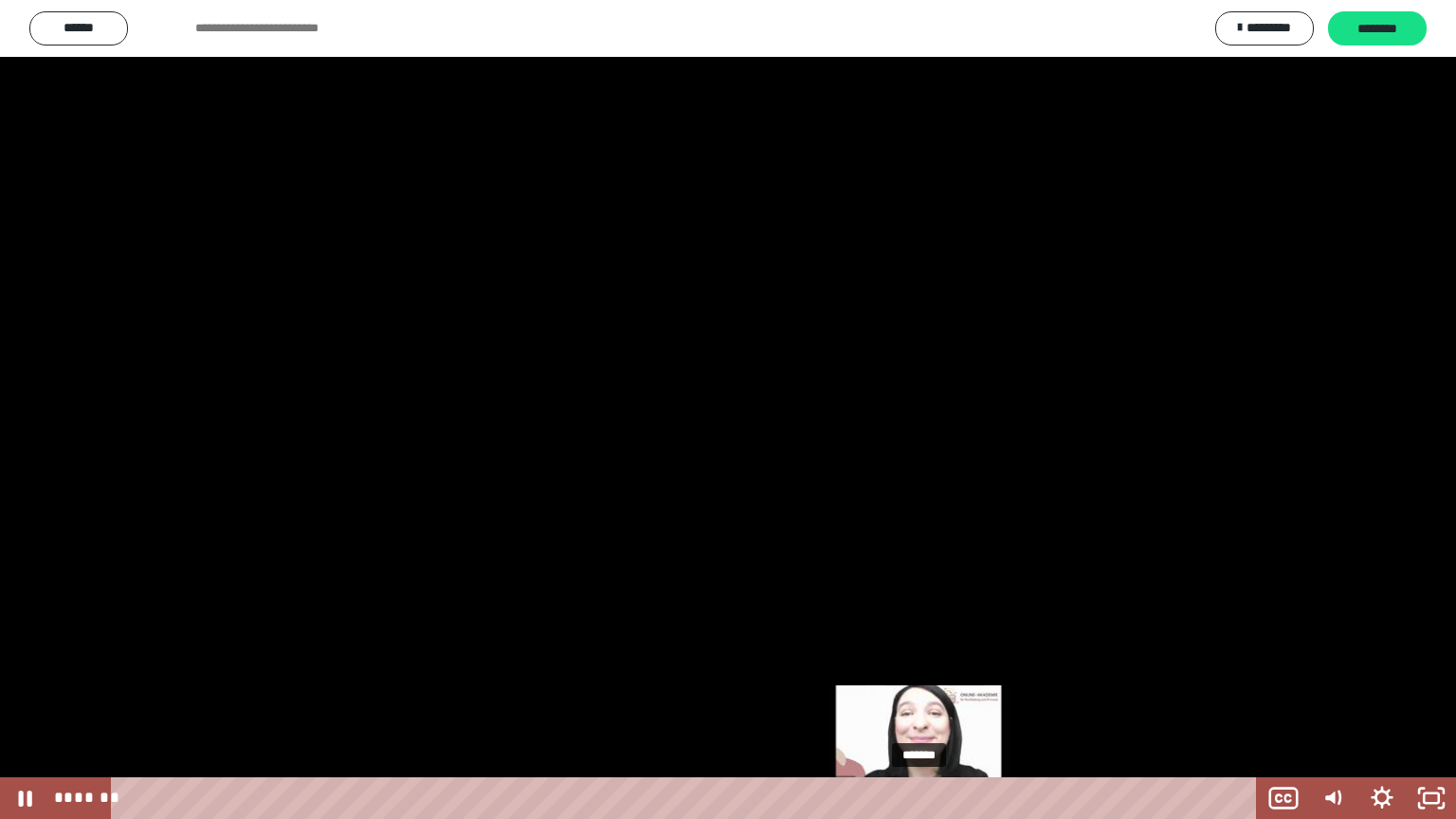 click at bounding box center (919, 798) 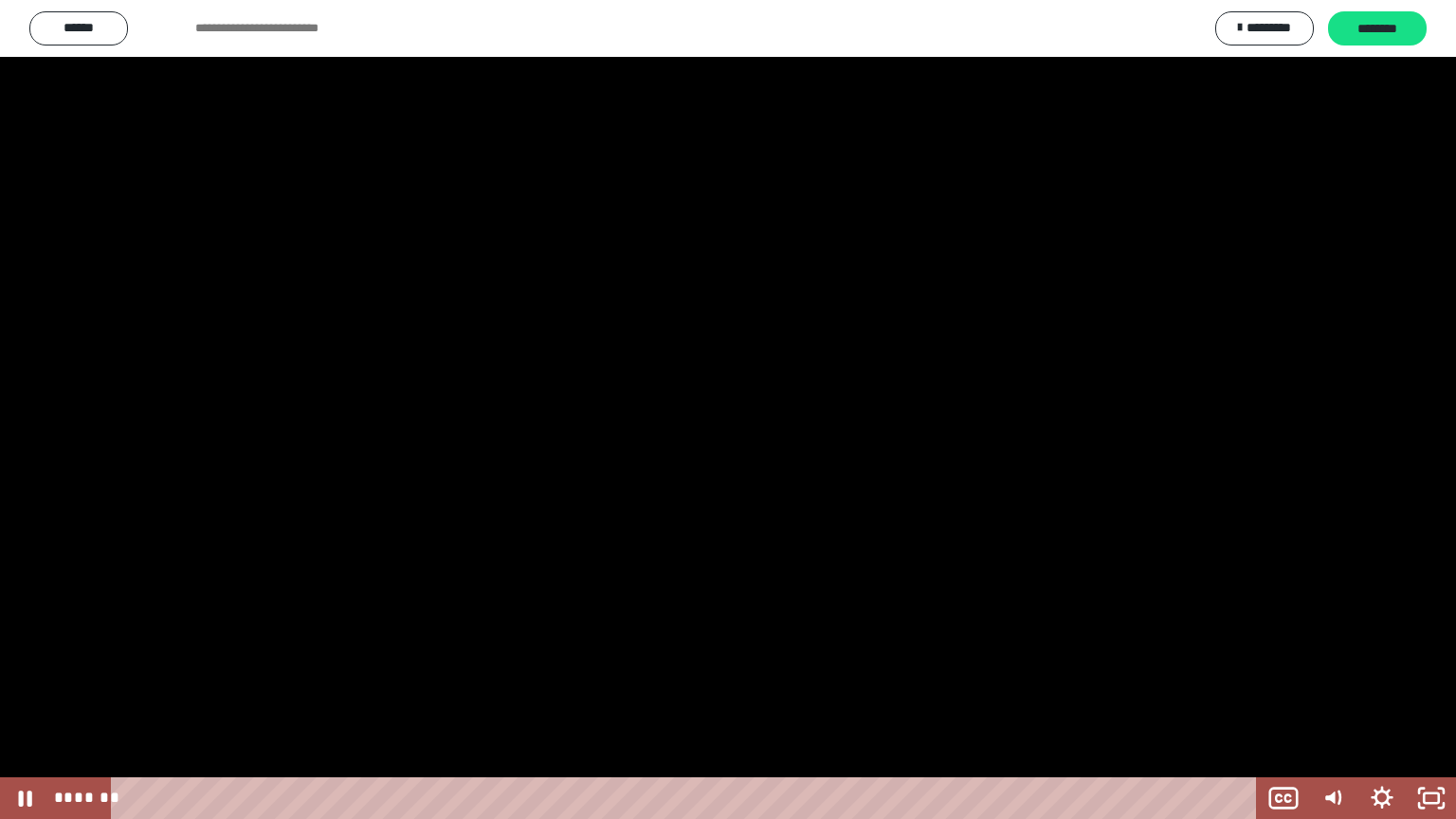 click at bounding box center (728, 410) 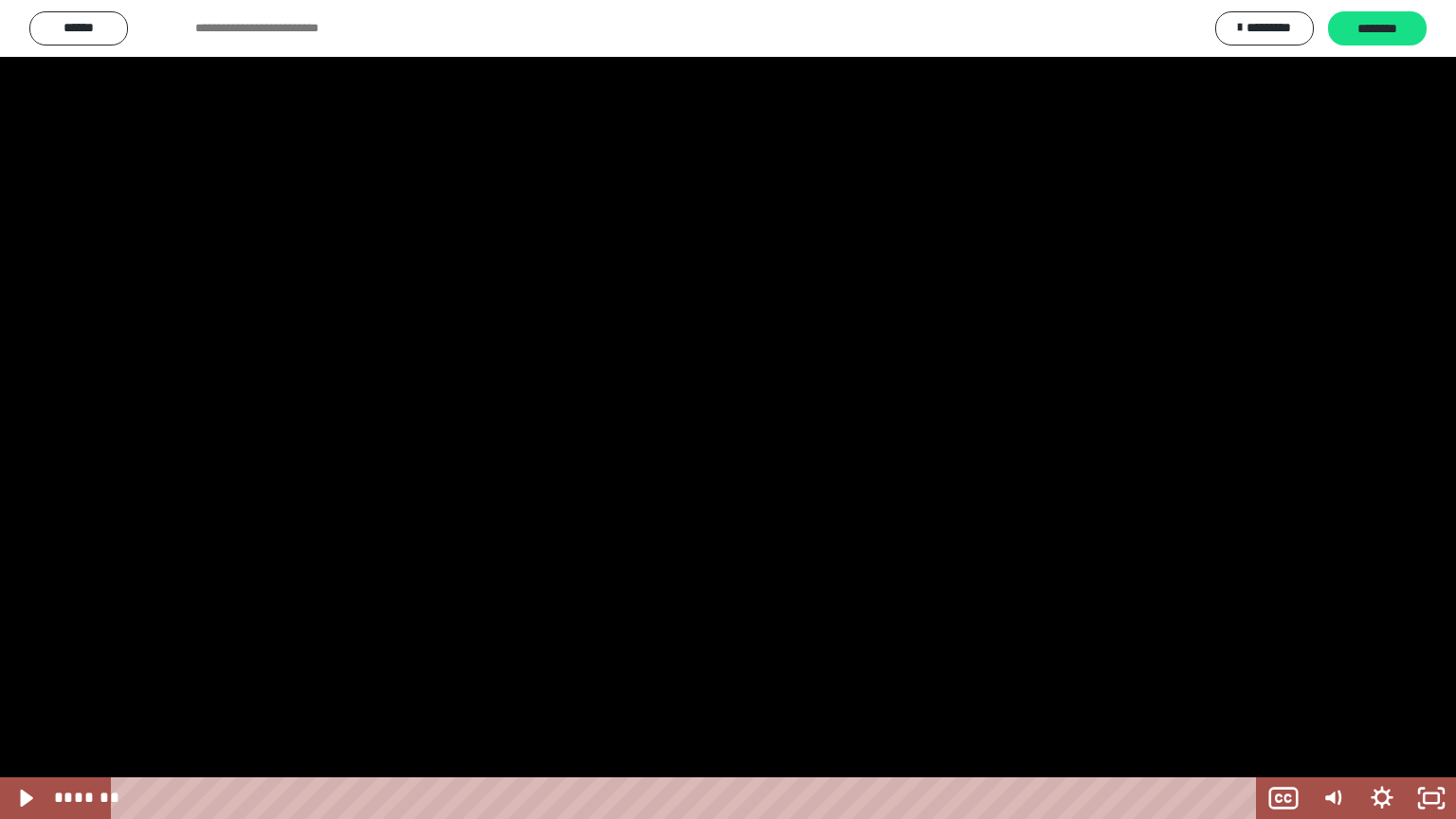 click at bounding box center [728, 410] 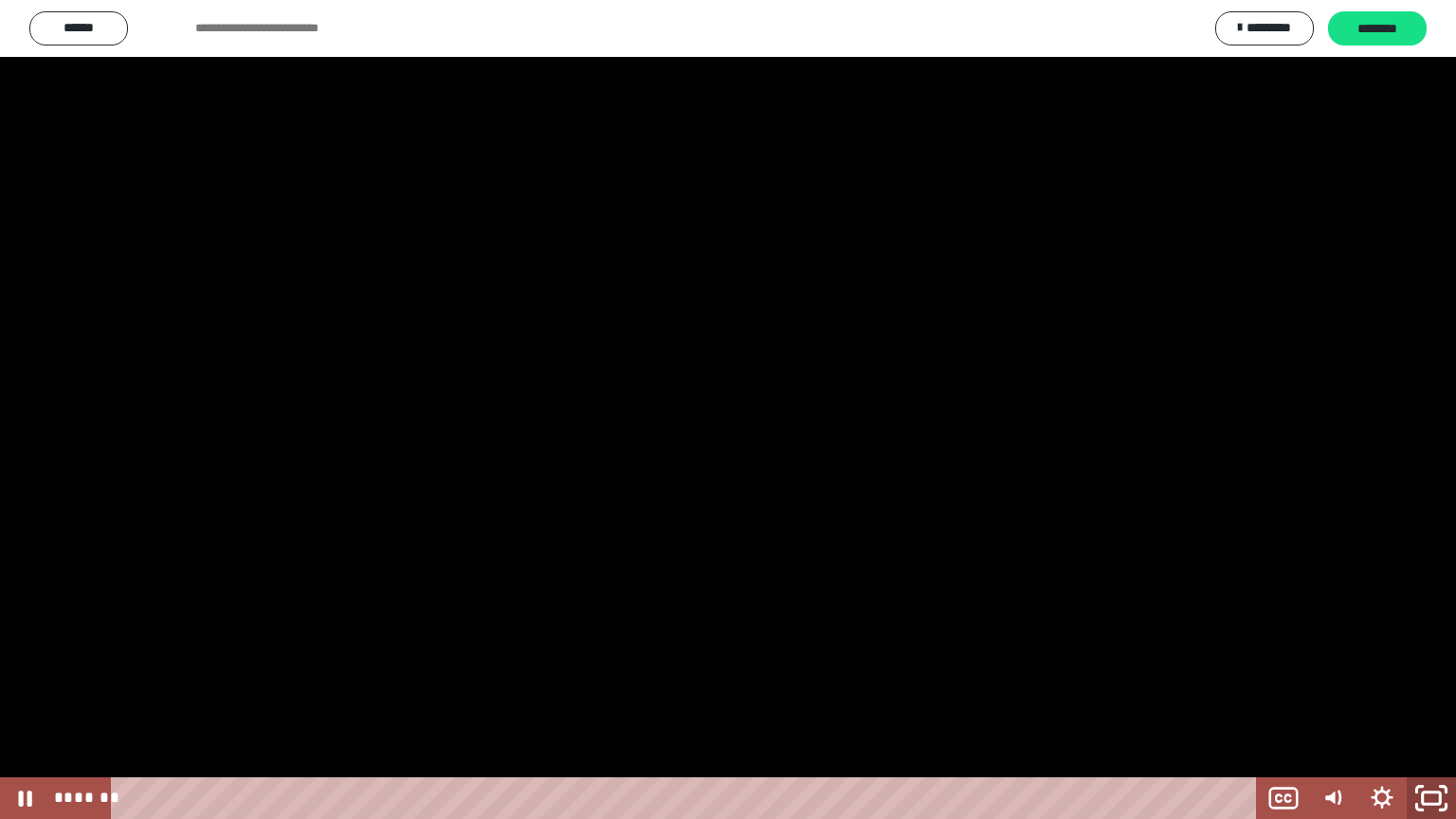 click 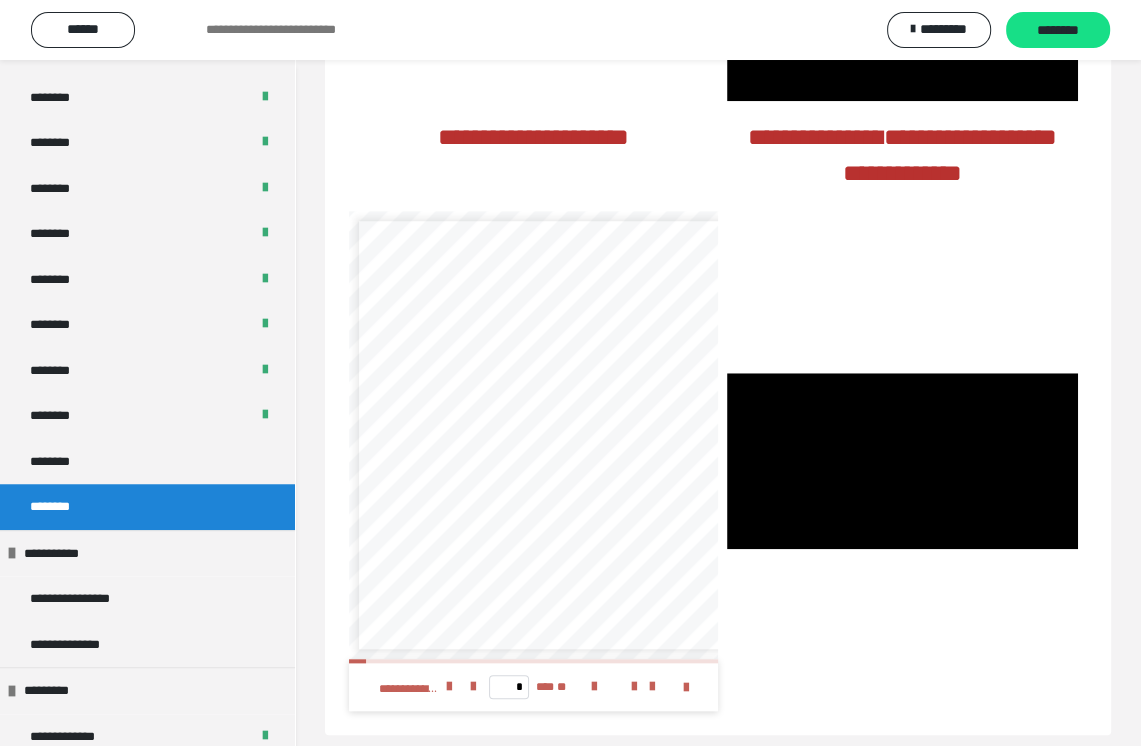 drag, startPoint x: 720, startPoint y: 178, endPoint x: 794, endPoint y: 4, distance: 189.08199 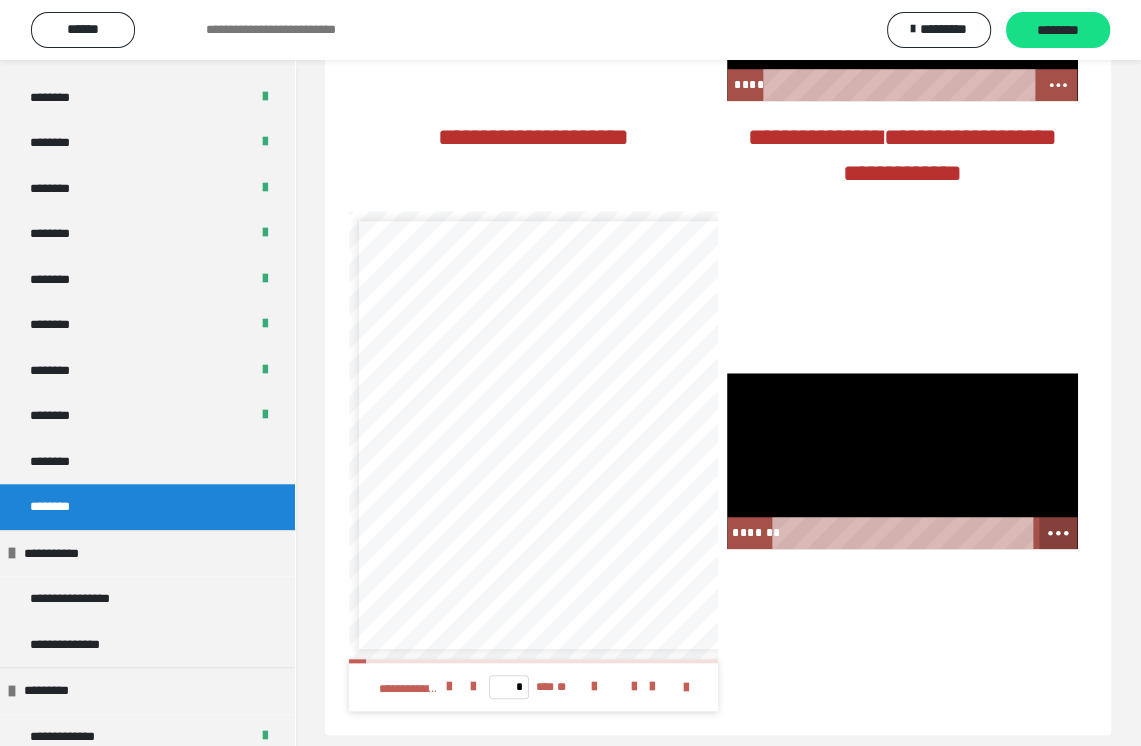 click 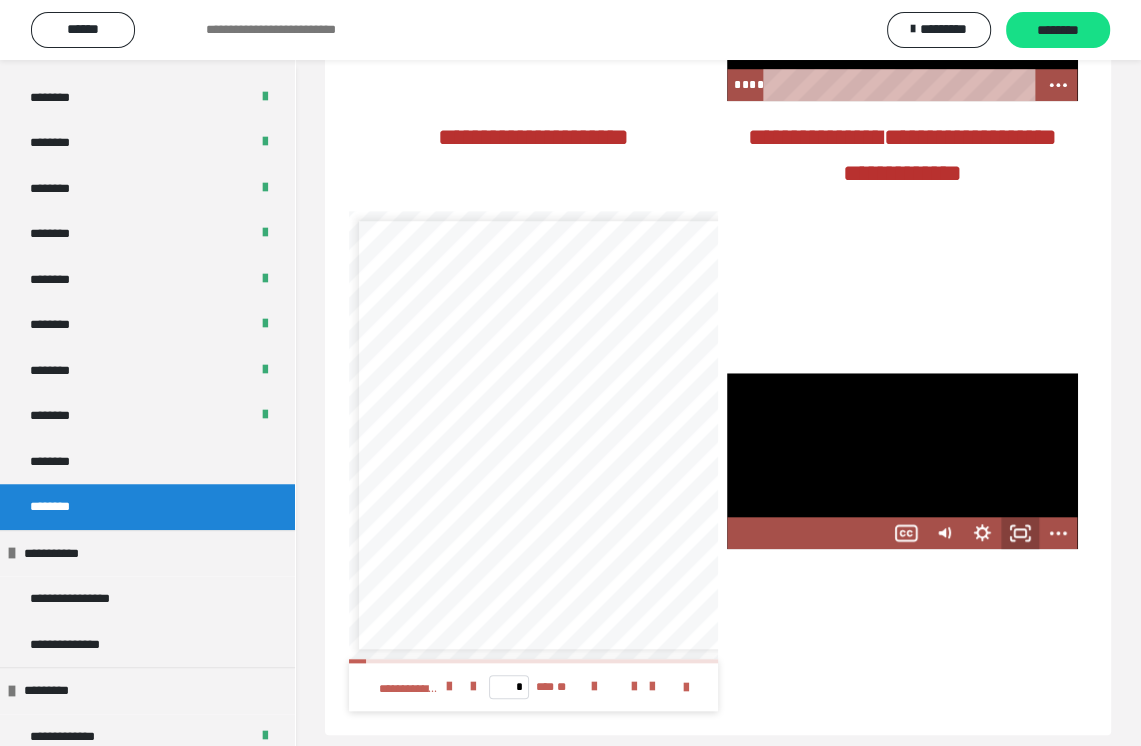 drag, startPoint x: 1025, startPoint y: 561, endPoint x: 1024, endPoint y: 648, distance: 87.005745 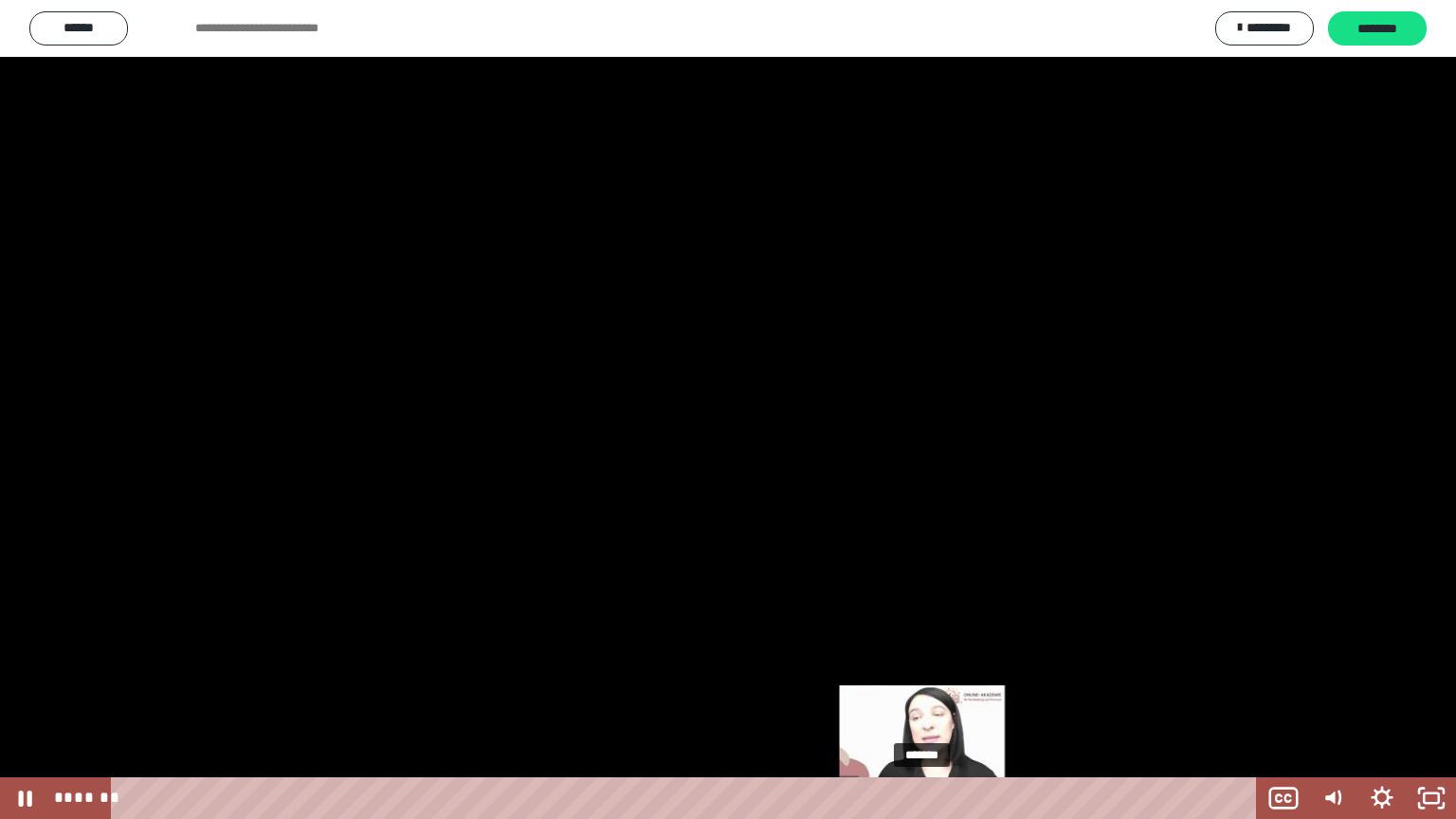 click at bounding box center [931, 798] 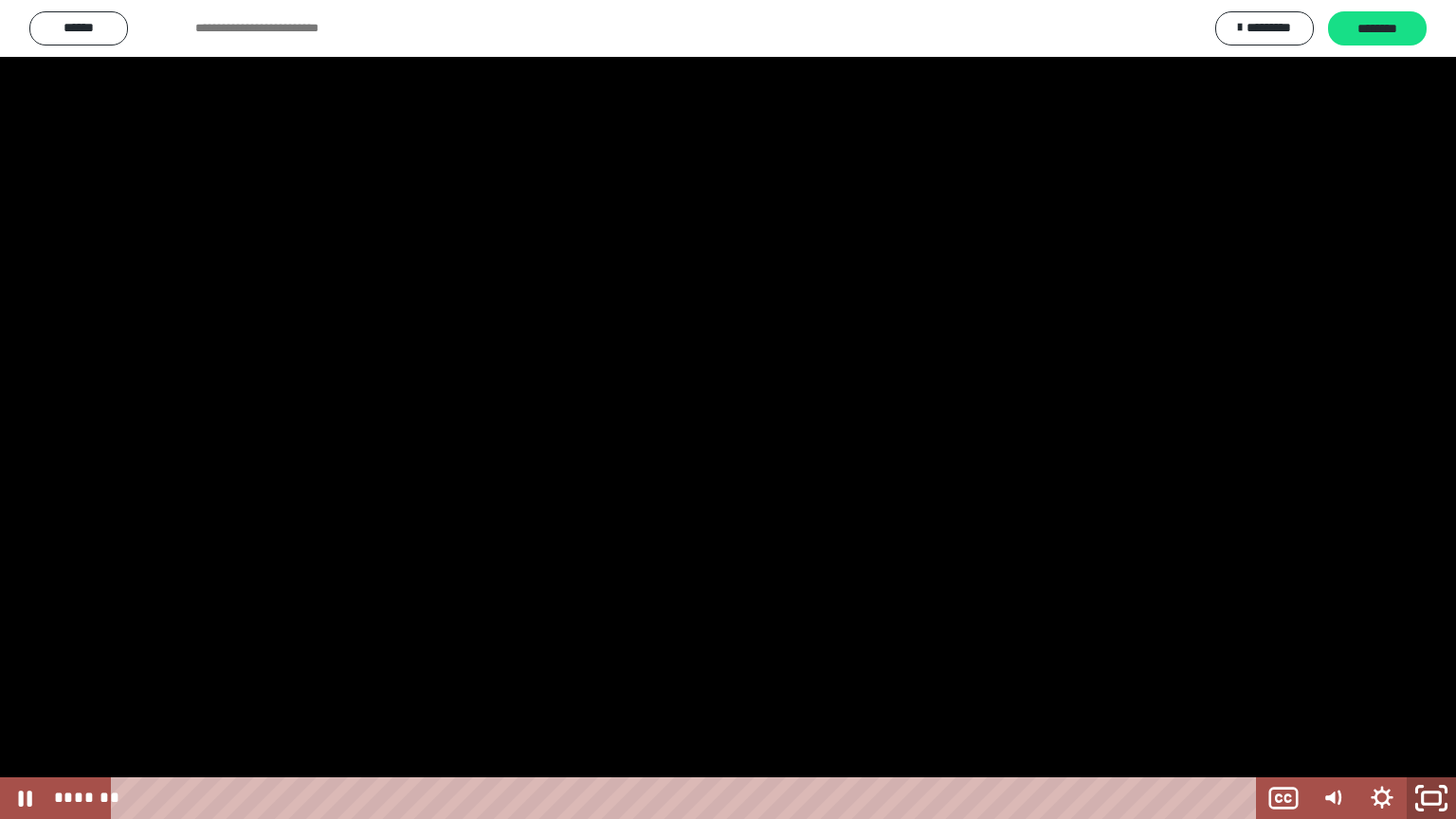 click 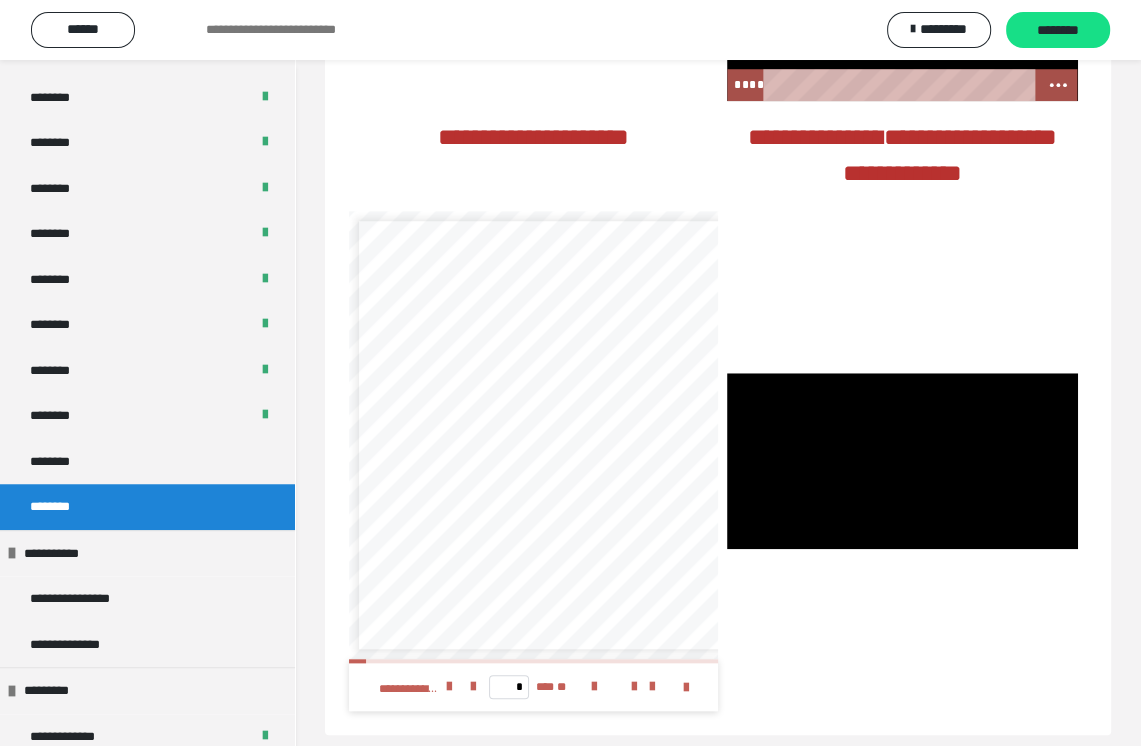 click on "**********" at bounding box center (533, 2) 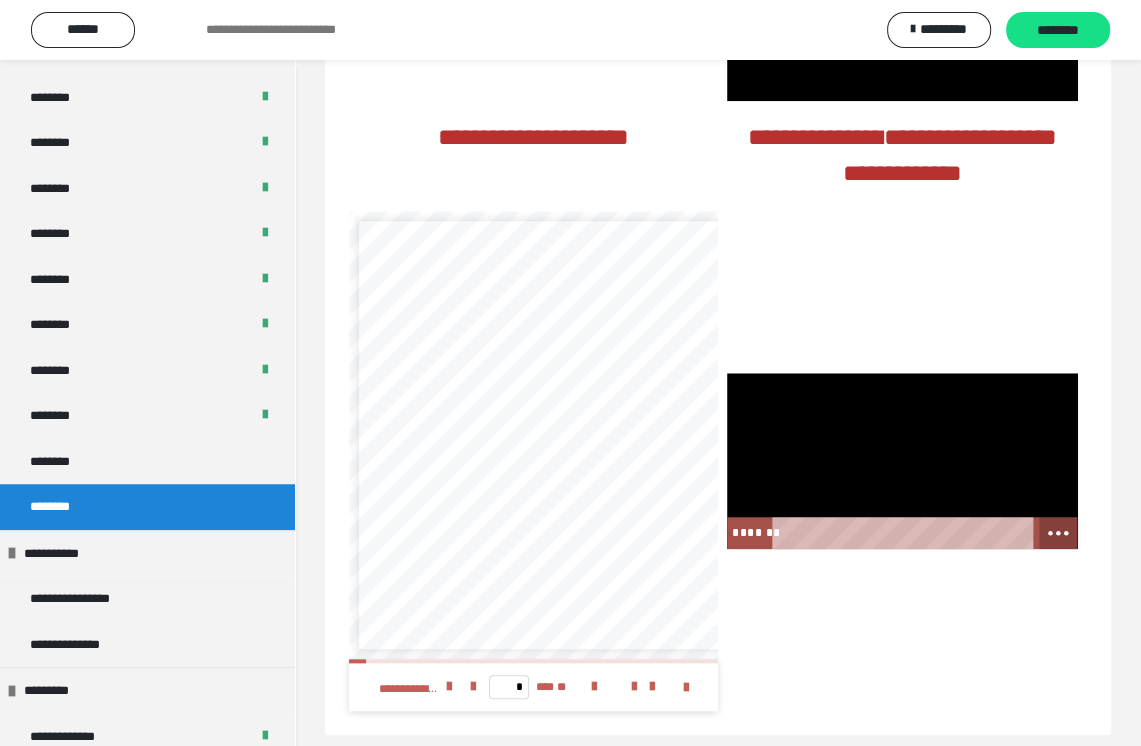 click 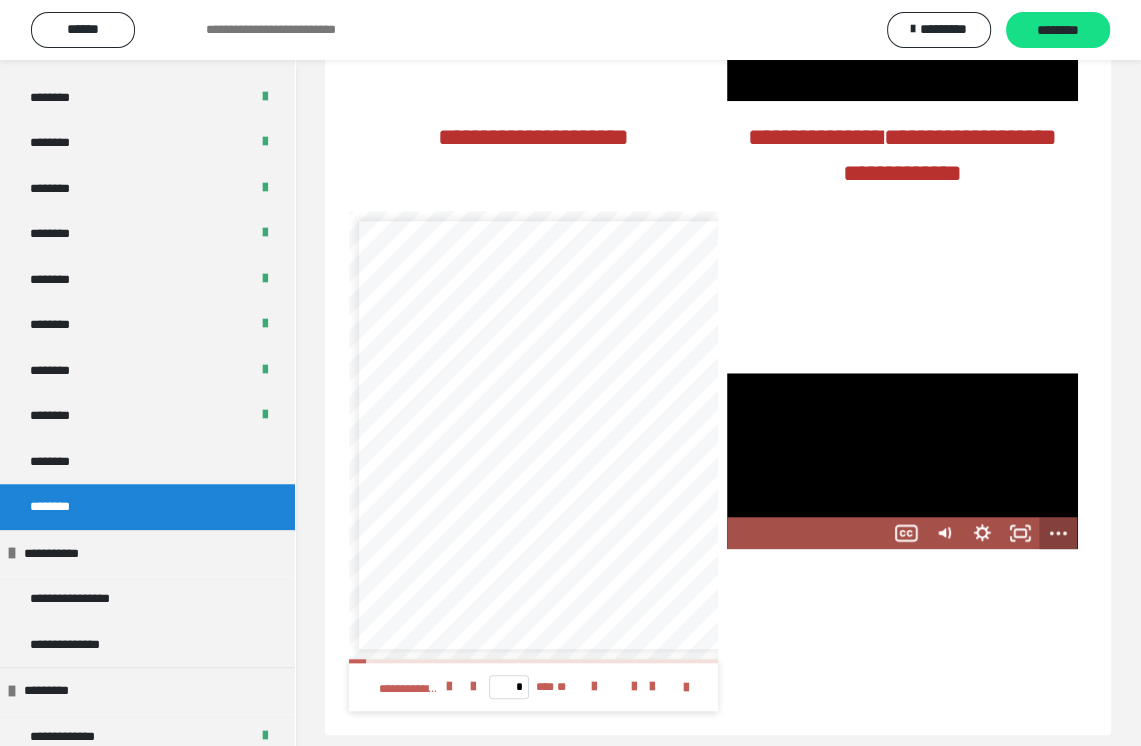 click 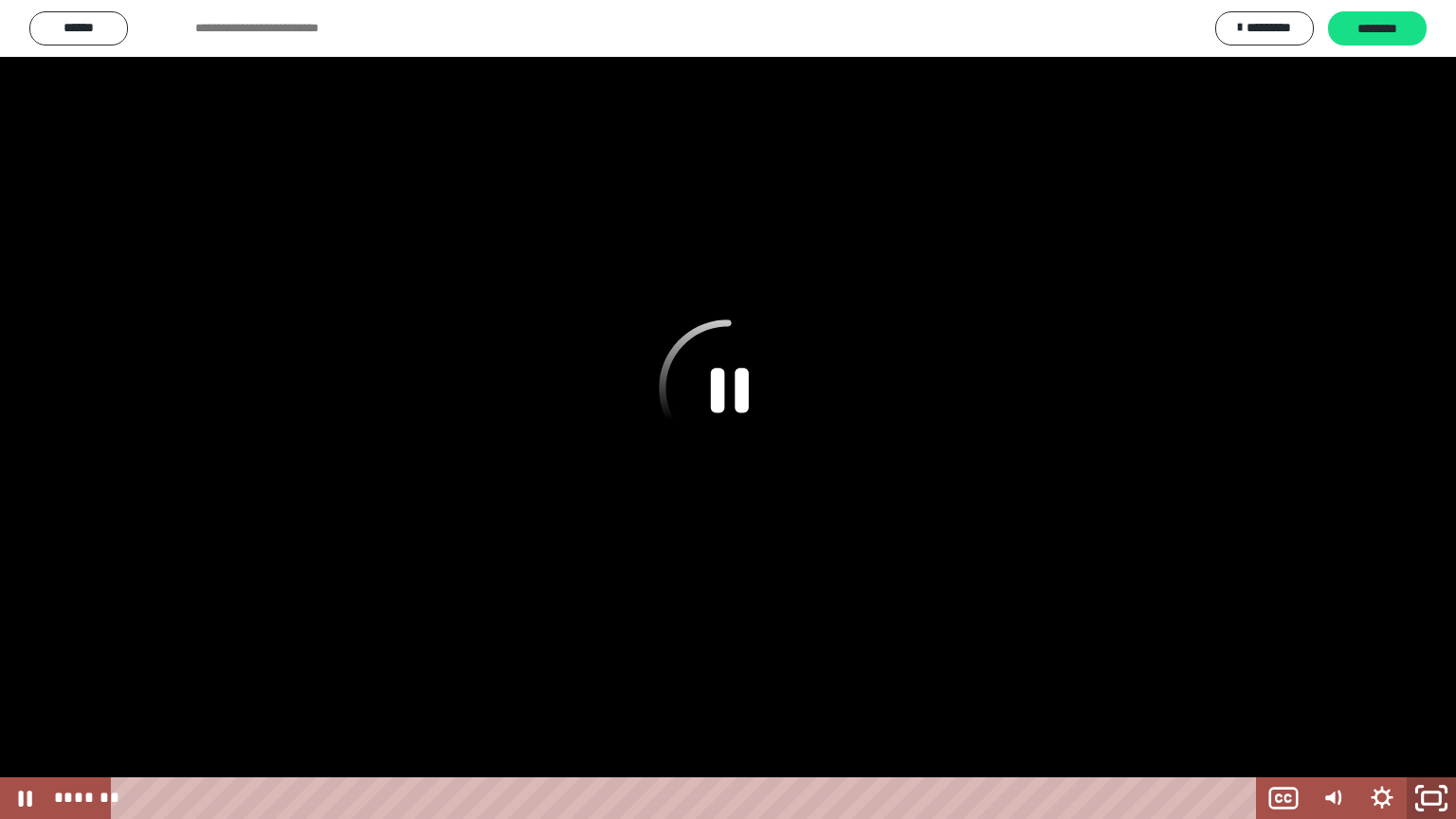 click 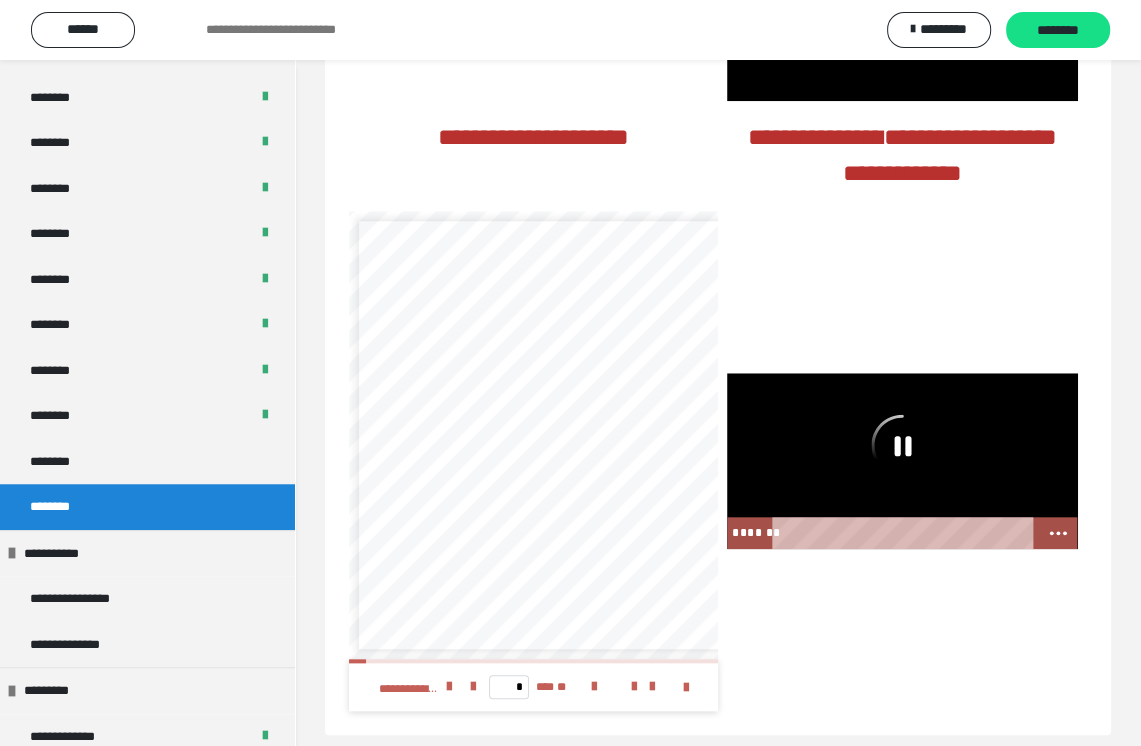 click 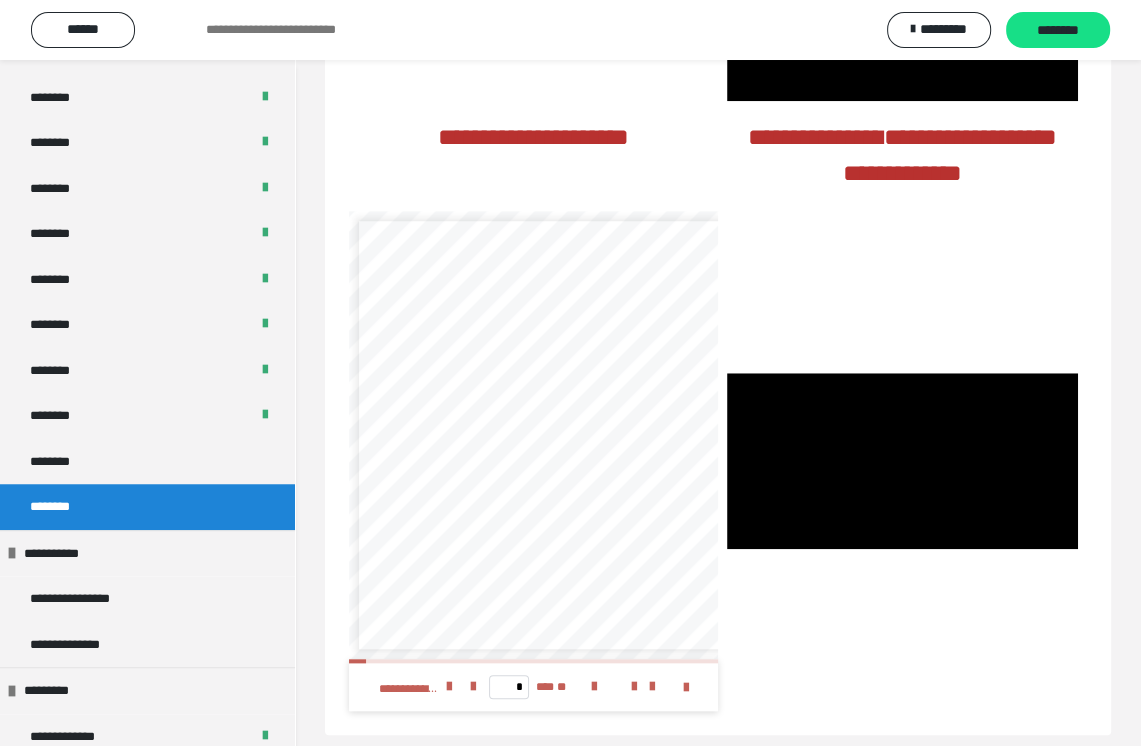 scroll, scrollTop: 84, scrollLeft: 0, axis: vertical 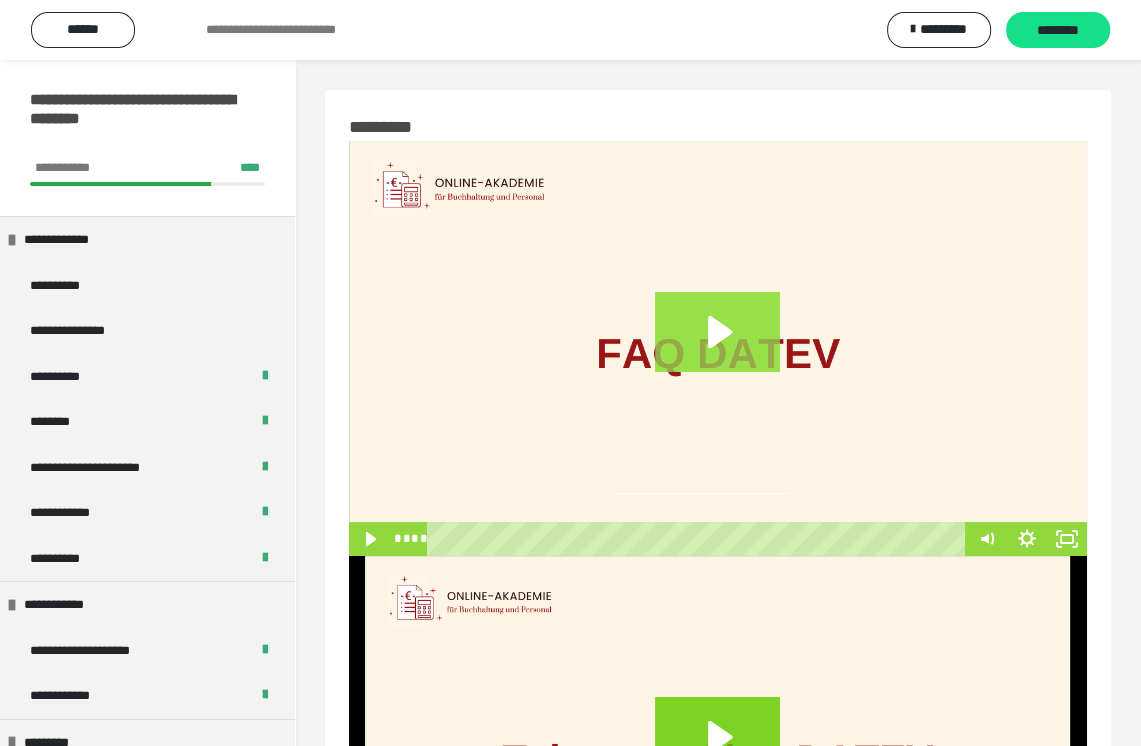 click 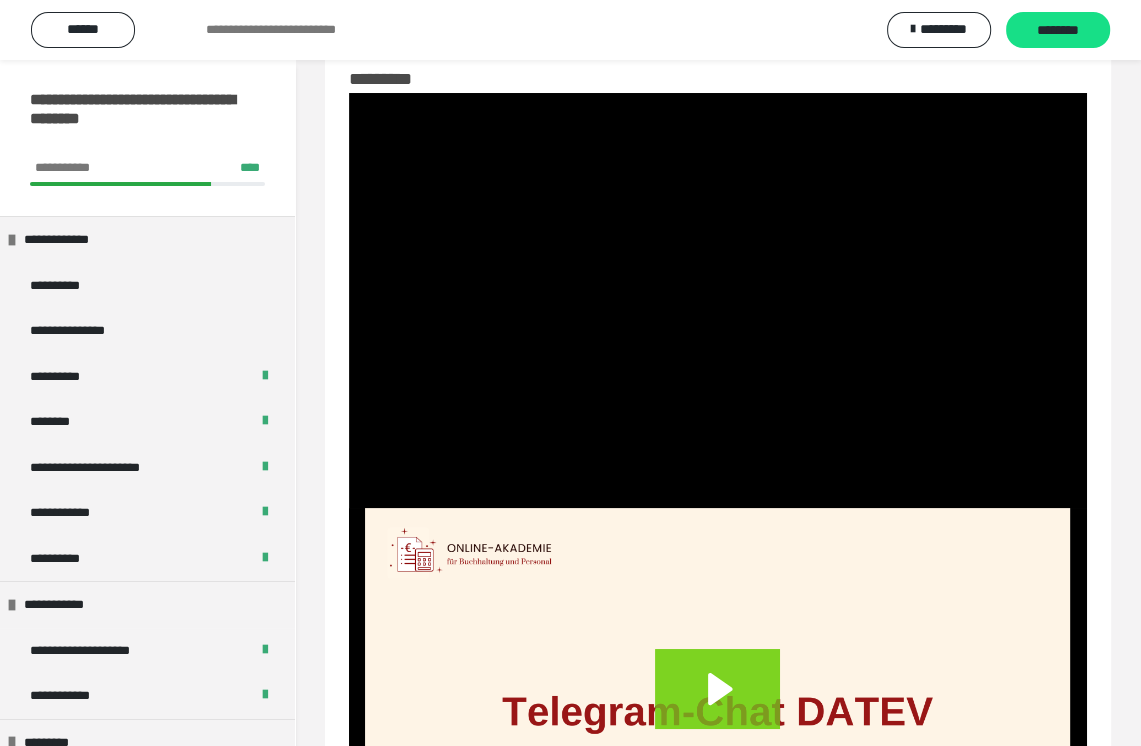 scroll, scrollTop: 0, scrollLeft: 0, axis: both 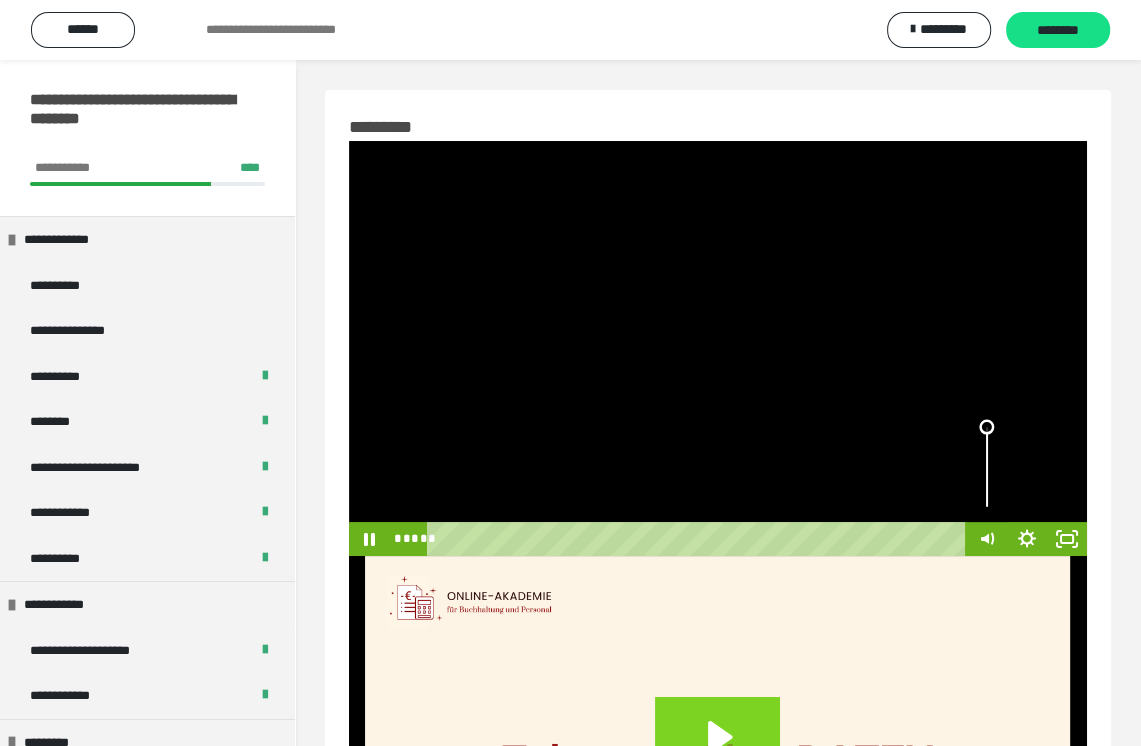 drag, startPoint x: 984, startPoint y: 454, endPoint x: 975, endPoint y: 374, distance: 80.50466 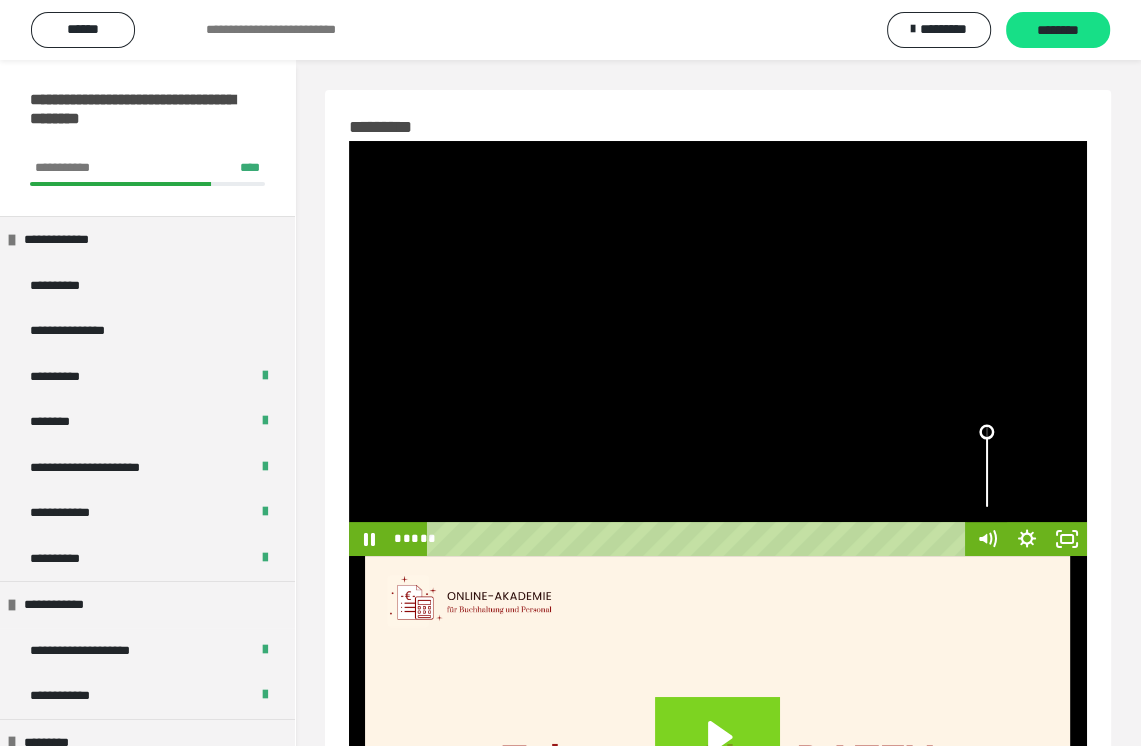 click at bounding box center [986, 431] 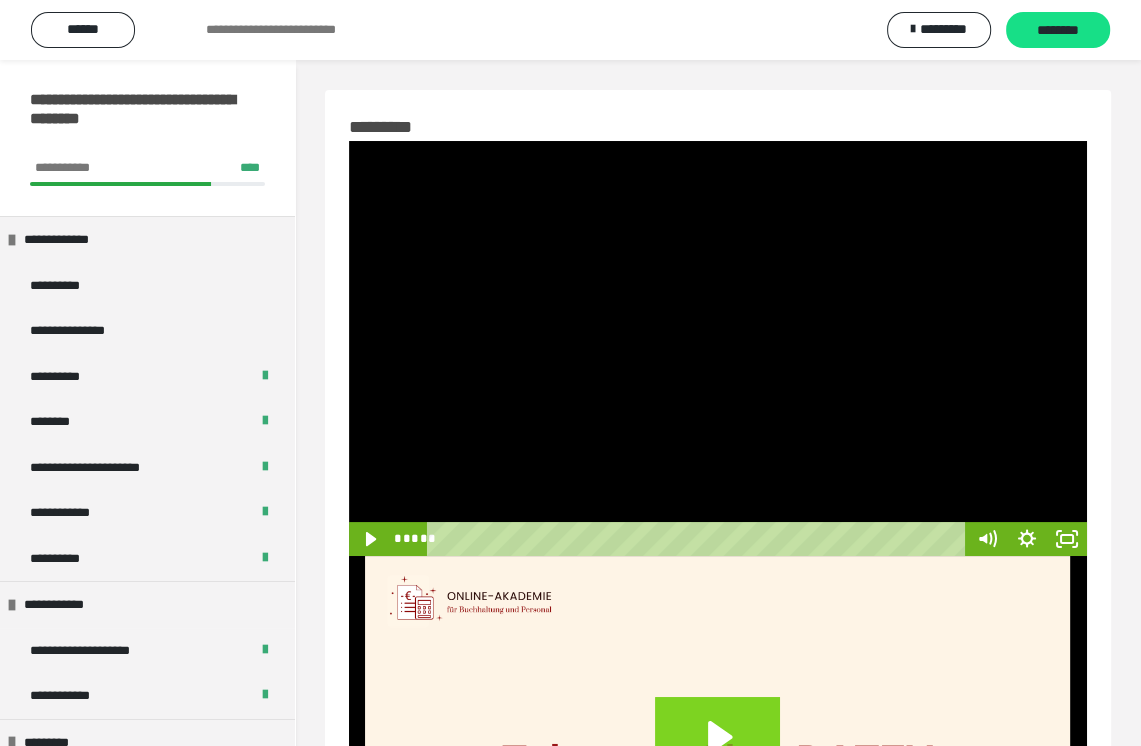 click on "**********" at bounding box center [570, 30] 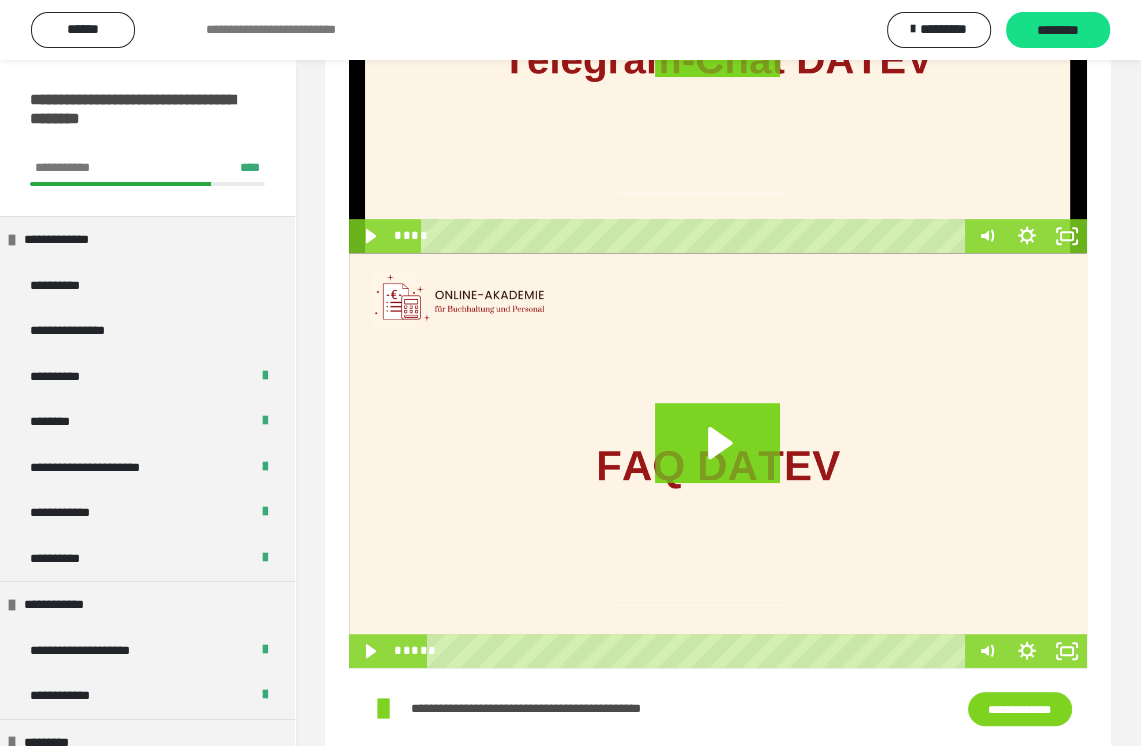 scroll, scrollTop: 800, scrollLeft: 0, axis: vertical 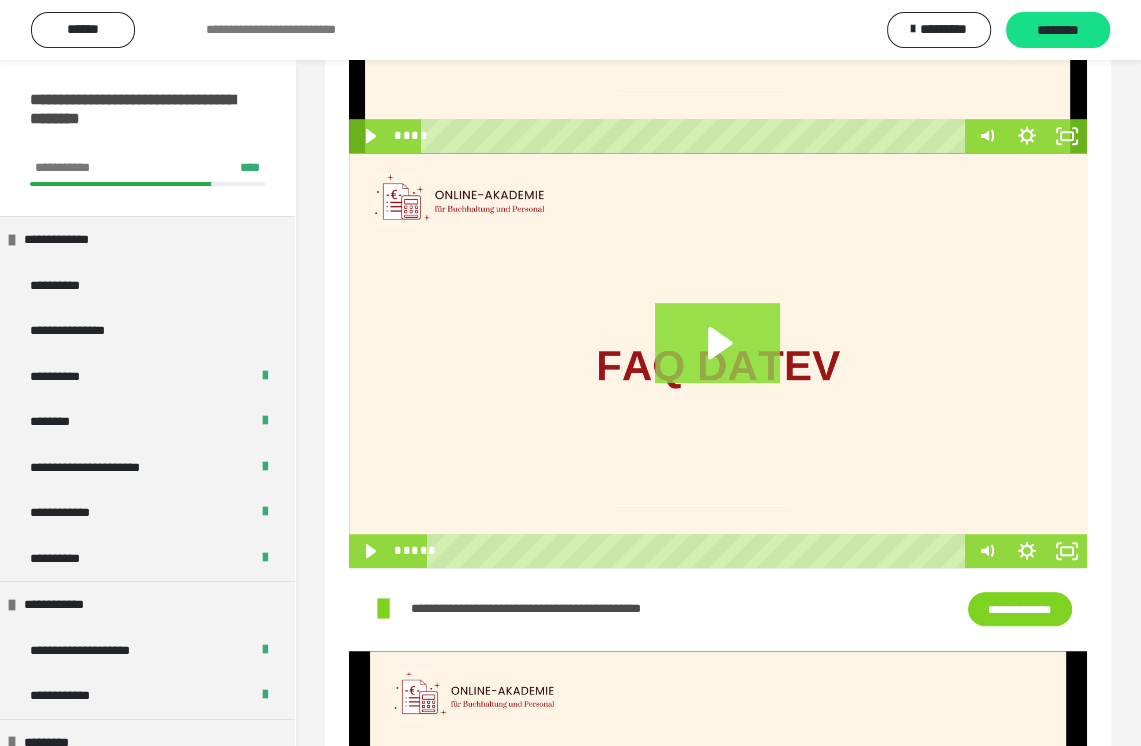 click 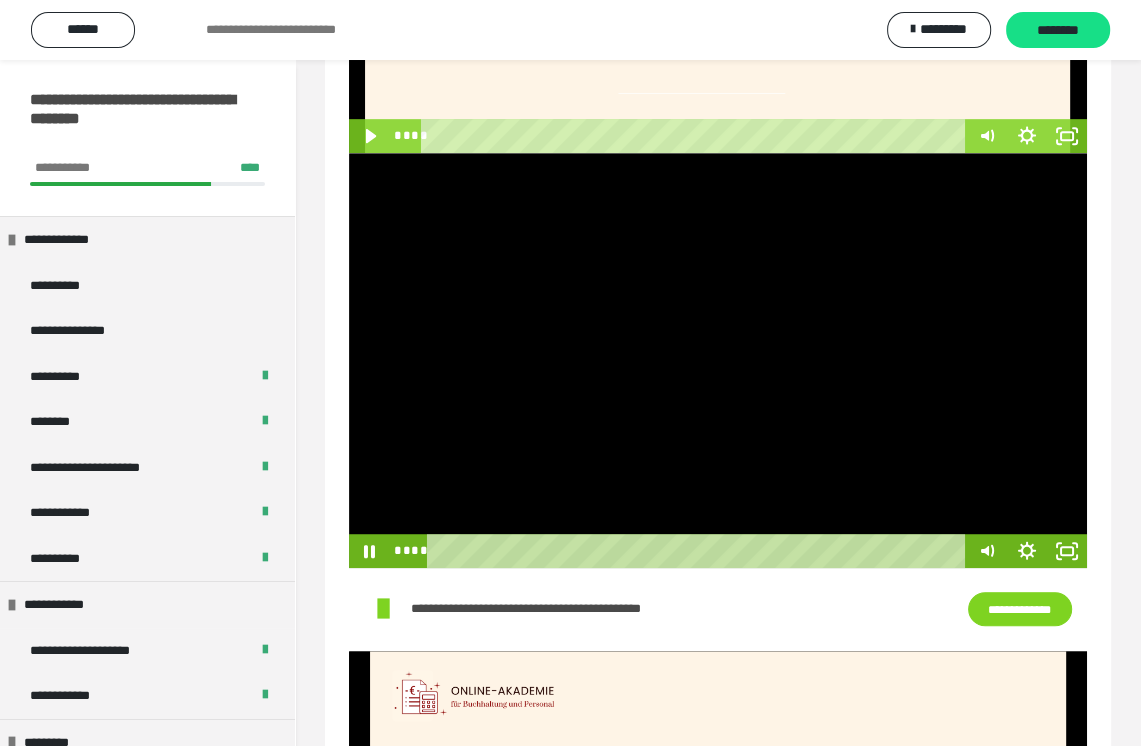 drag, startPoint x: 868, startPoint y: 547, endPoint x: 411, endPoint y: 554, distance: 457.05362 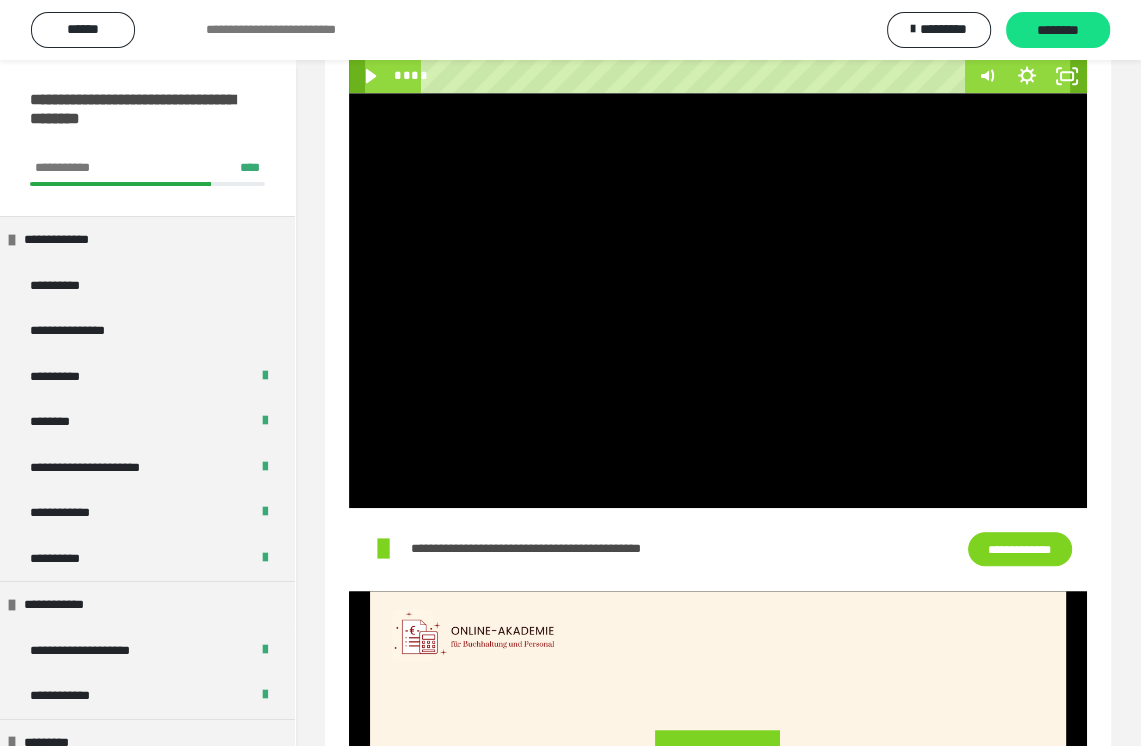 scroll, scrollTop: 1000, scrollLeft: 0, axis: vertical 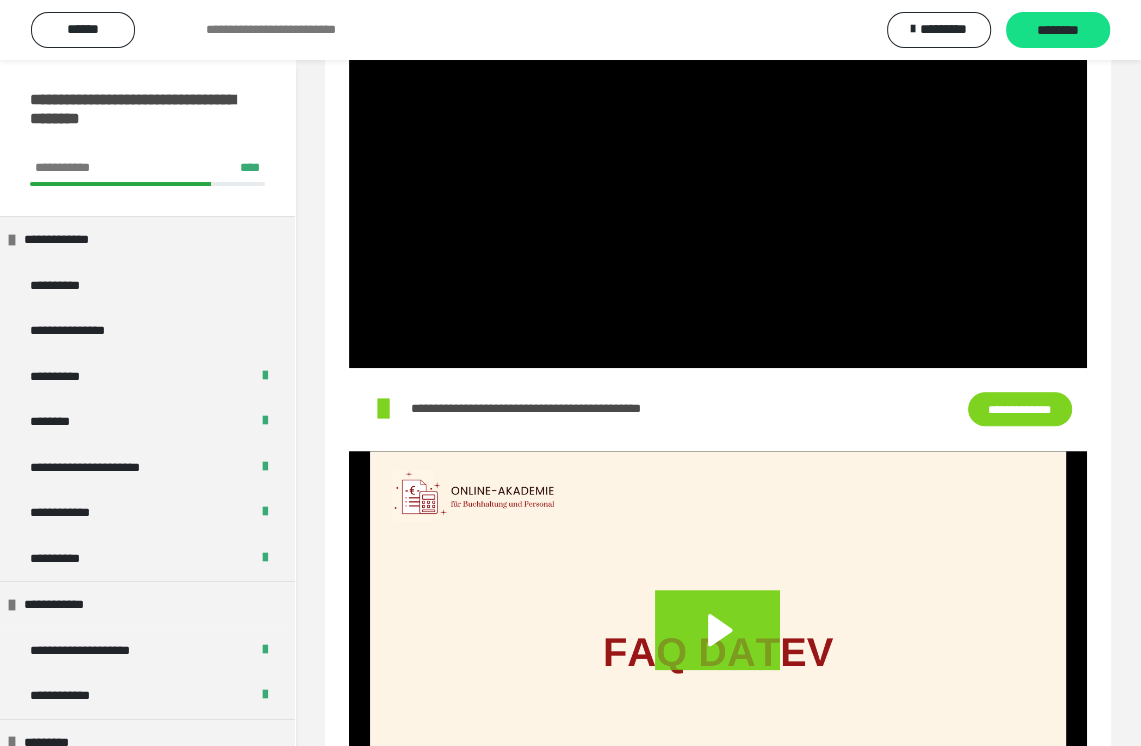 click on "**********" at bounding box center (1020, 409) 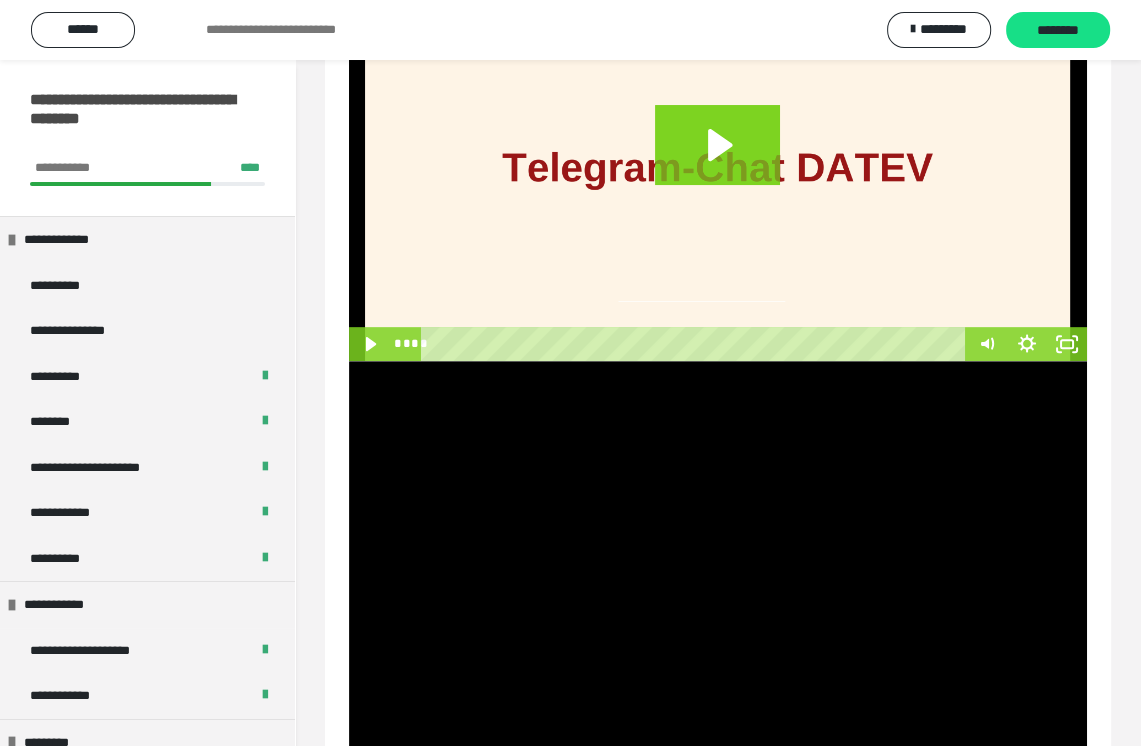 scroll, scrollTop: 547, scrollLeft: 0, axis: vertical 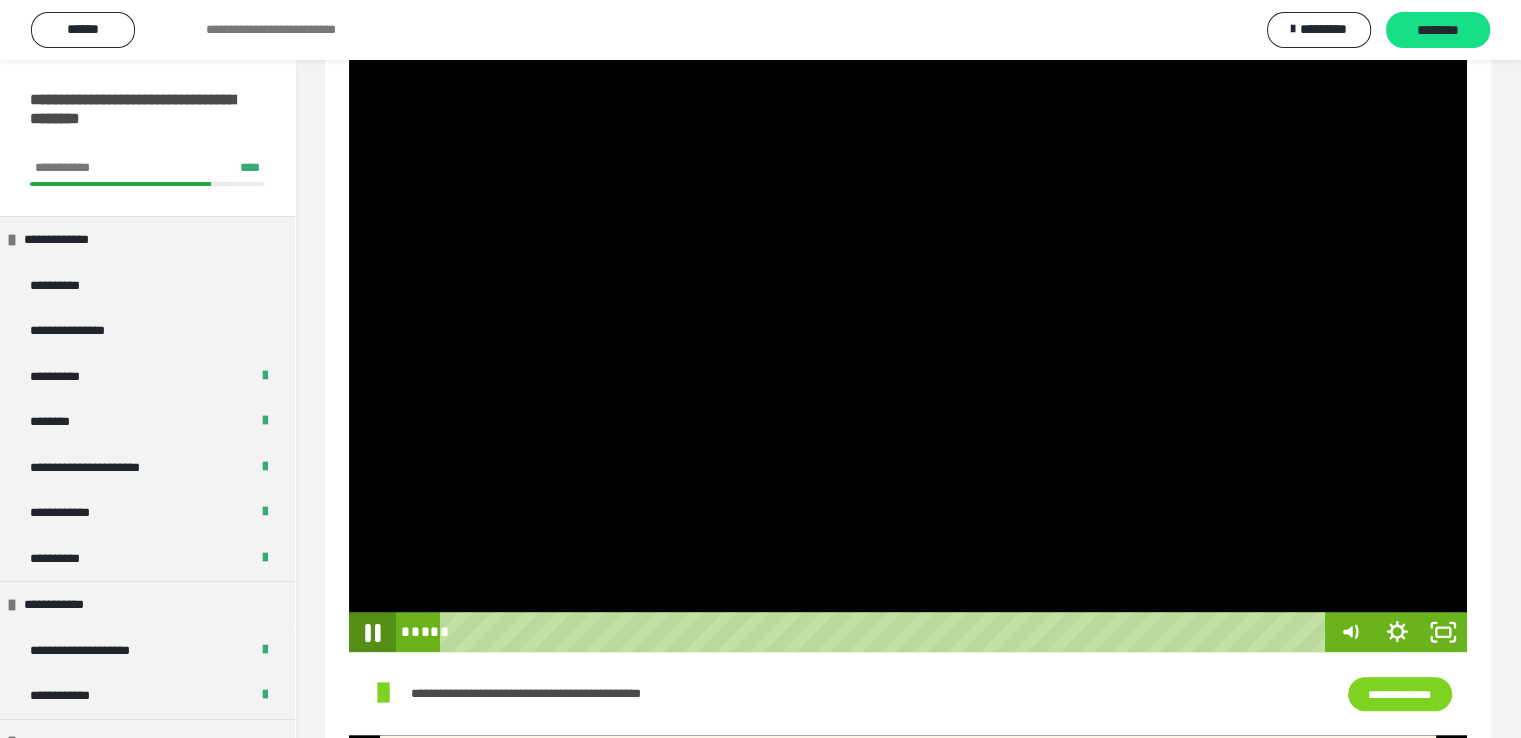 click 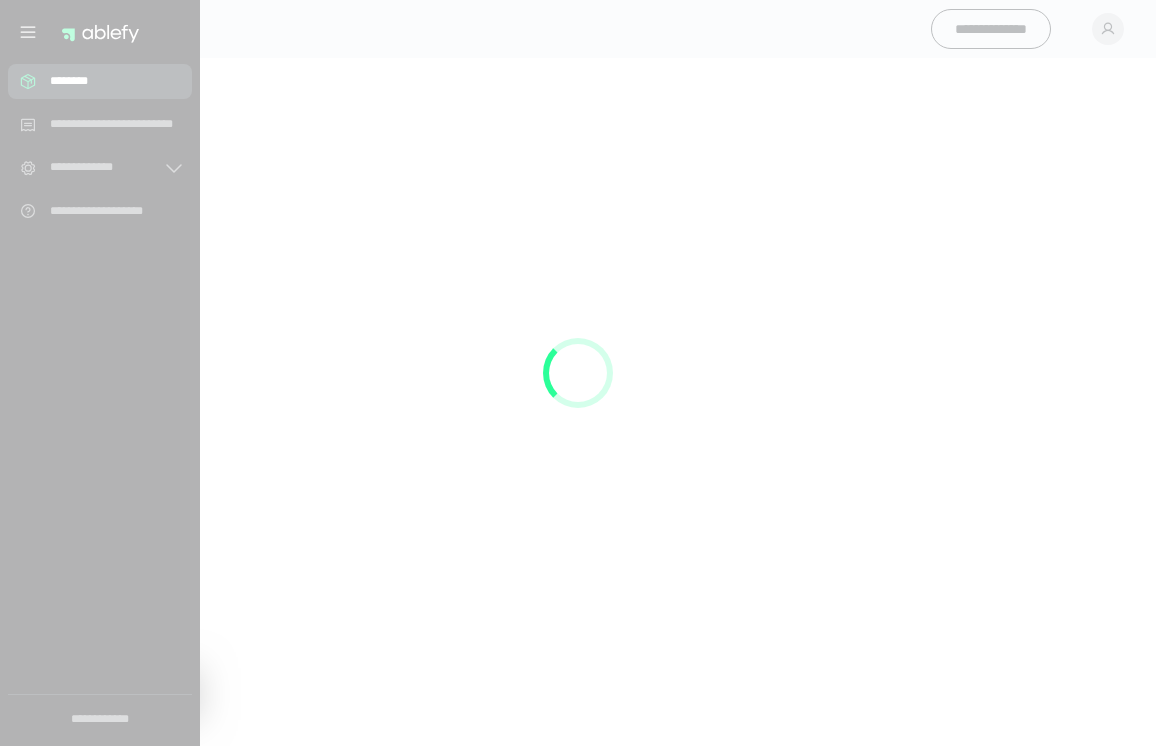 scroll, scrollTop: 0, scrollLeft: 0, axis: both 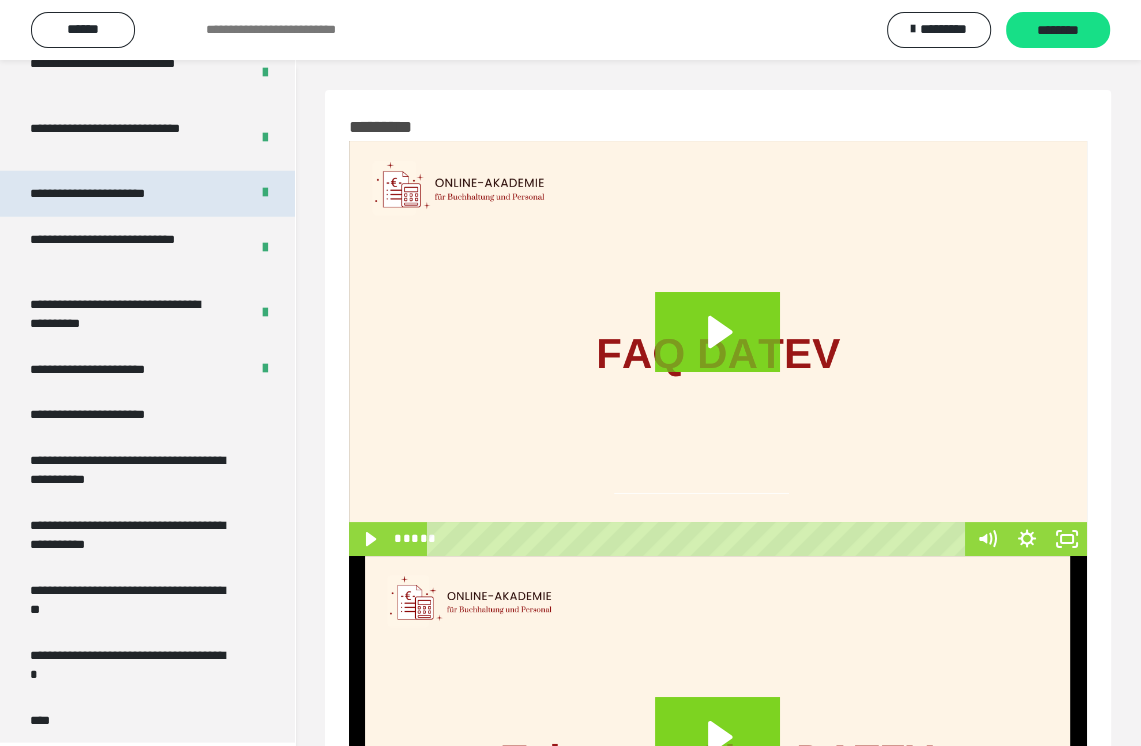 click on "**********" at bounding box center [109, 194] 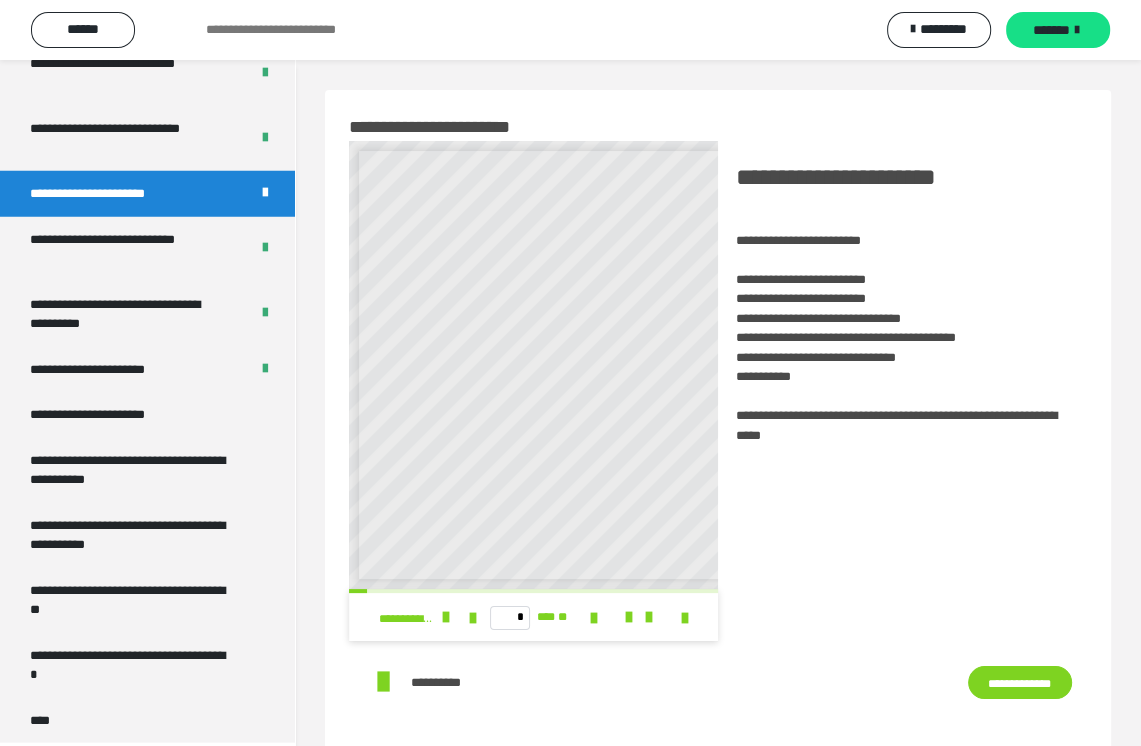 scroll, scrollTop: 8, scrollLeft: 0, axis: vertical 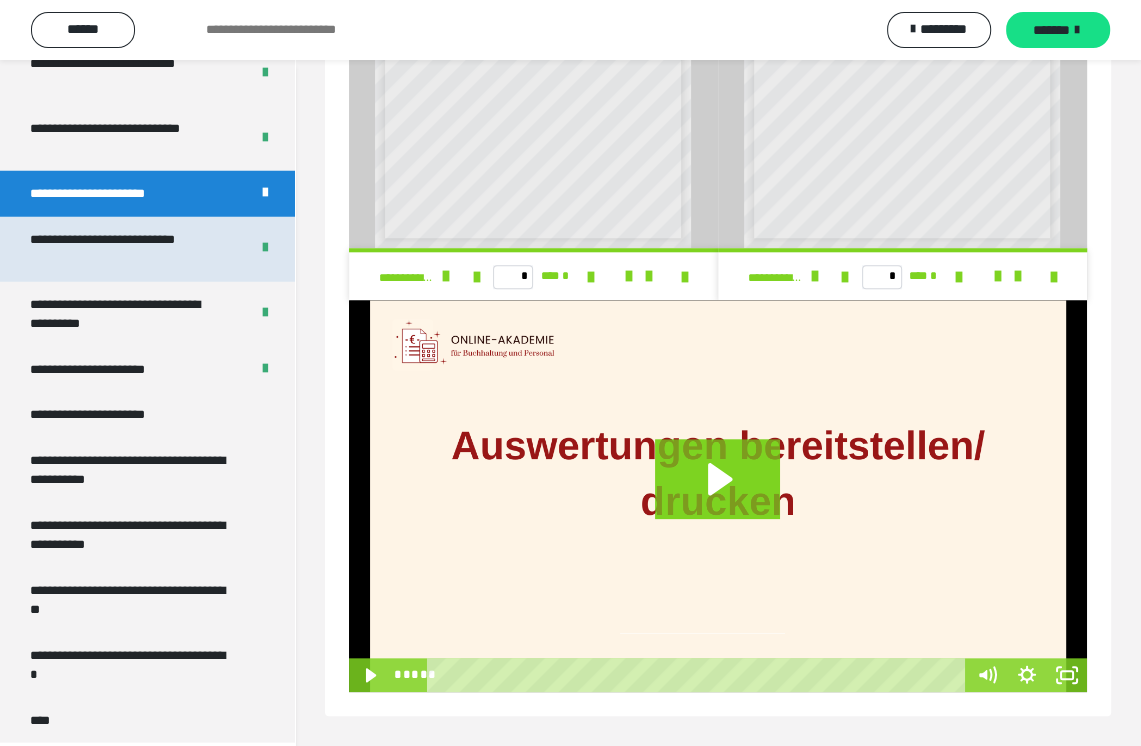 click on "**********" at bounding box center (124, 249) 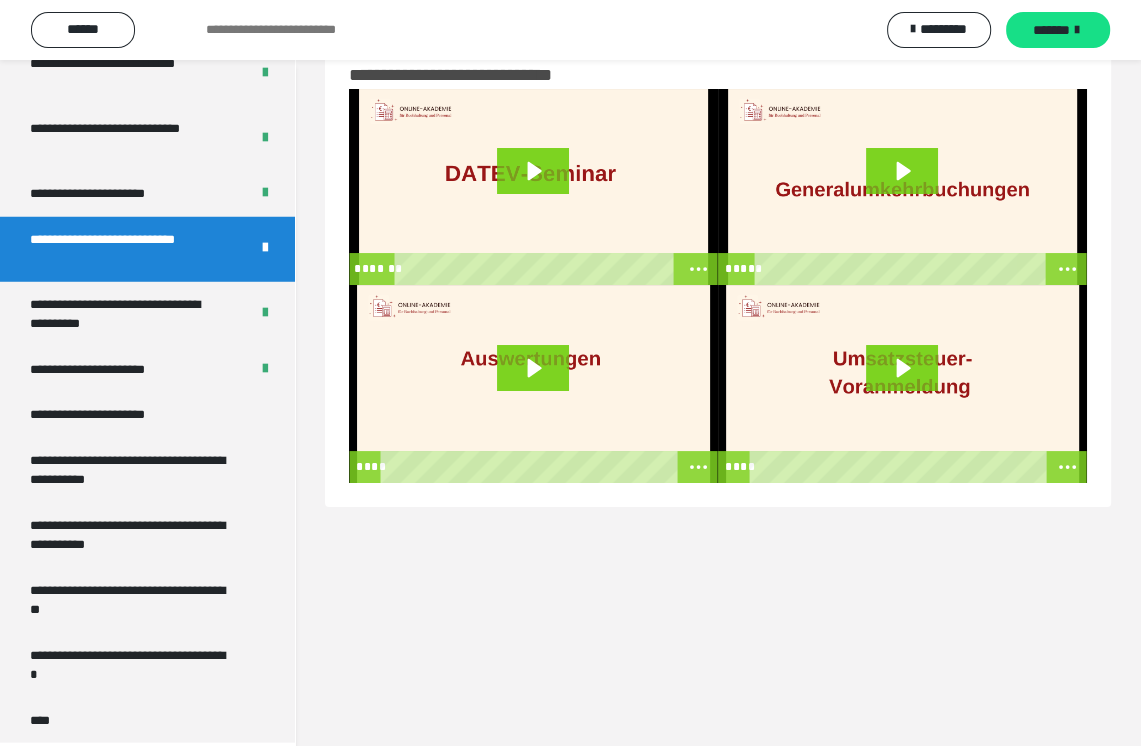 scroll, scrollTop: 60, scrollLeft: 0, axis: vertical 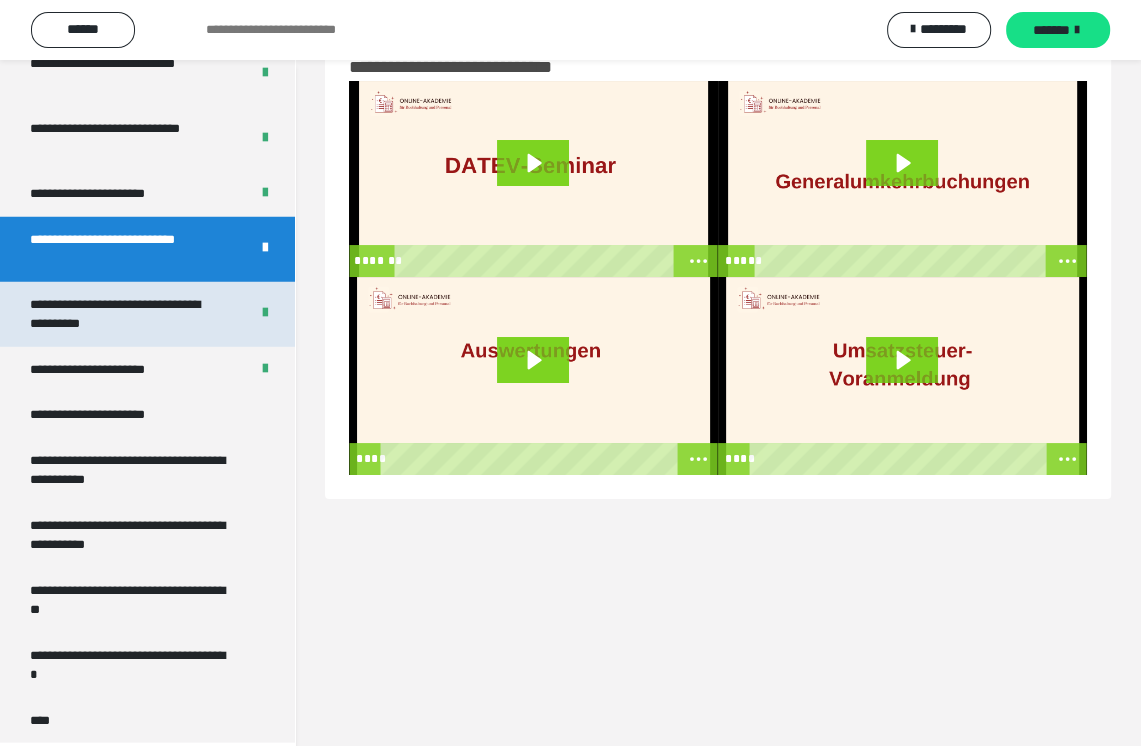 click on "**********" at bounding box center (124, 314) 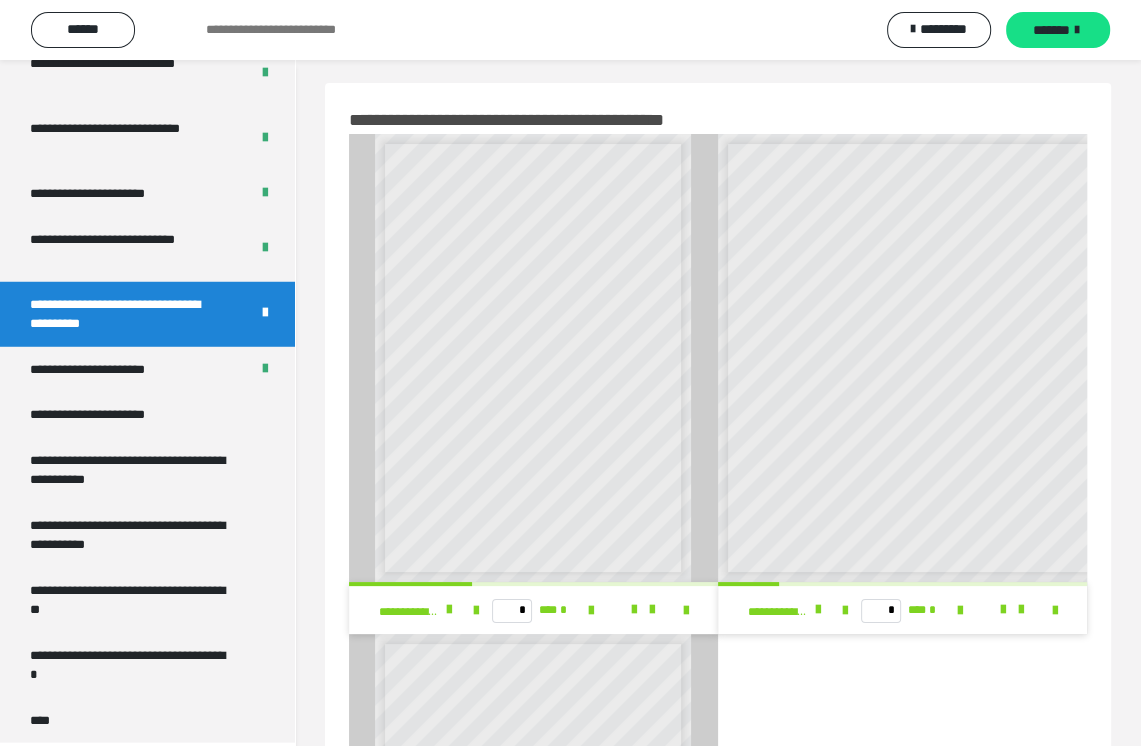 scroll, scrollTop: 0, scrollLeft: 0, axis: both 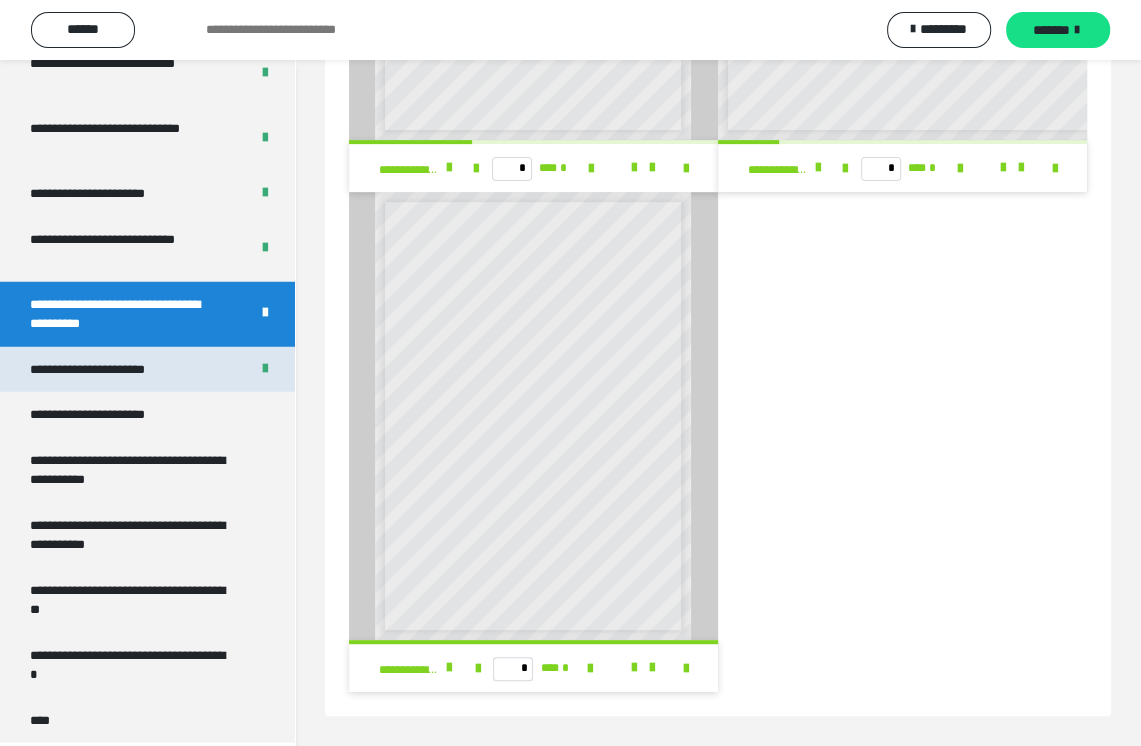 click on "**********" at bounding box center (110, 370) 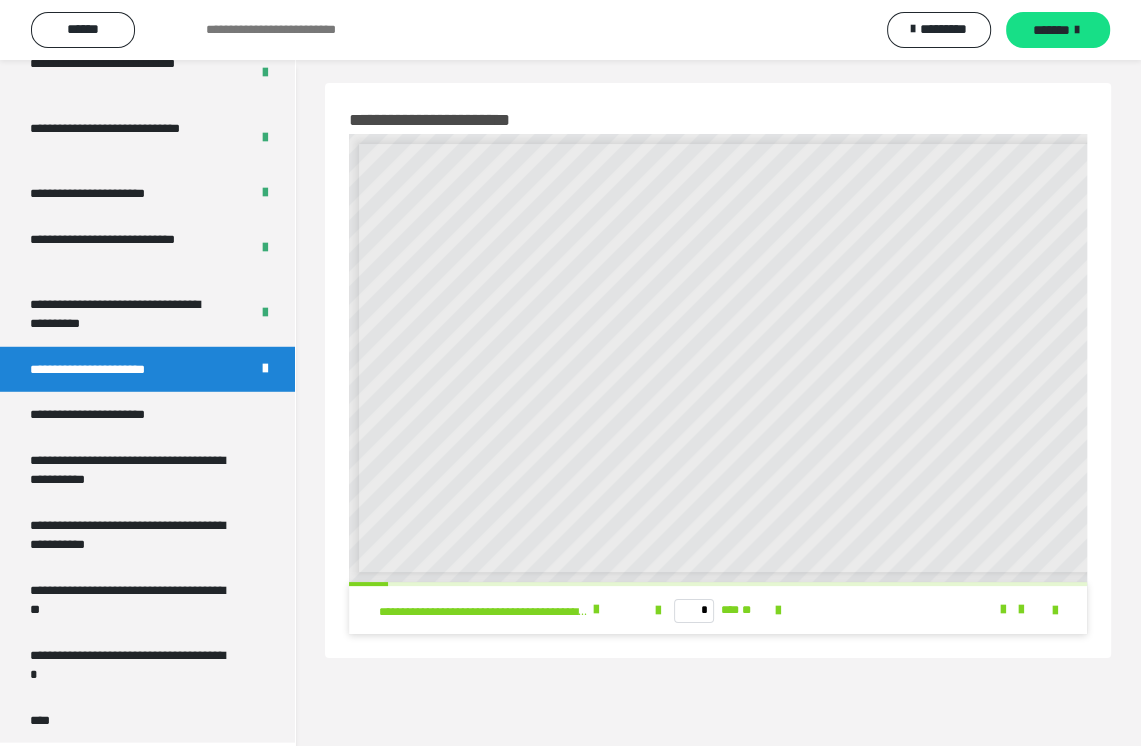 scroll, scrollTop: 0, scrollLeft: 0, axis: both 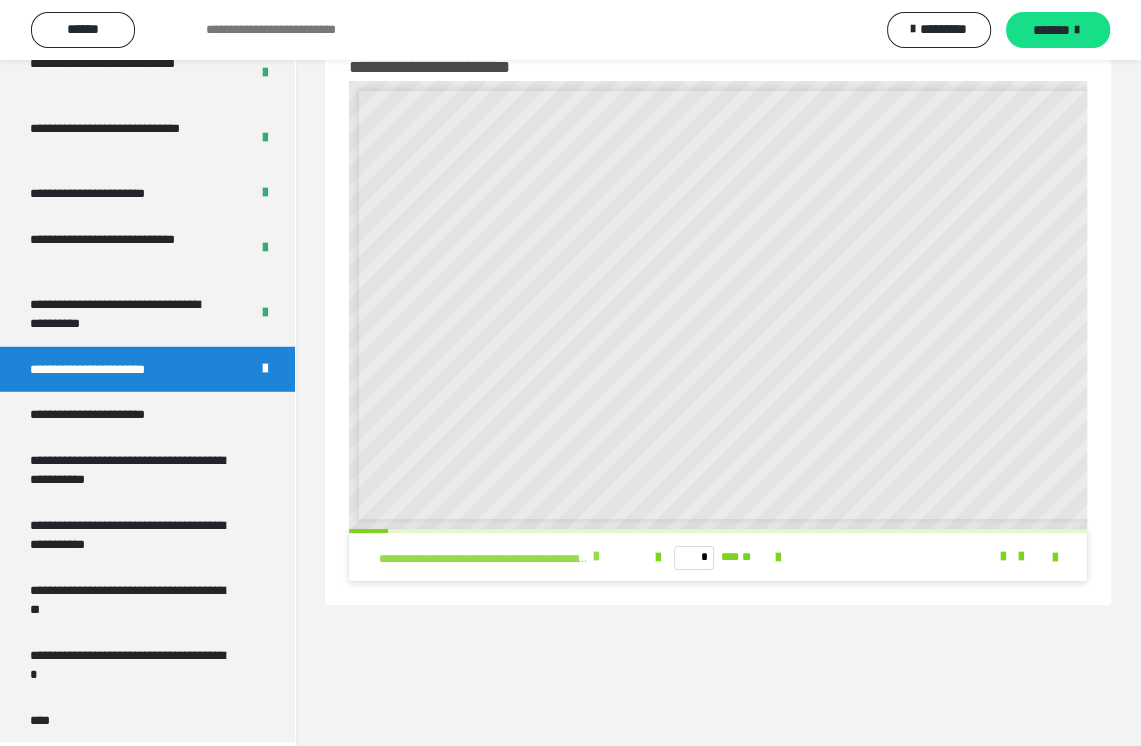 click at bounding box center (596, 557) 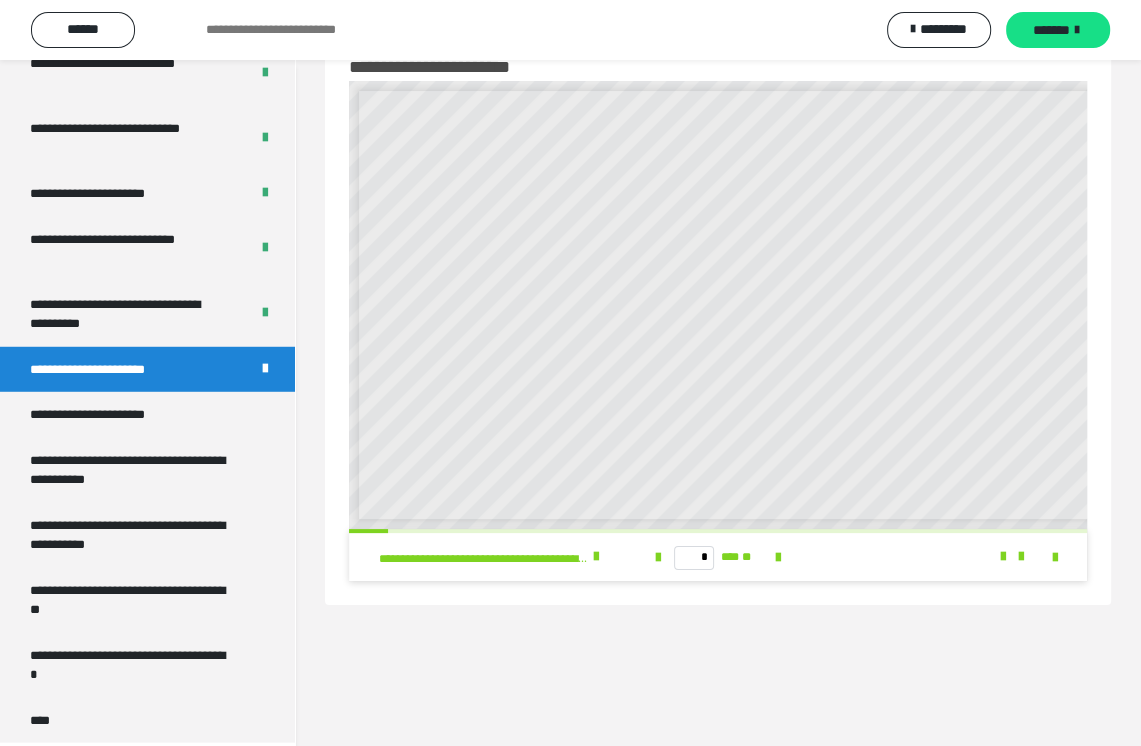scroll, scrollTop: 0, scrollLeft: 0, axis: both 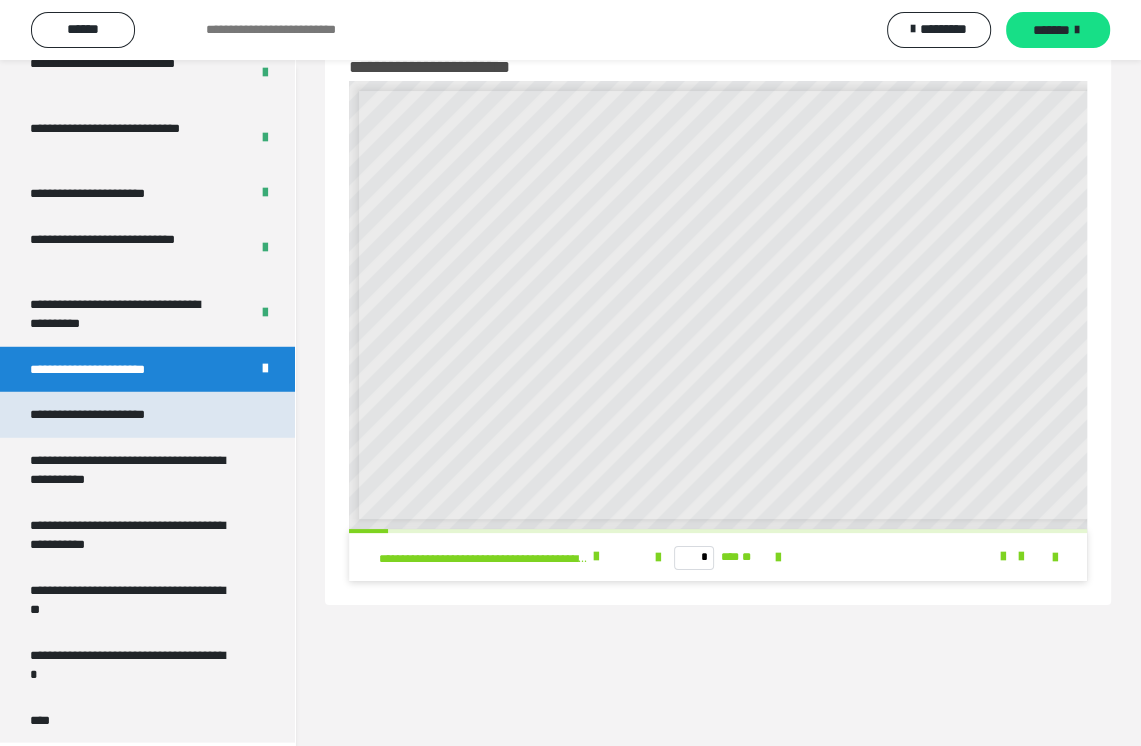 click on "**********" at bounding box center (111, 415) 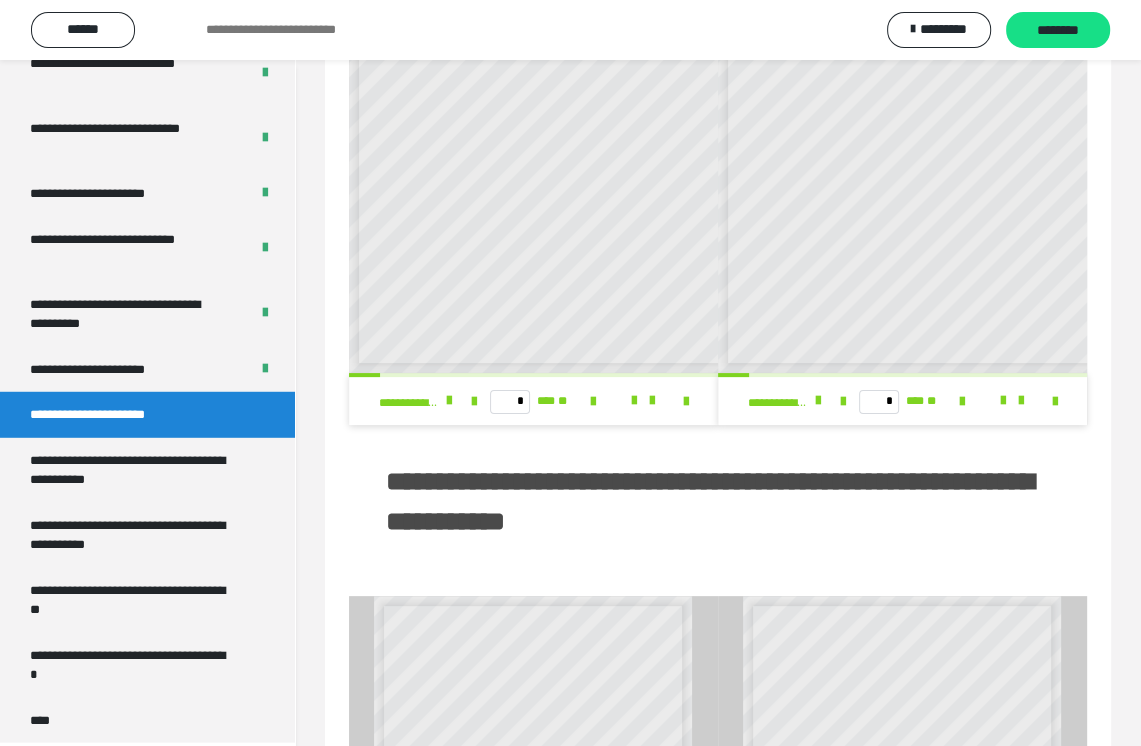 scroll, scrollTop: 0, scrollLeft: 0, axis: both 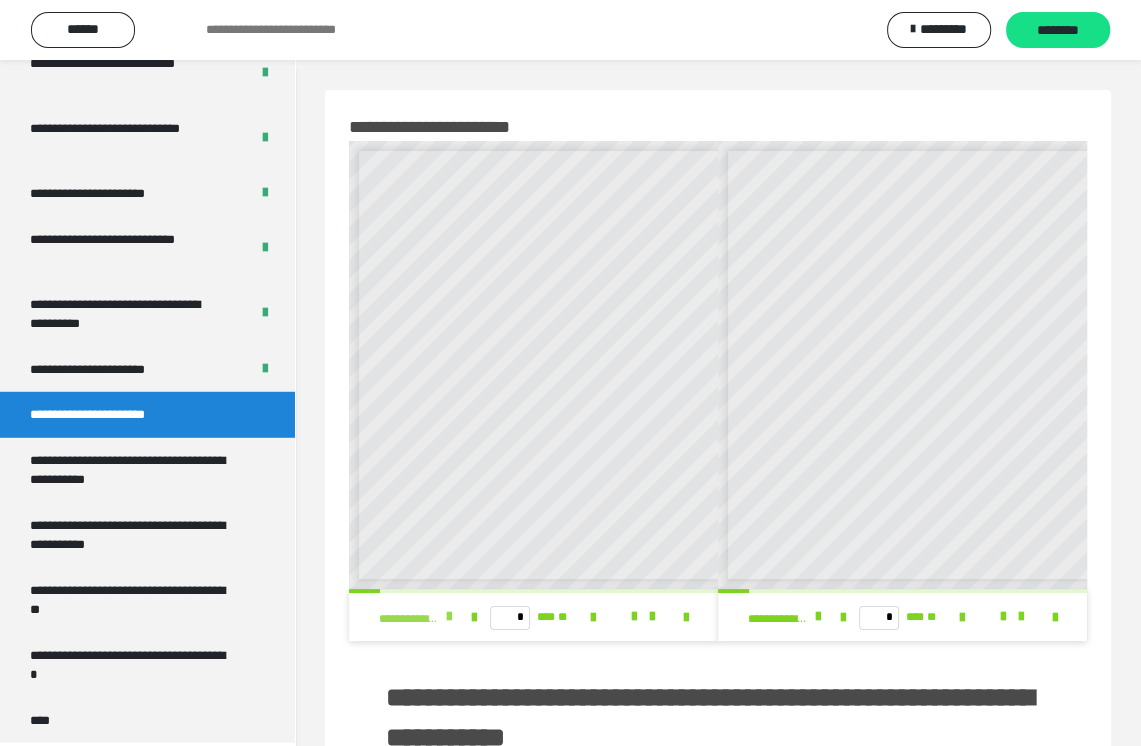 click at bounding box center (449, 617) 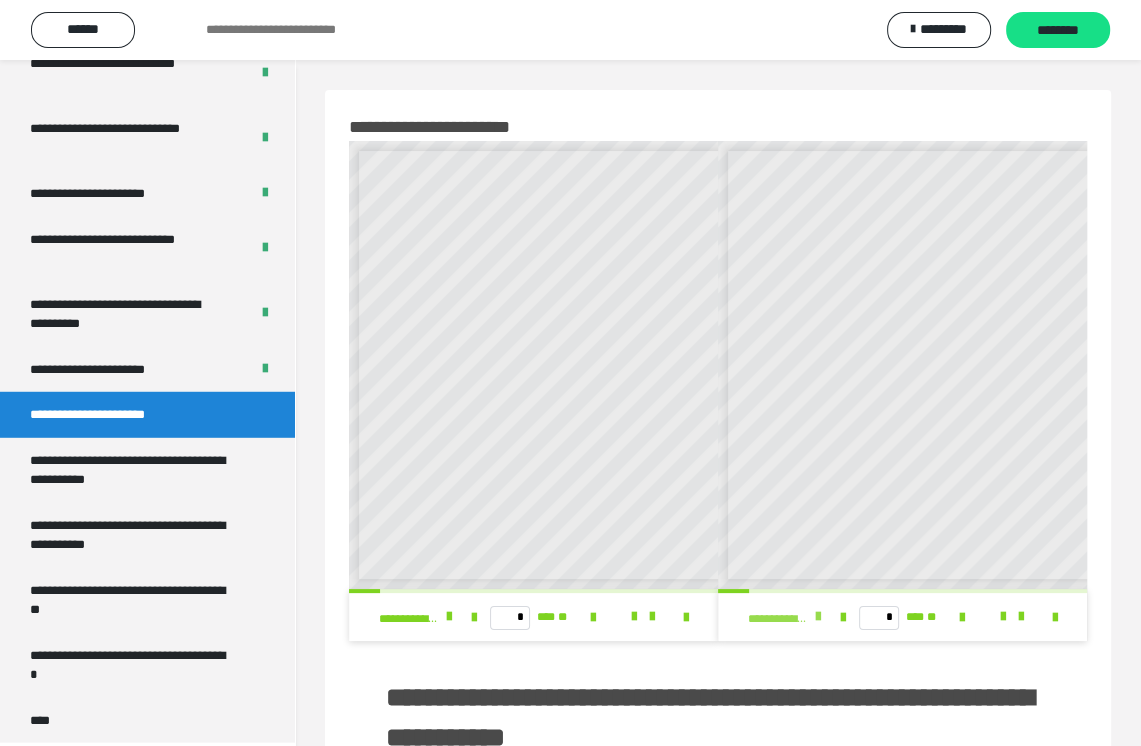 click at bounding box center [817, 617] 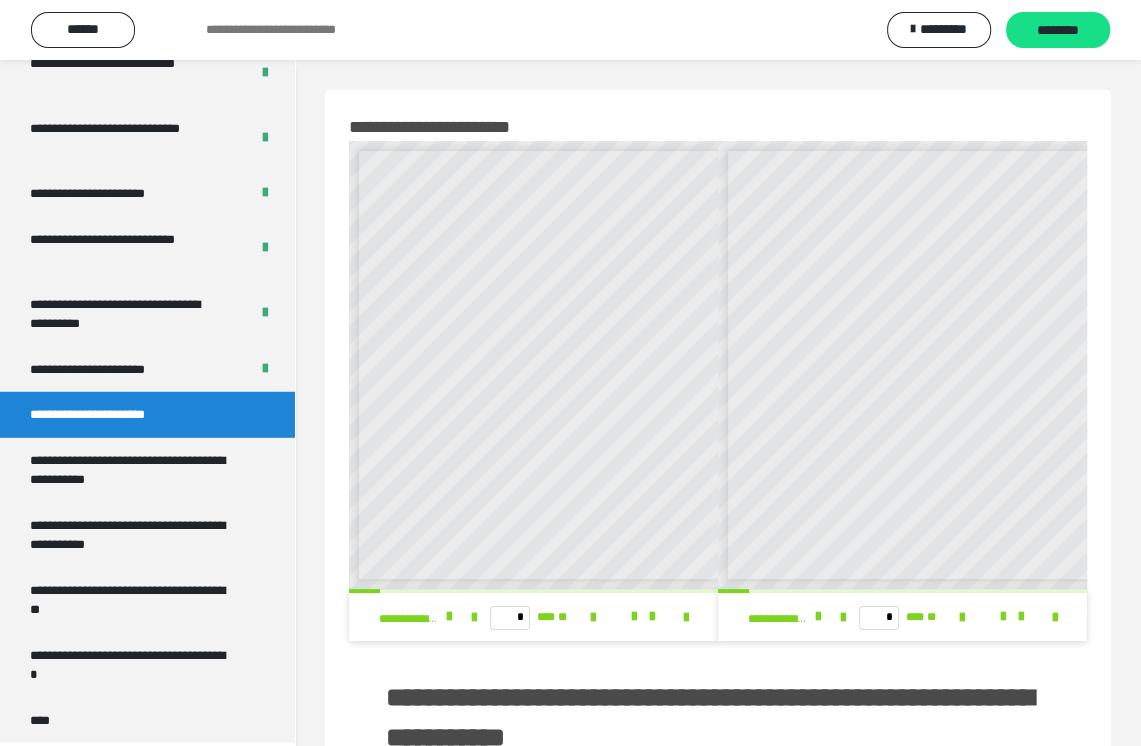 scroll, scrollTop: 8, scrollLeft: 0, axis: vertical 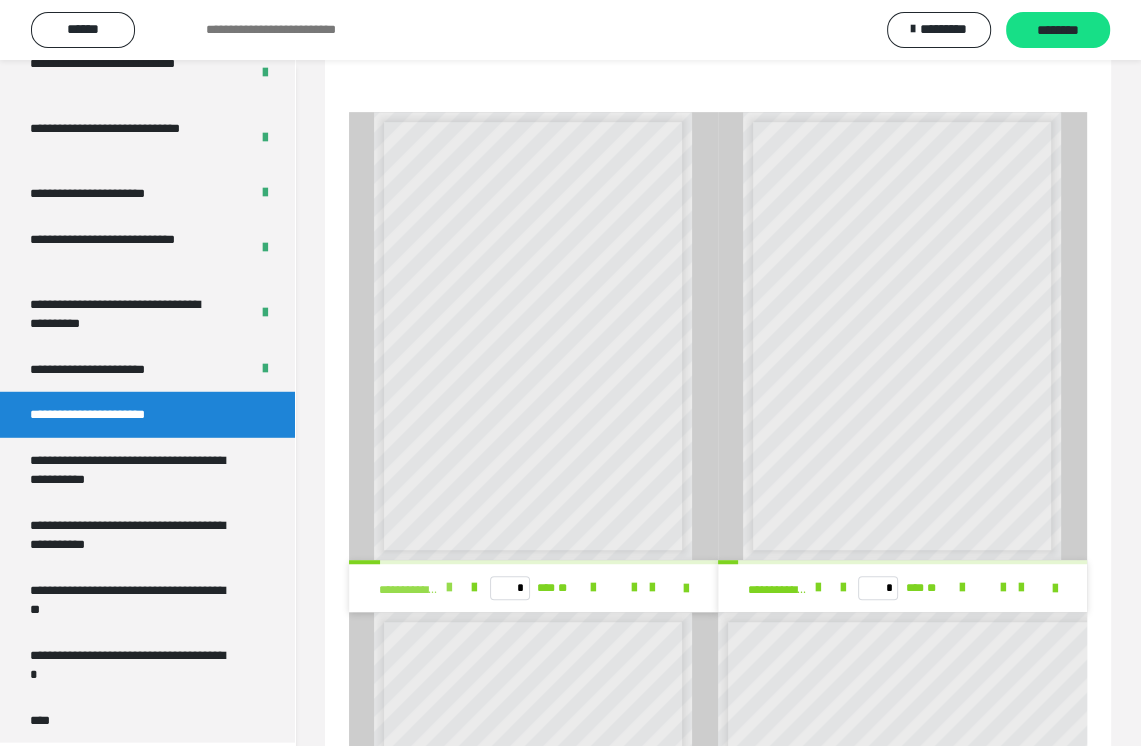 click at bounding box center (449, 588) 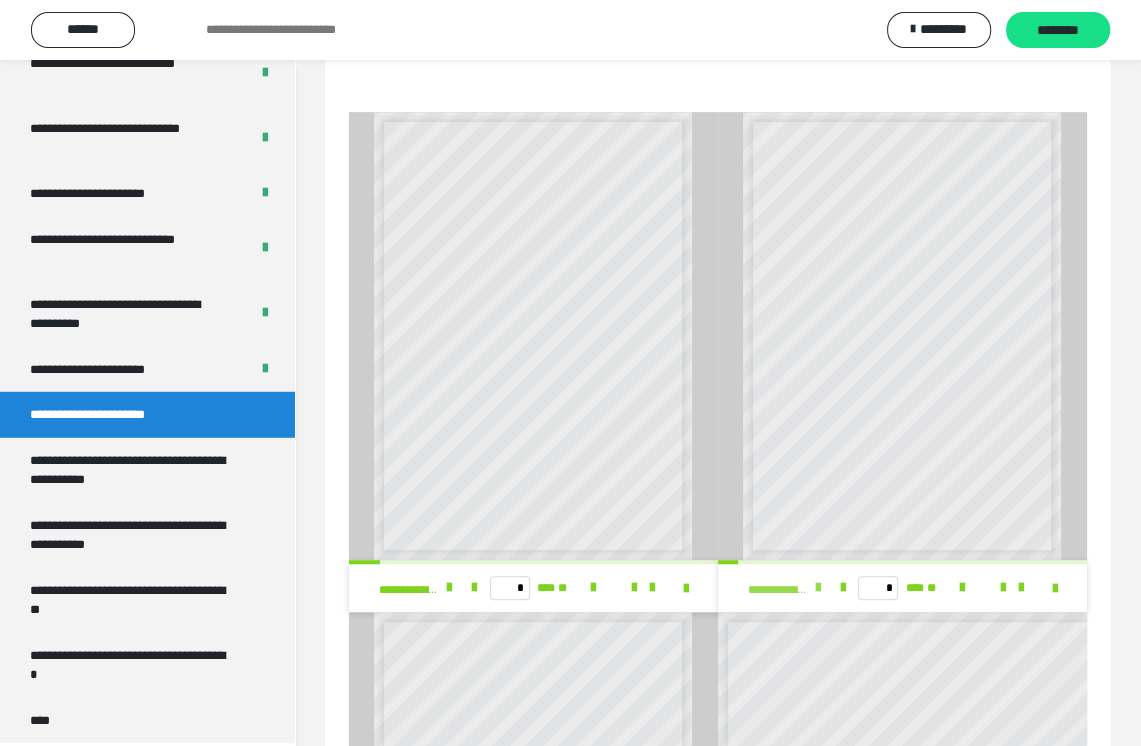 click at bounding box center (817, 588) 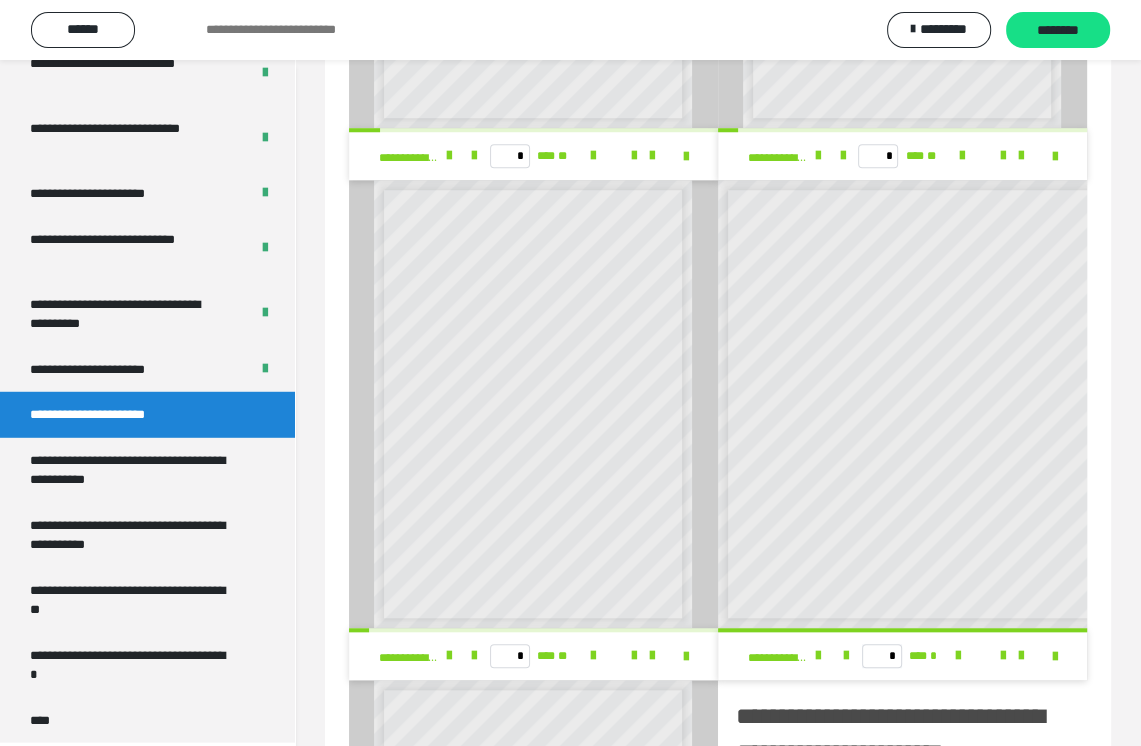 scroll, scrollTop: 1200, scrollLeft: 0, axis: vertical 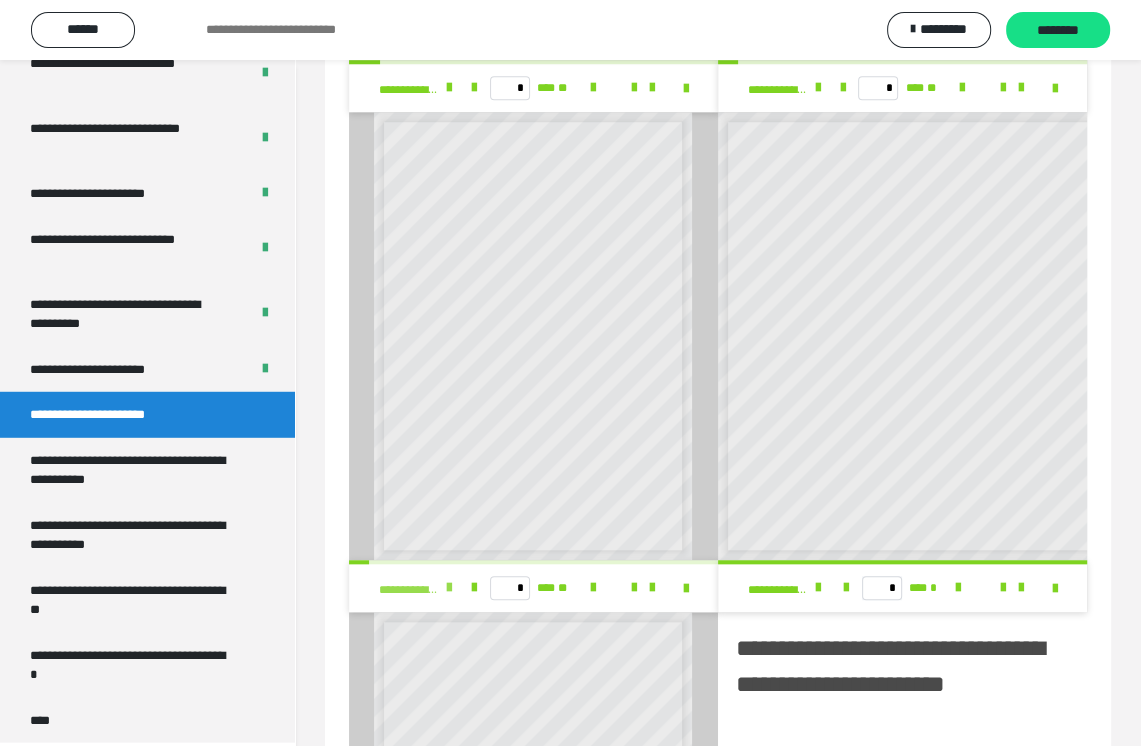 click at bounding box center [449, 588] 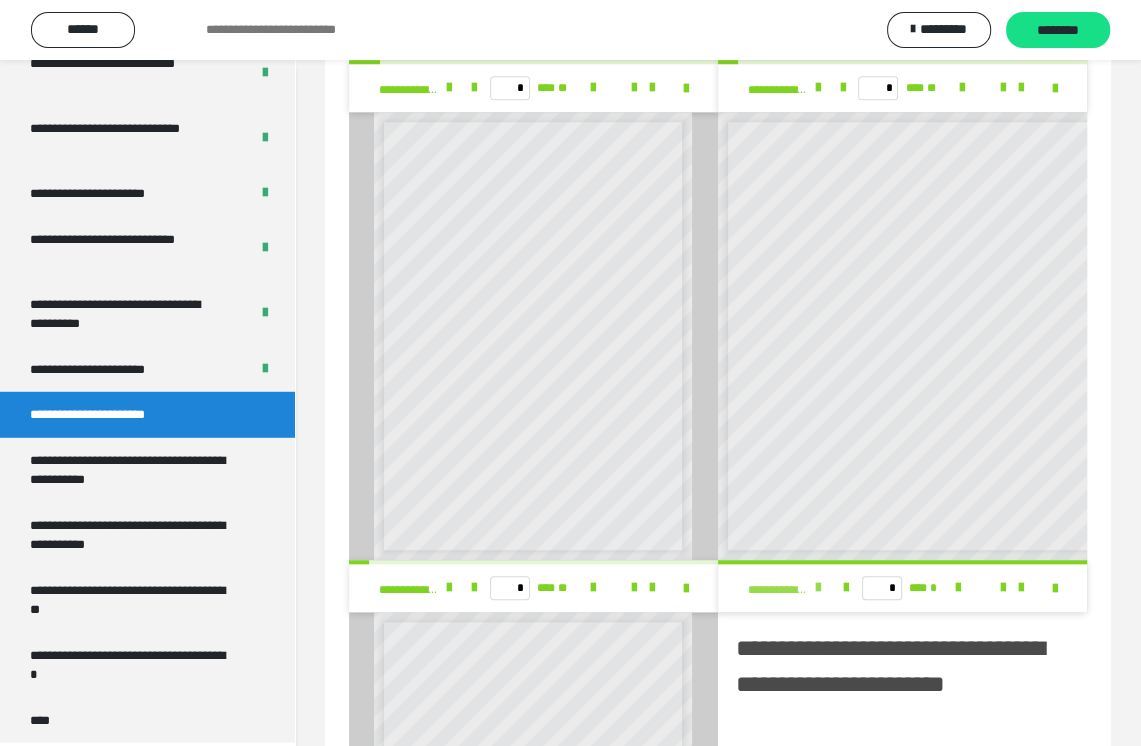 drag, startPoint x: 856, startPoint y: 338, endPoint x: 819, endPoint y: 588, distance: 252.72318 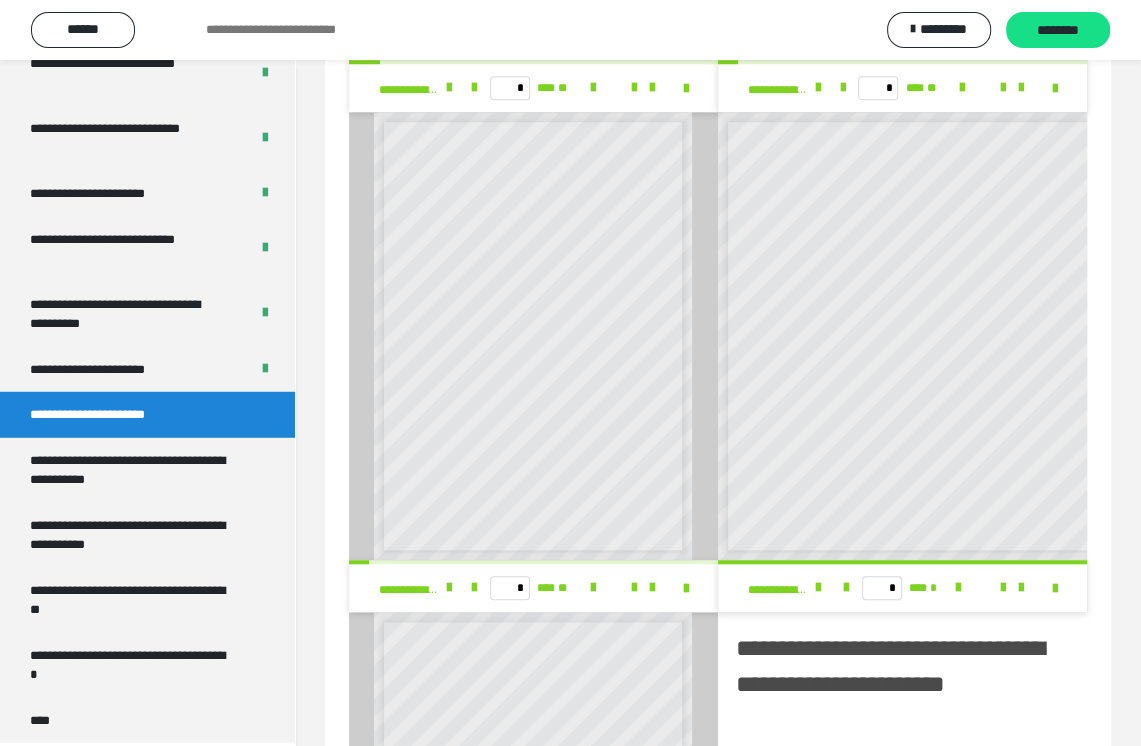 scroll, scrollTop: 7, scrollLeft: 0, axis: vertical 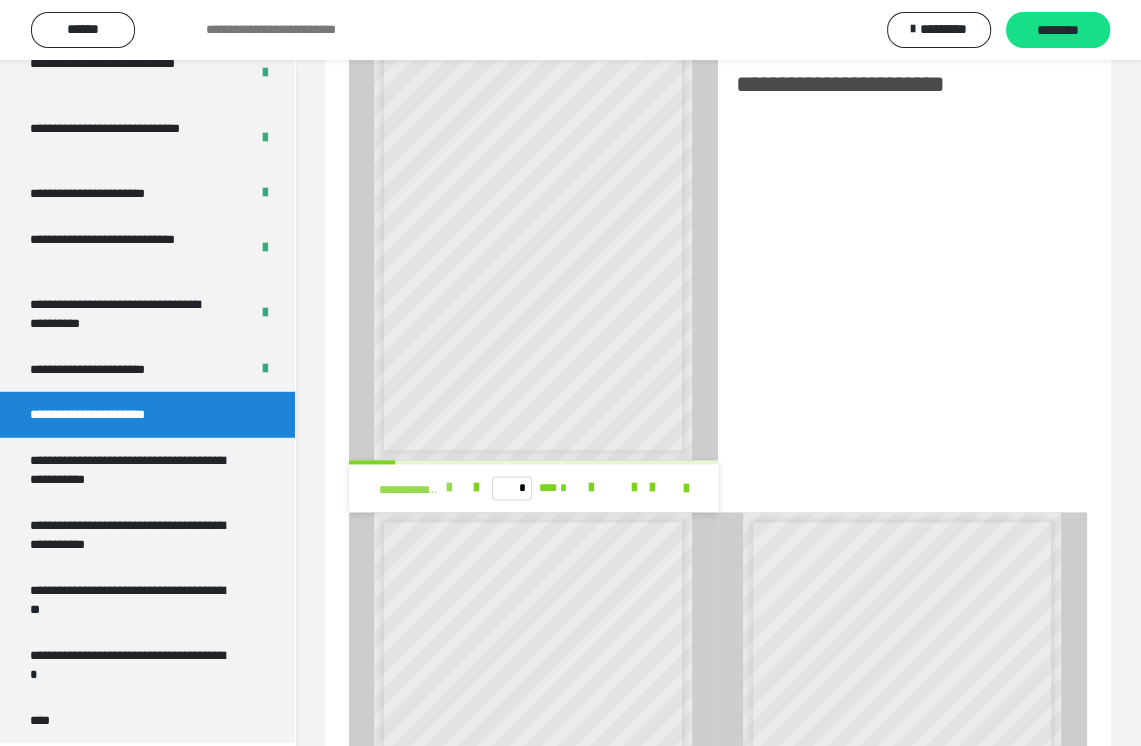 click at bounding box center (449, 488) 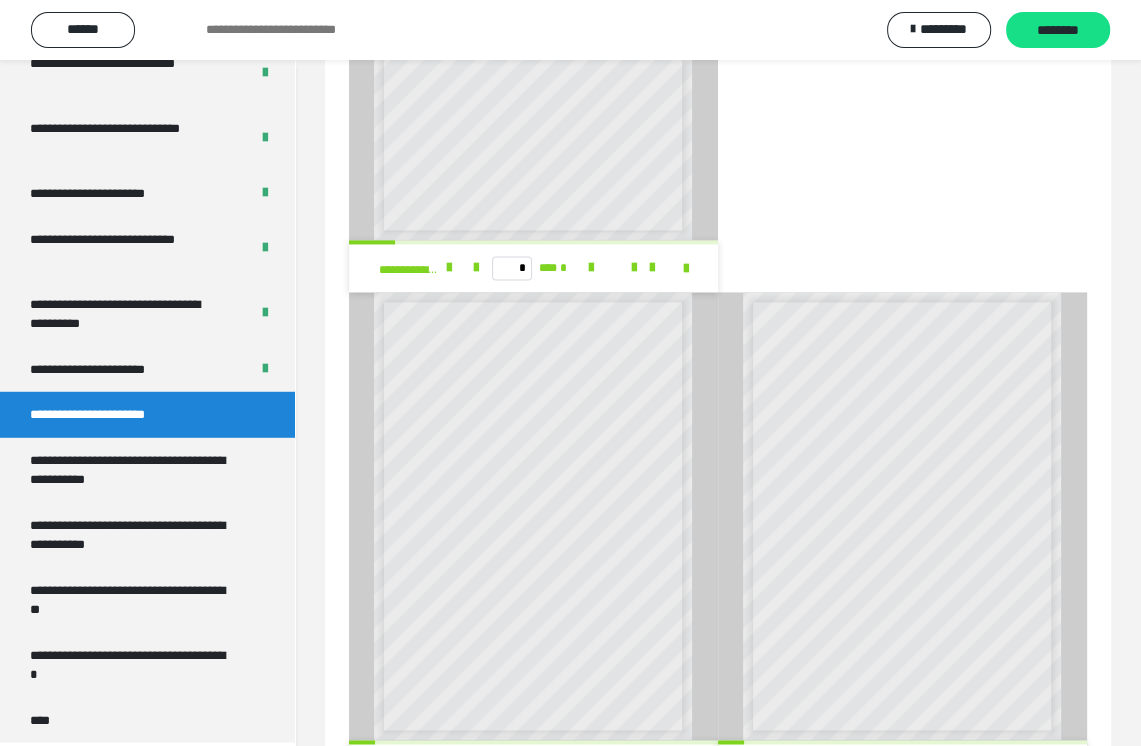 scroll, scrollTop: 2120, scrollLeft: 0, axis: vertical 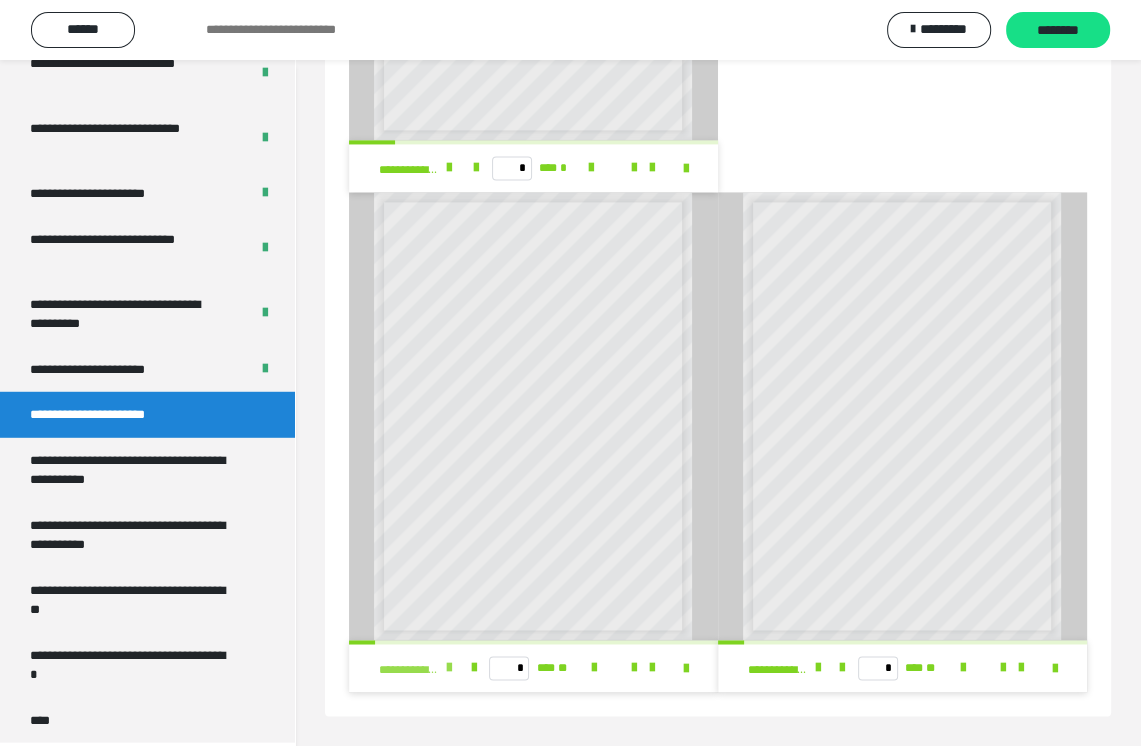 click at bounding box center (449, 668) 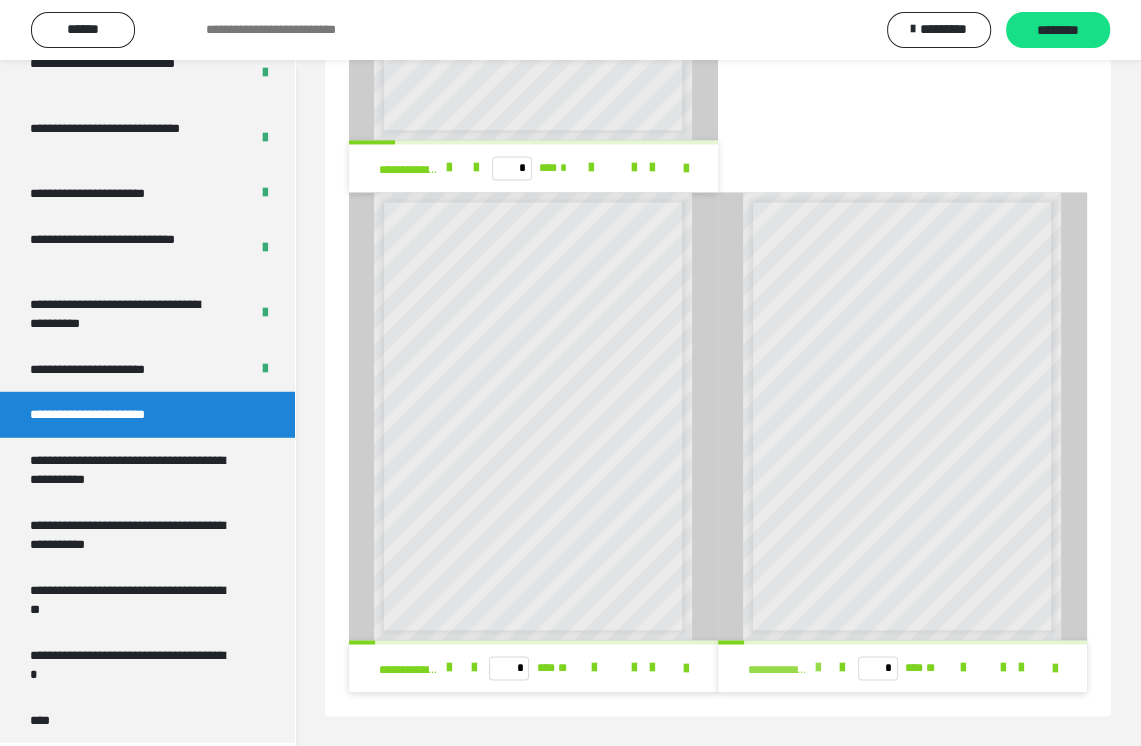 click at bounding box center (817, 668) 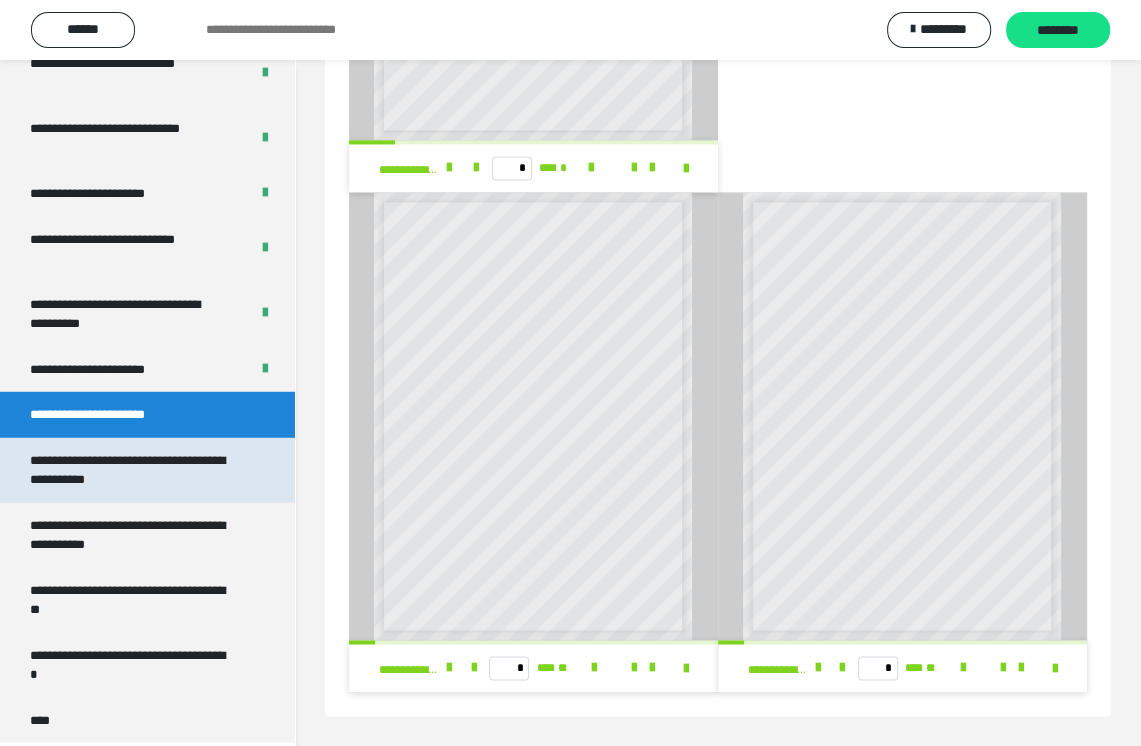click on "**********" at bounding box center (132, 470) 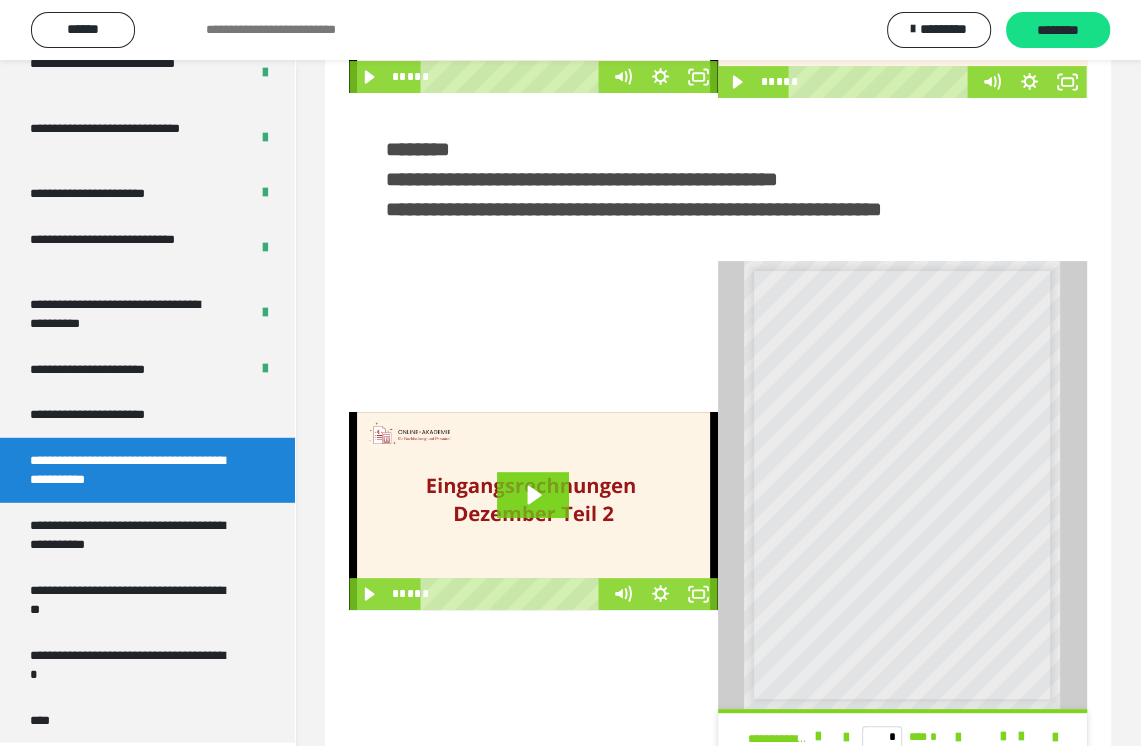 scroll, scrollTop: 350, scrollLeft: 0, axis: vertical 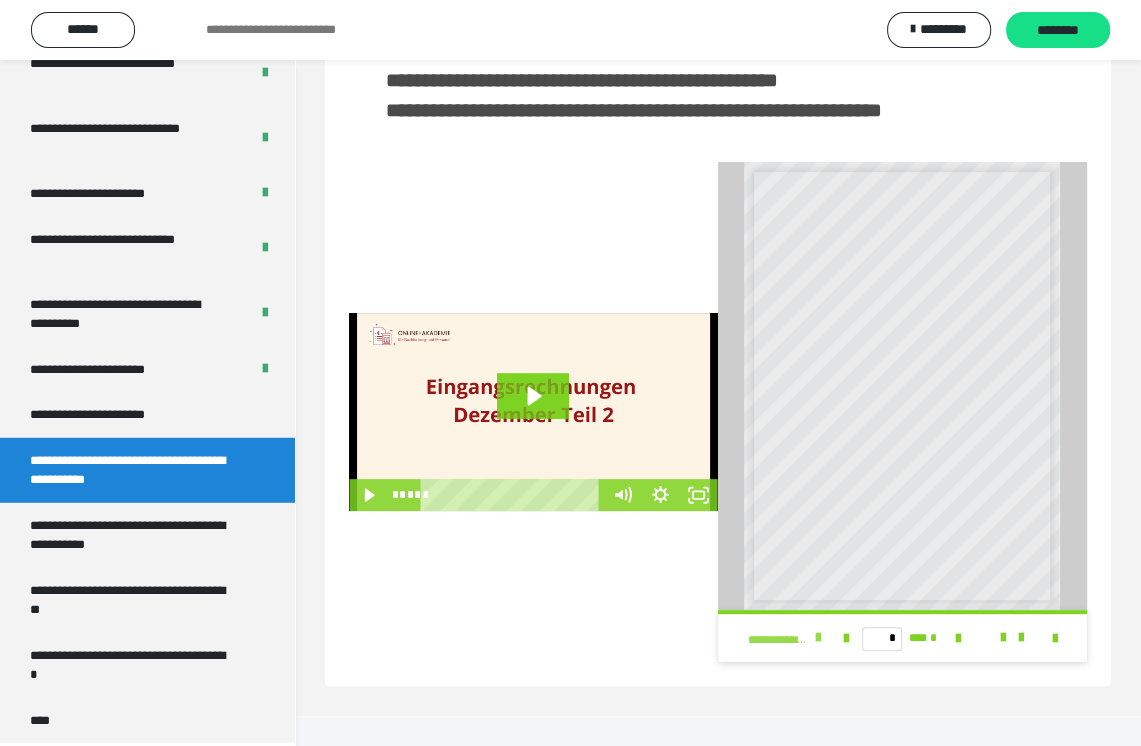 click at bounding box center (817, 638) 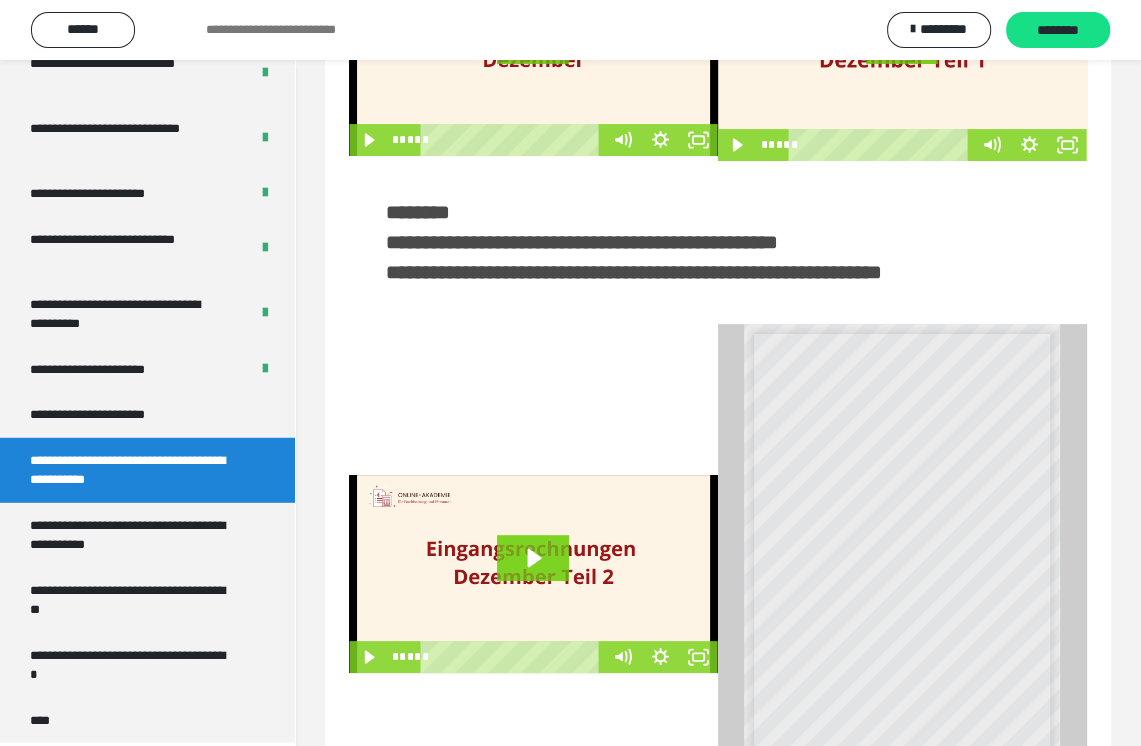 scroll, scrollTop: 350, scrollLeft: 0, axis: vertical 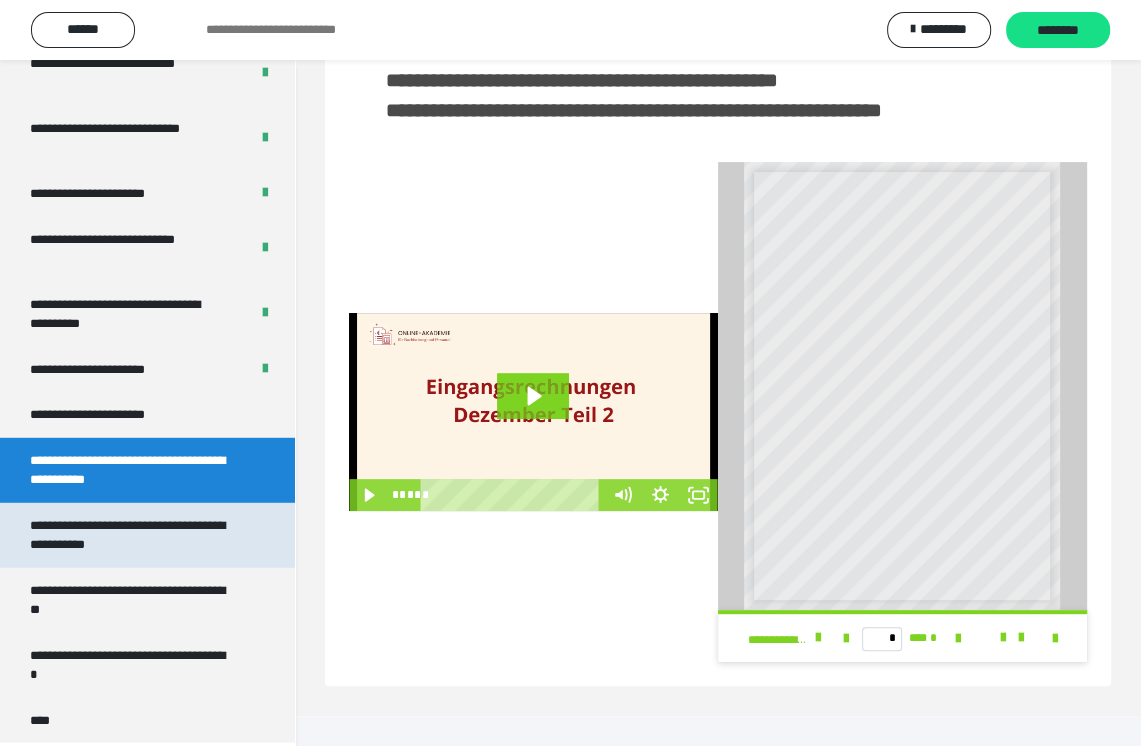 click on "**********" at bounding box center (132, 535) 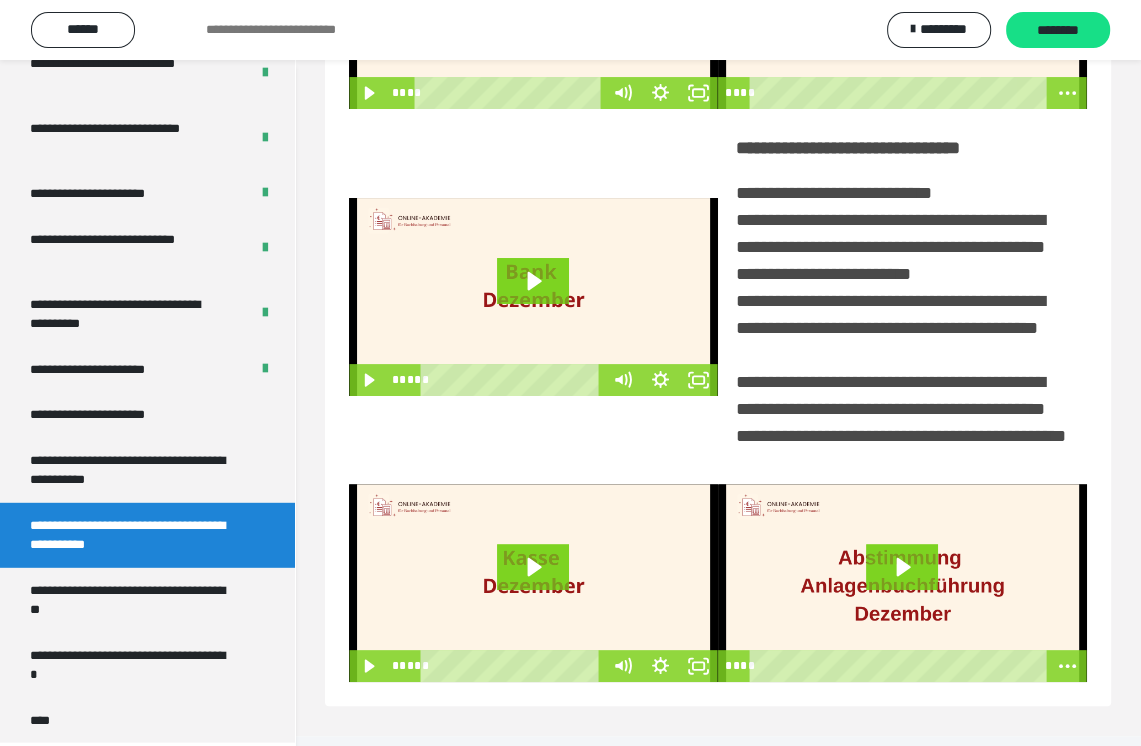 scroll, scrollTop: 328, scrollLeft: 0, axis: vertical 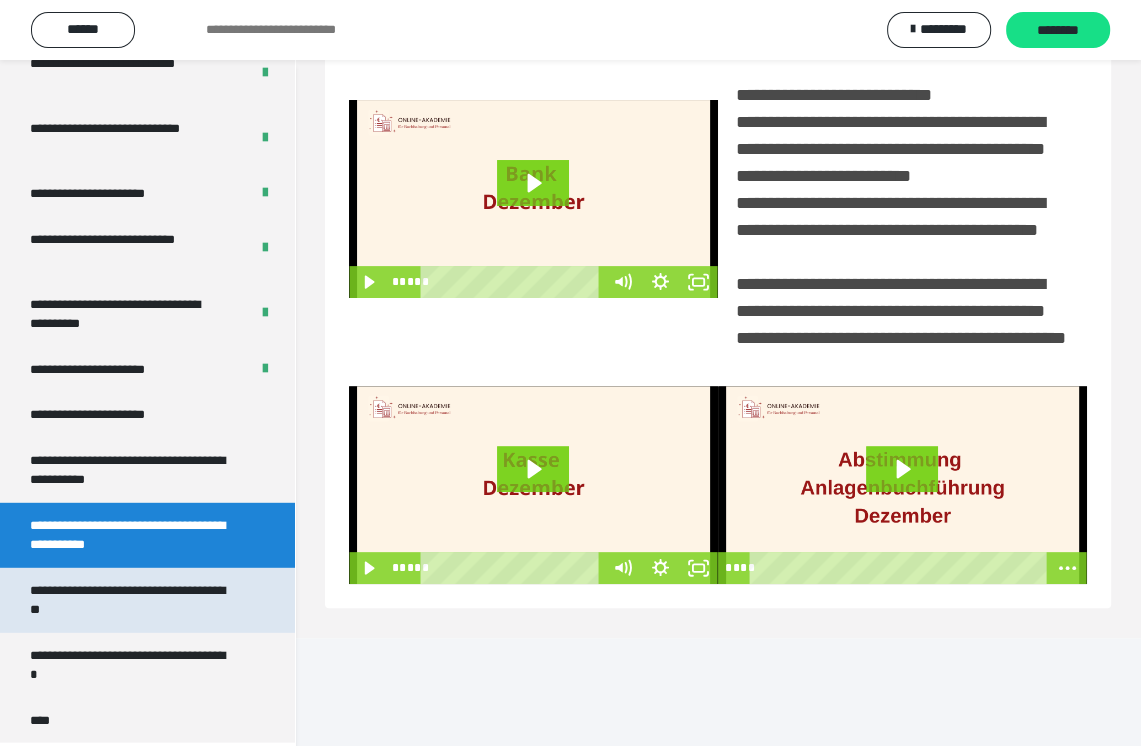 click on "**********" at bounding box center (132, 600) 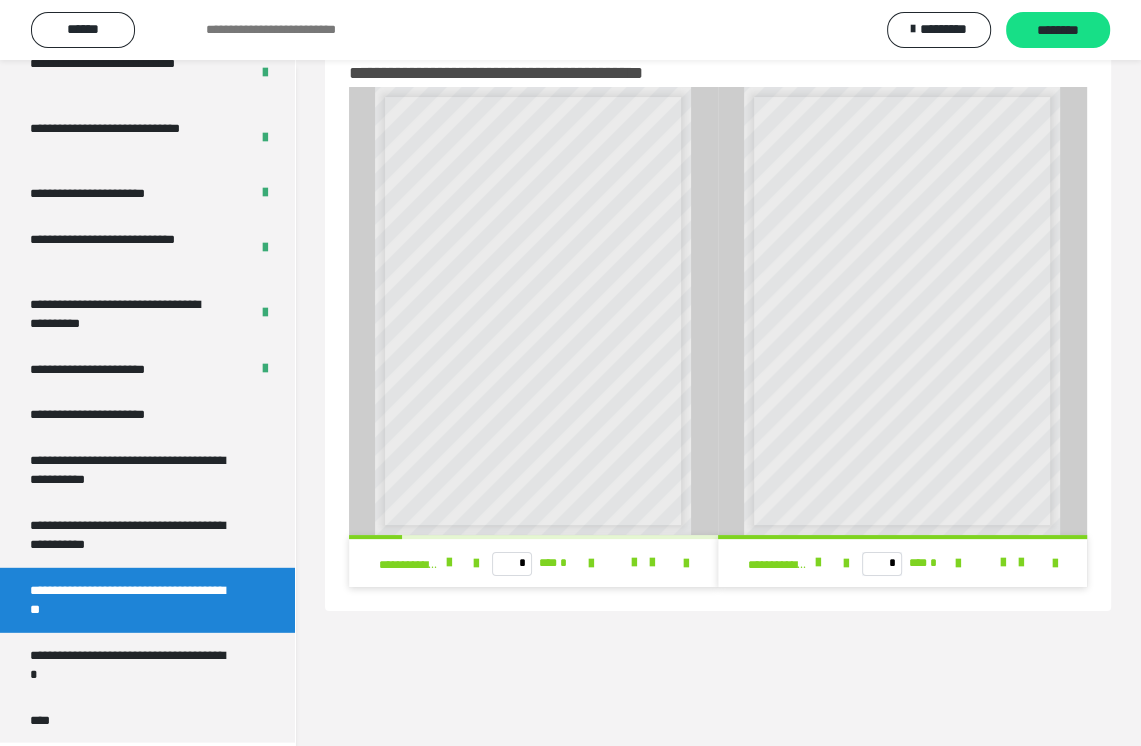 scroll, scrollTop: 60, scrollLeft: 0, axis: vertical 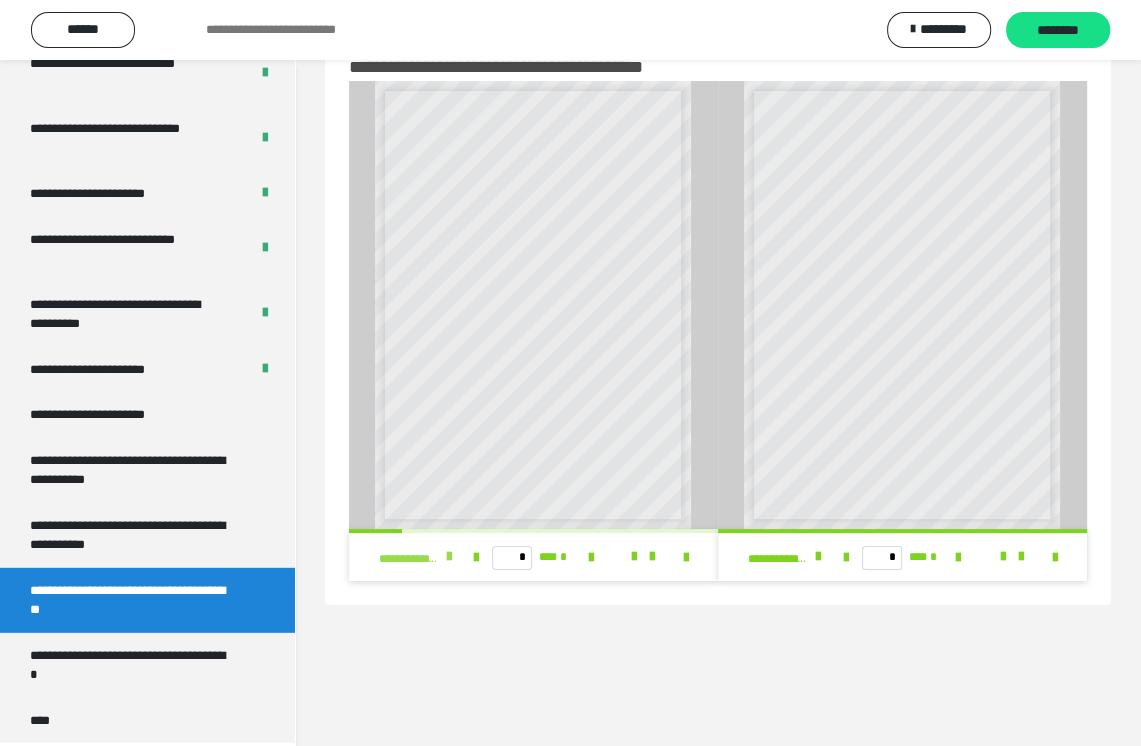 click at bounding box center (449, 557) 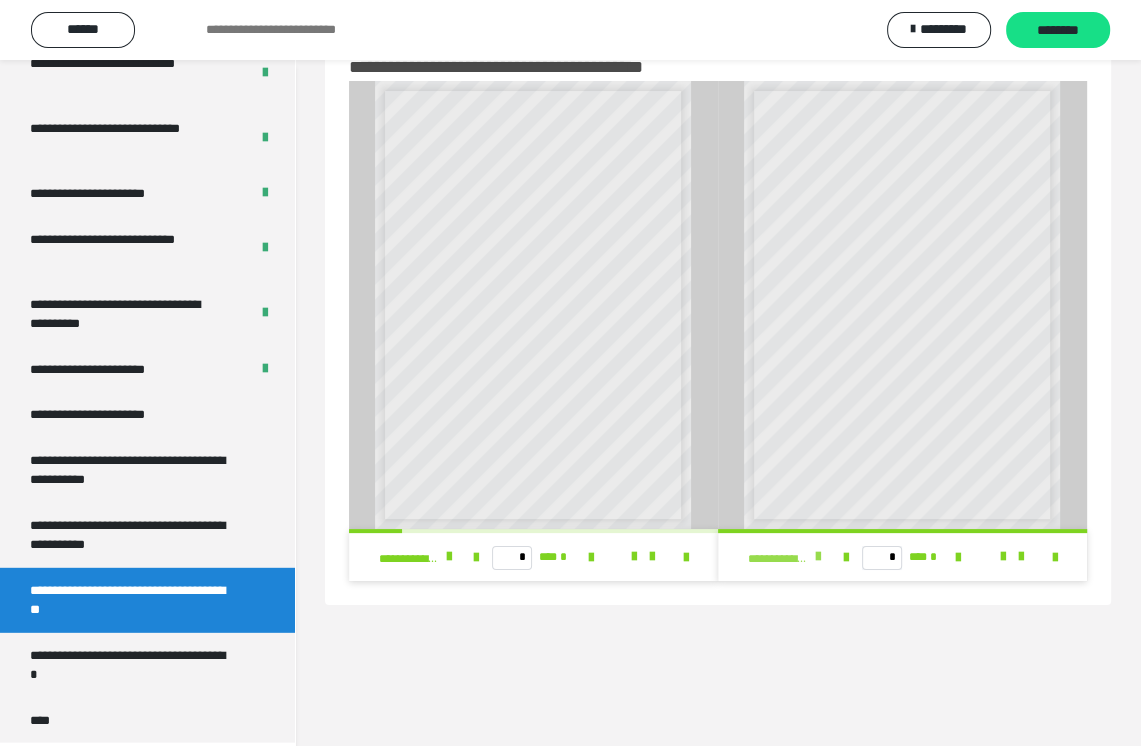 click on "**********" at bounding box center [790, 557] 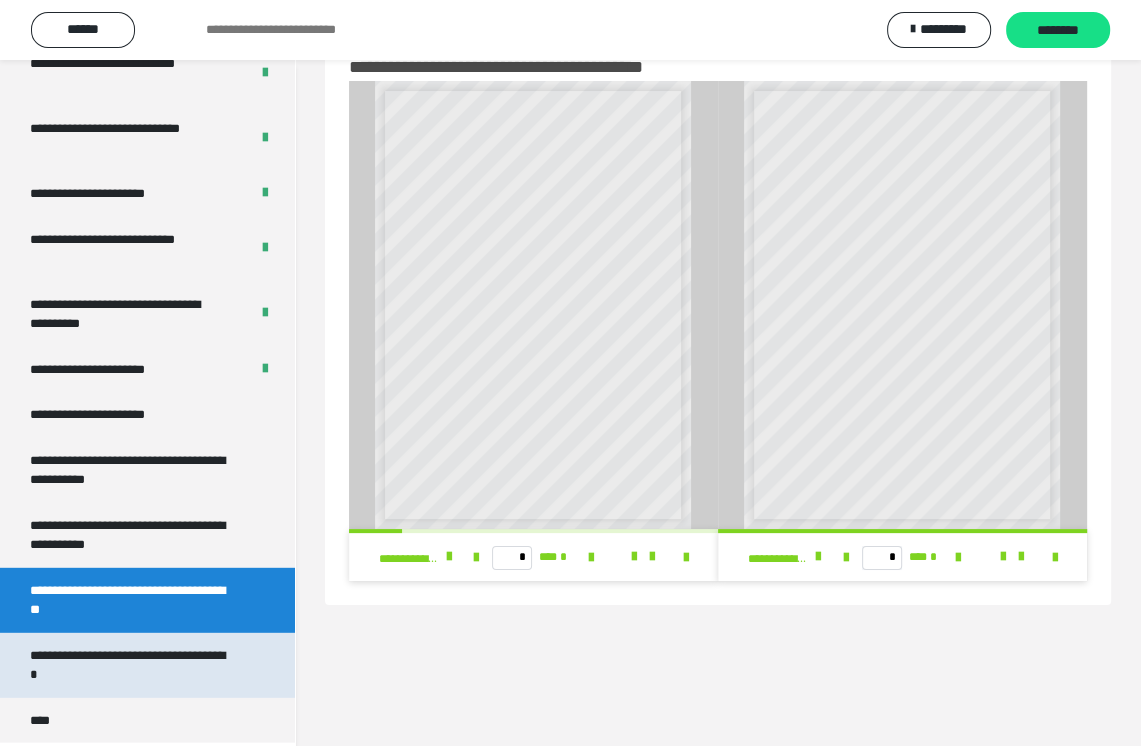click on "**********" at bounding box center (132, 665) 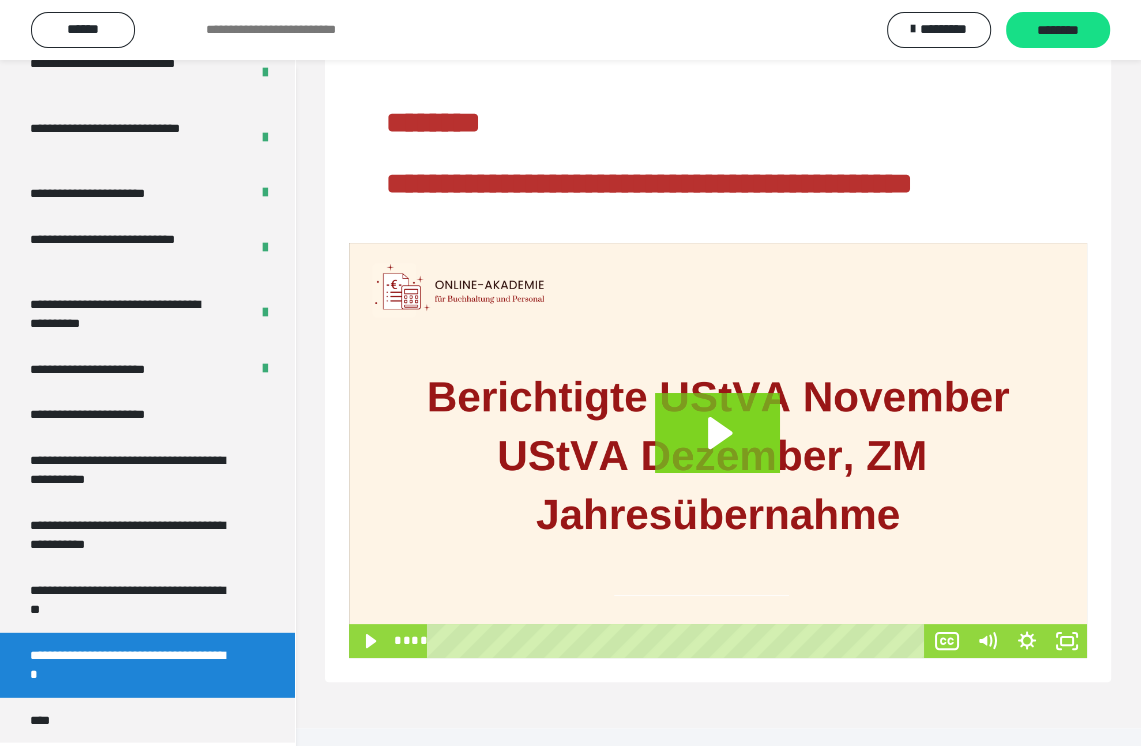 scroll, scrollTop: 88, scrollLeft: 0, axis: vertical 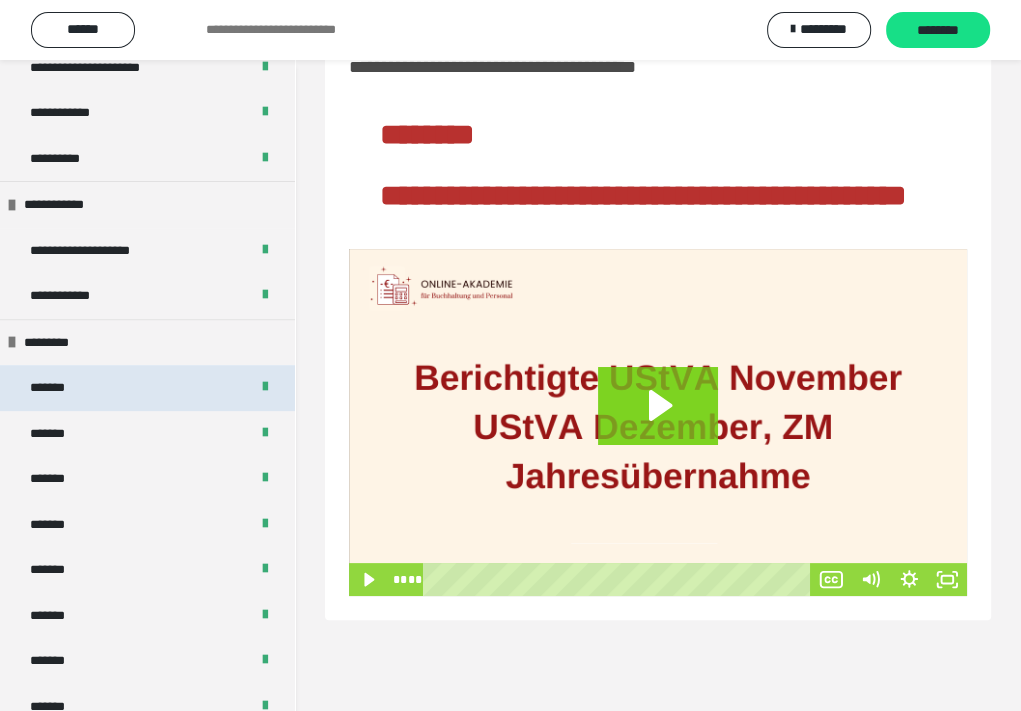 click on "*******" at bounding box center (57, 388) 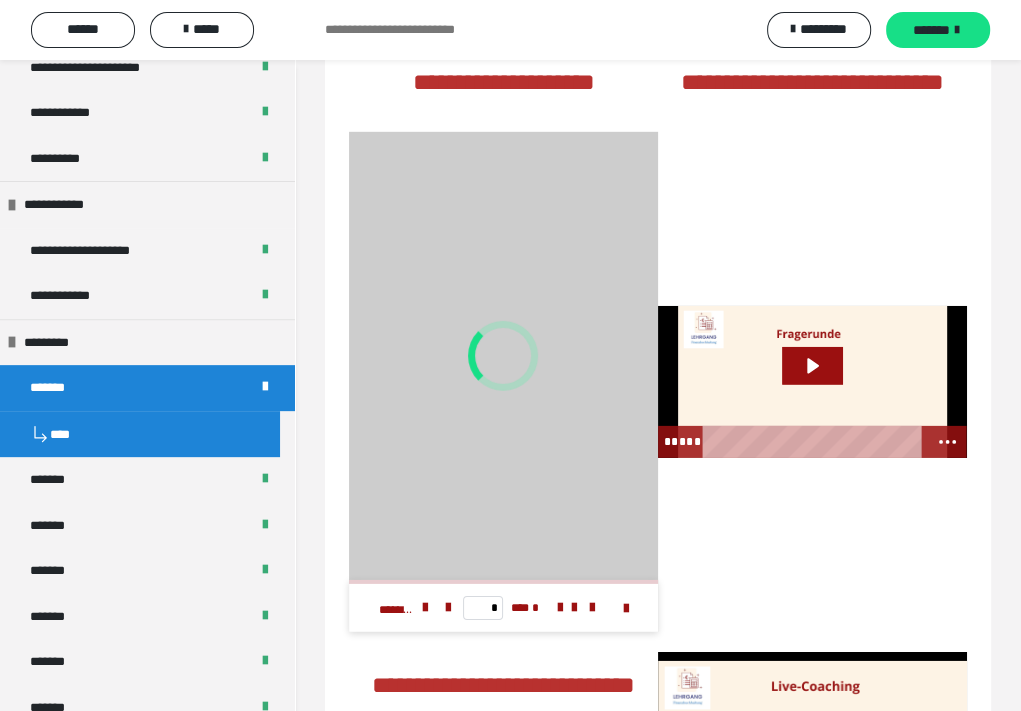 scroll, scrollTop: 4160, scrollLeft: 0, axis: vertical 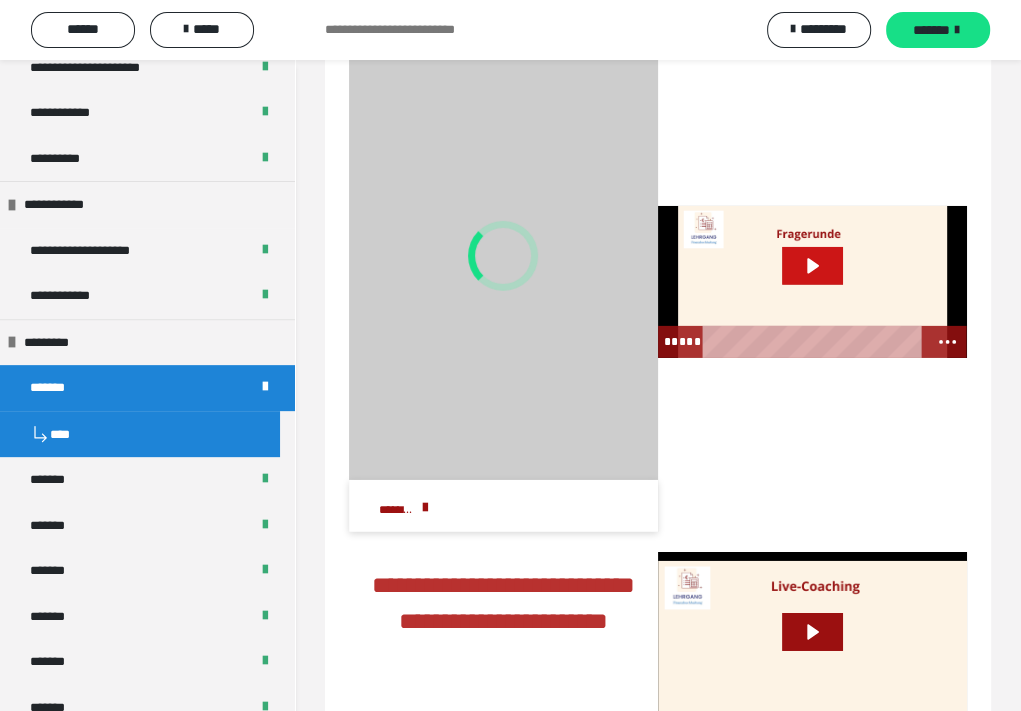 click 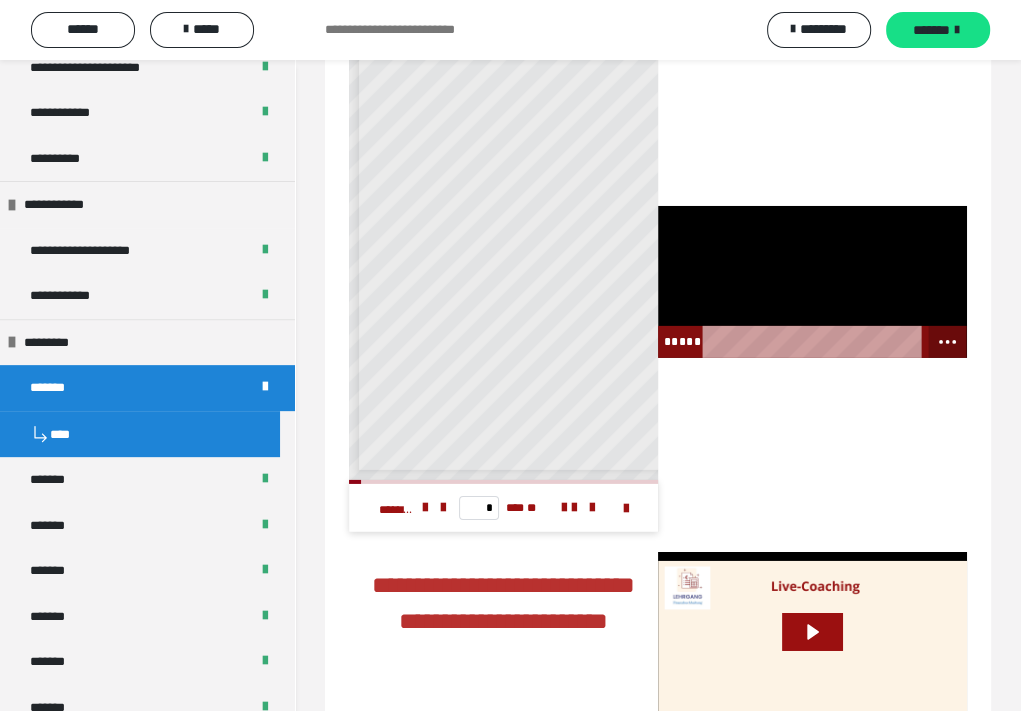 click 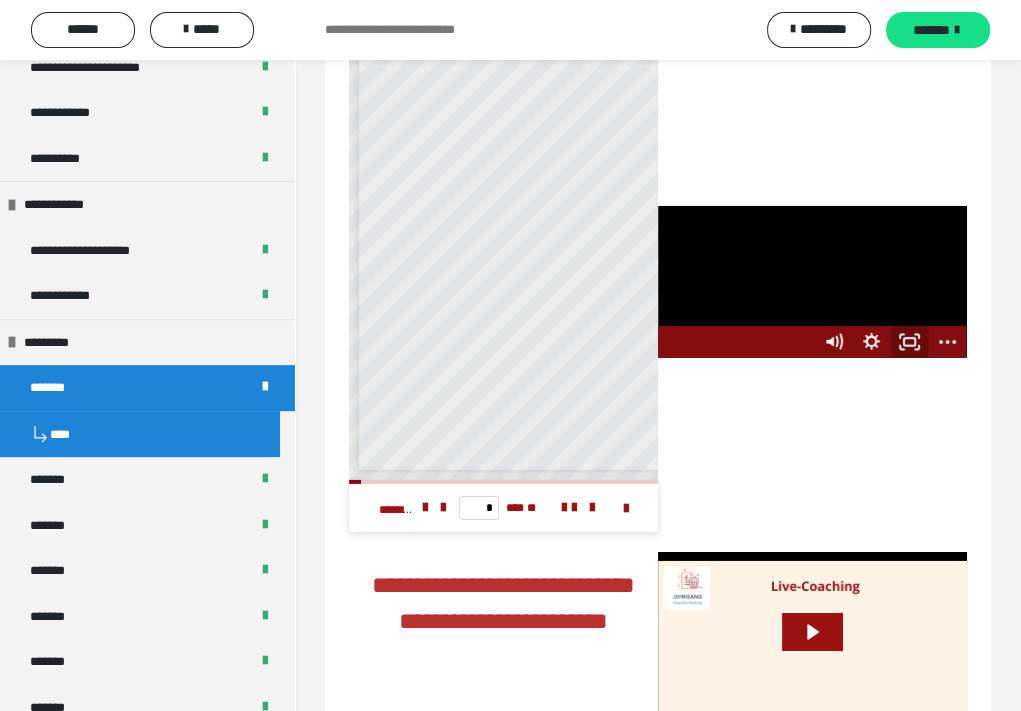click 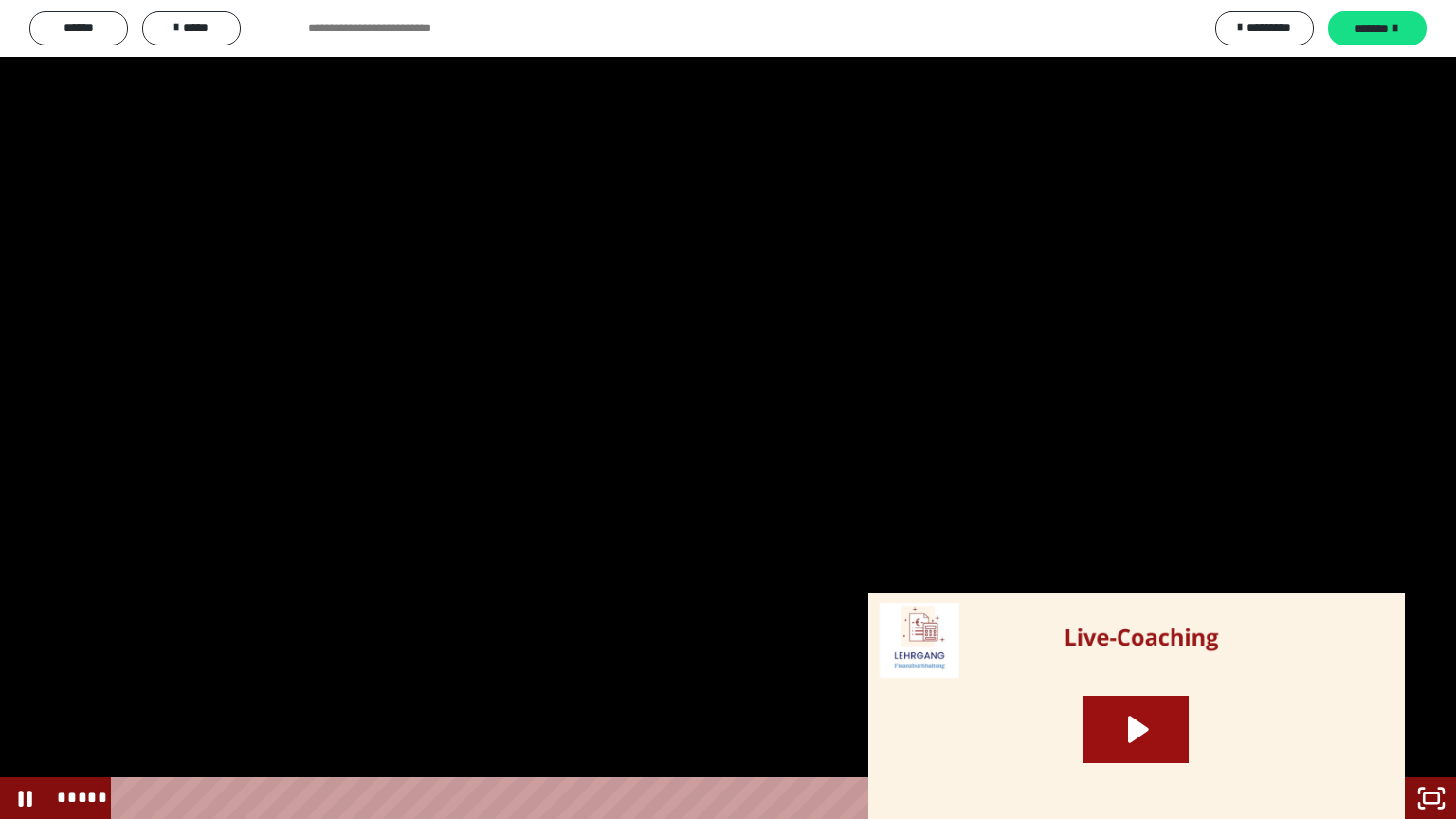 click at bounding box center (728, 410) 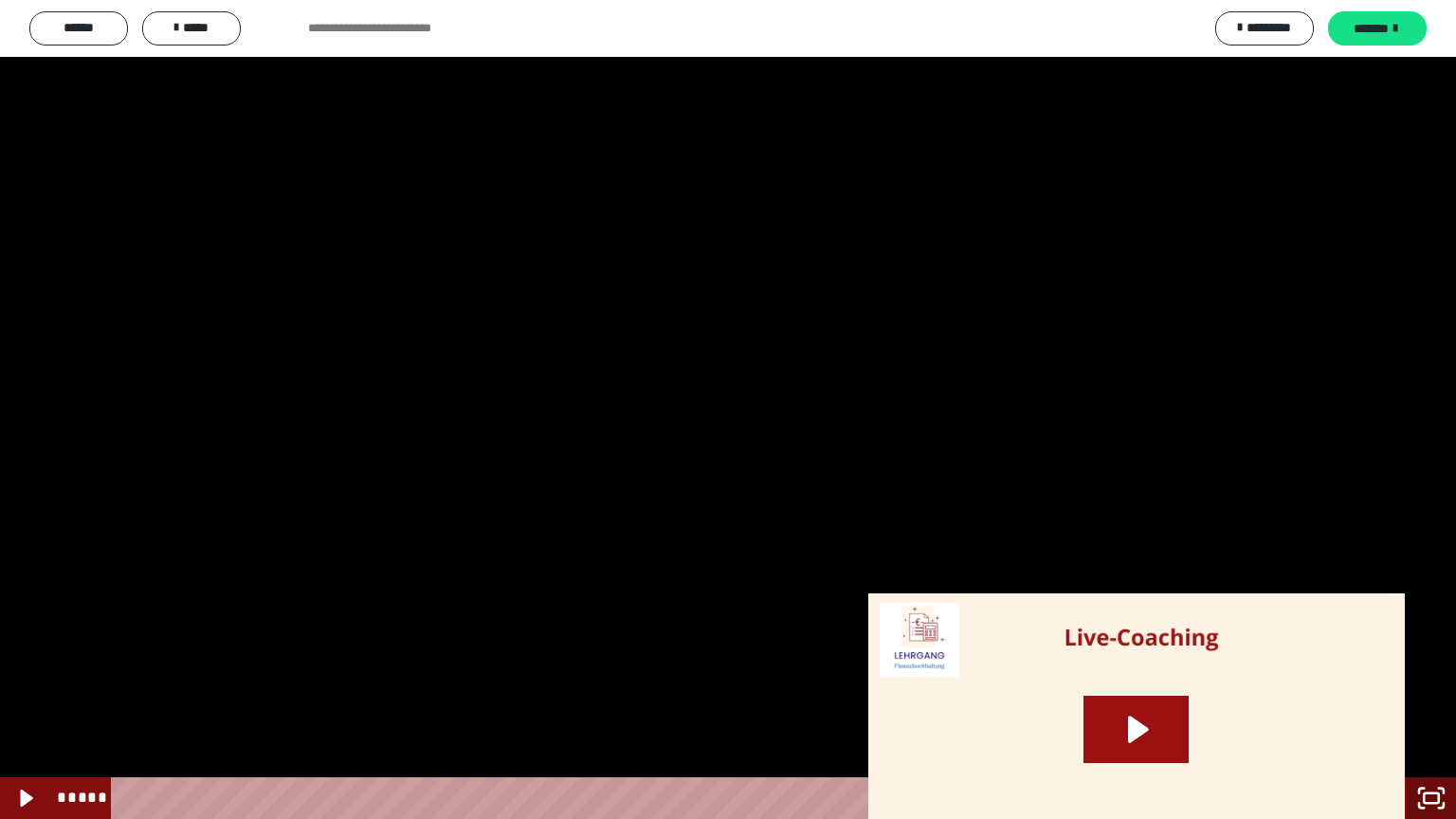 click 